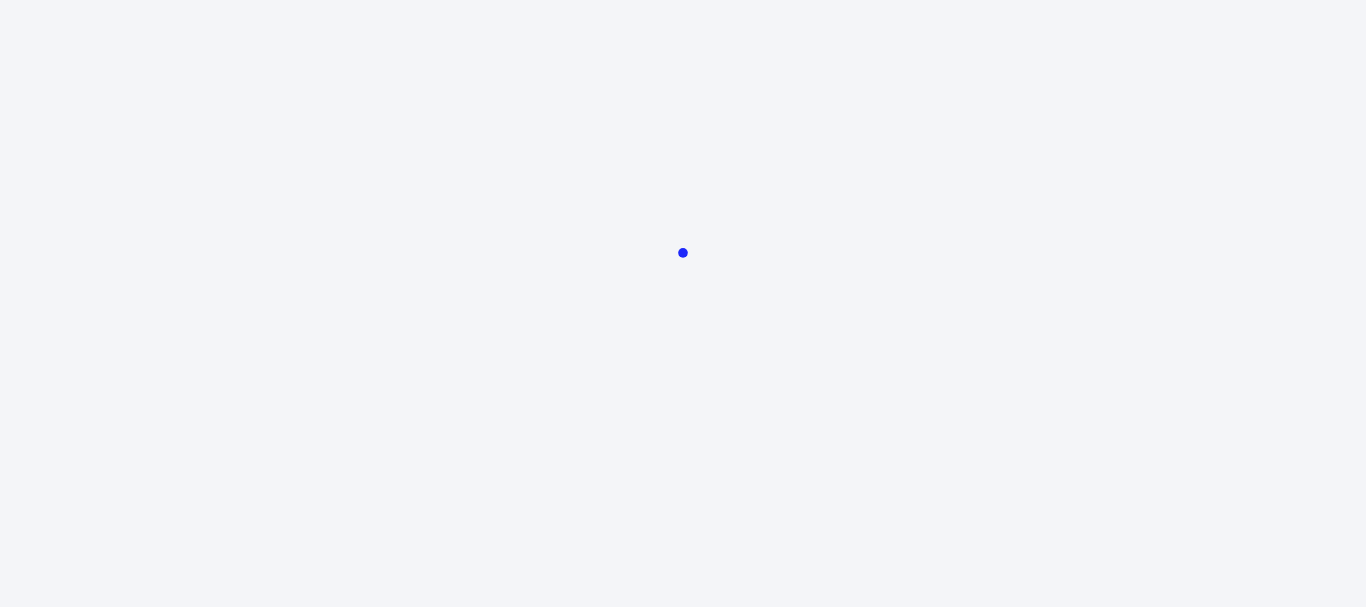 scroll, scrollTop: 0, scrollLeft: 0, axis: both 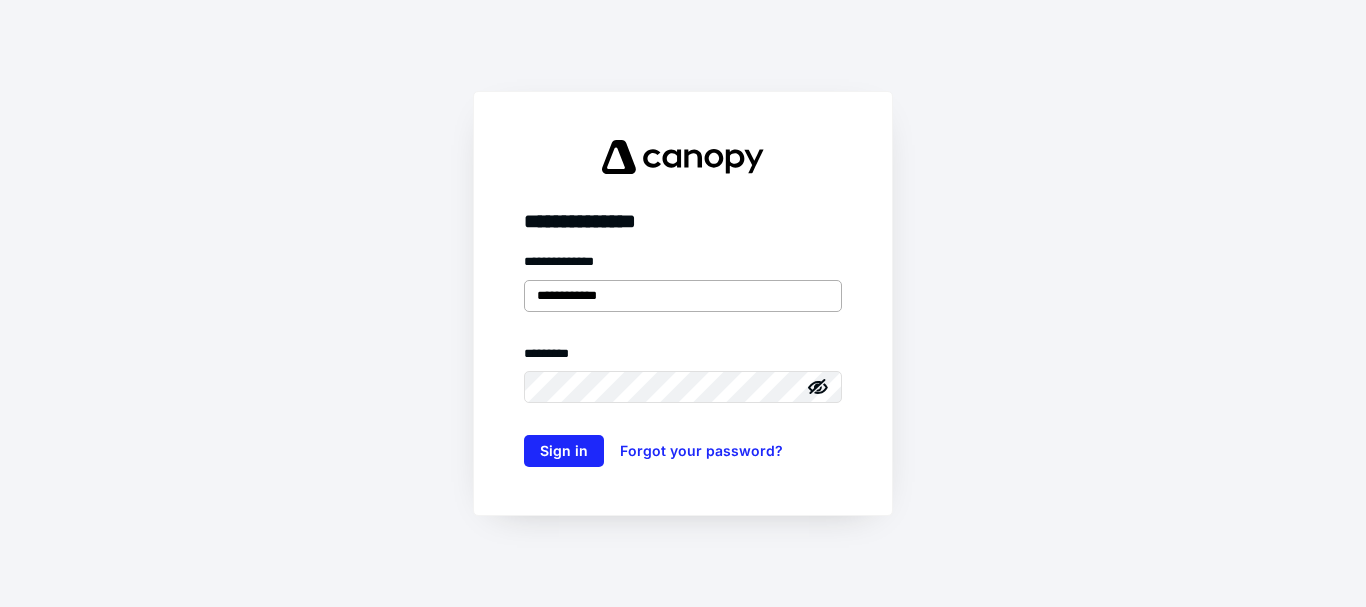 type on "**********" 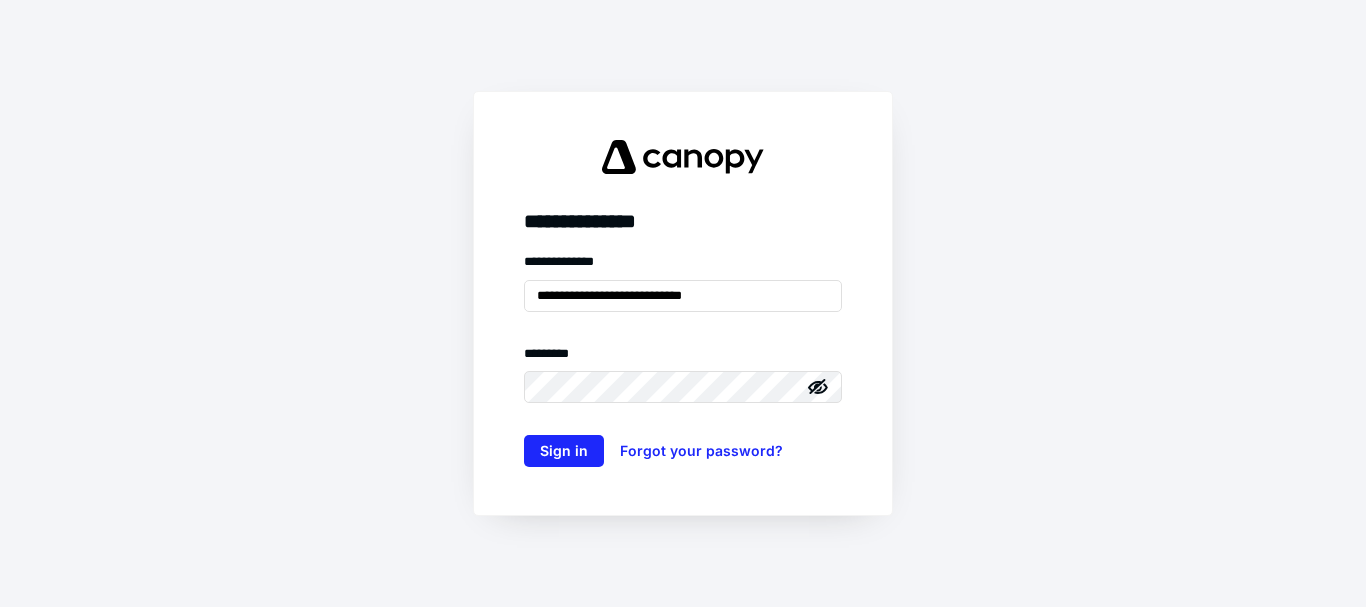 click on "******** *" at bounding box center [683, 358] 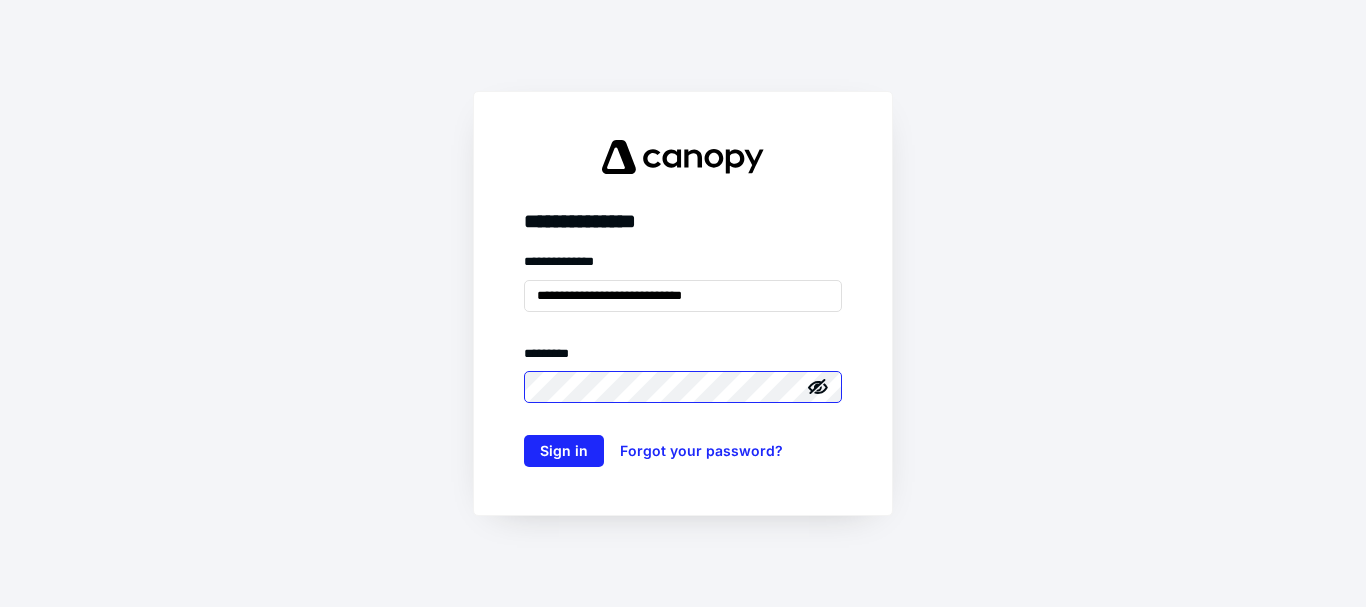click on "Sign in" at bounding box center (564, 451) 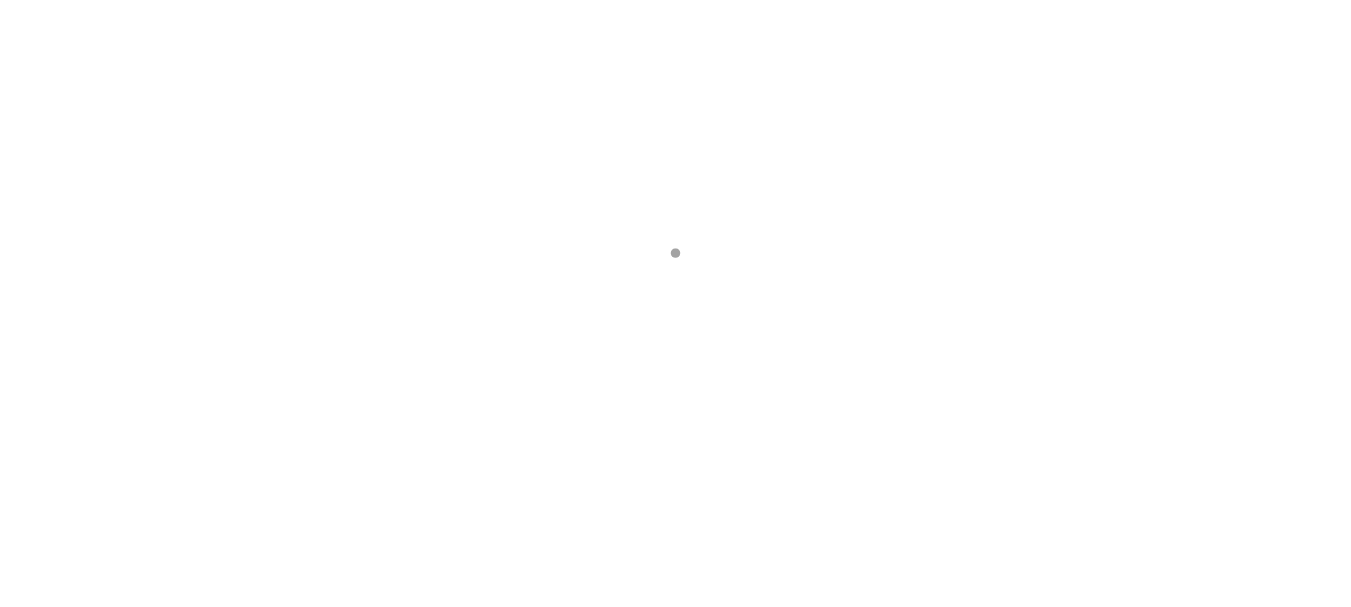 scroll, scrollTop: 0, scrollLeft: 0, axis: both 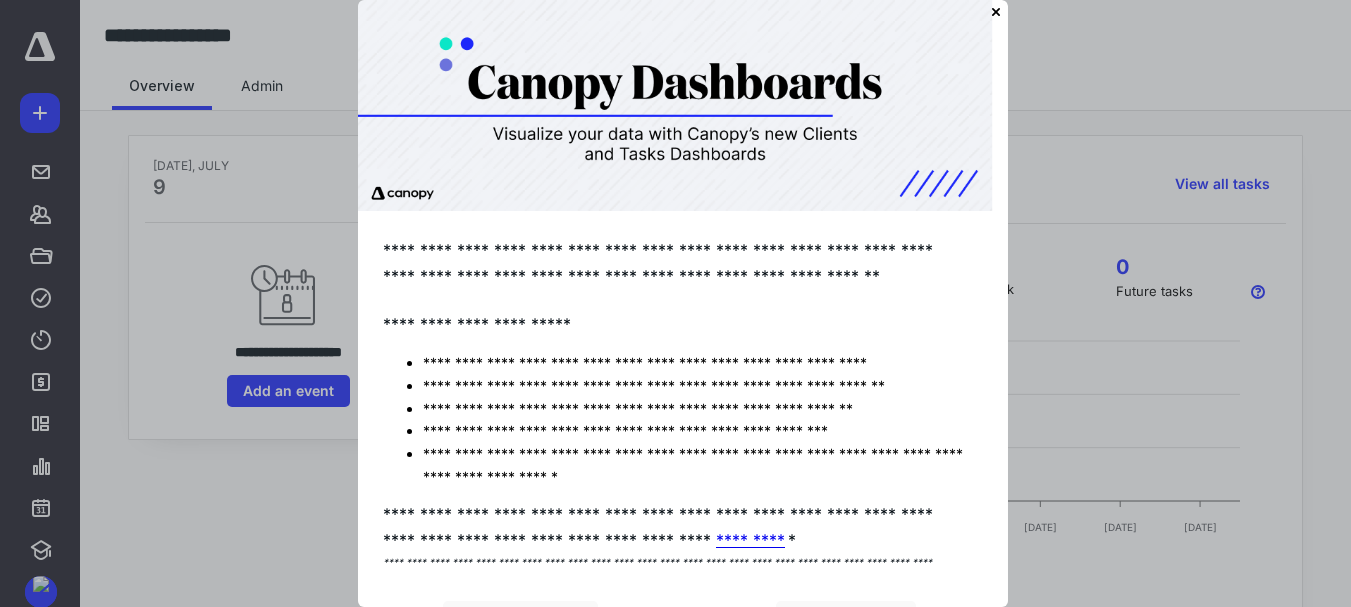 click at bounding box center [675, 105] 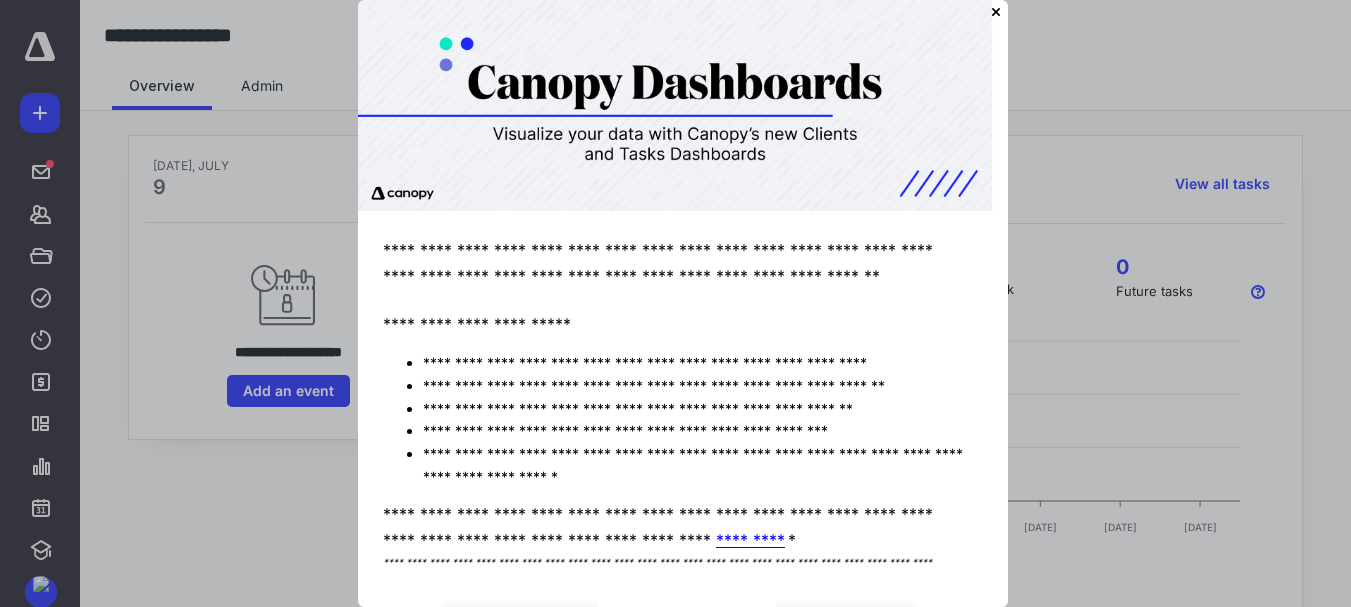 click at bounding box center (675, 105) 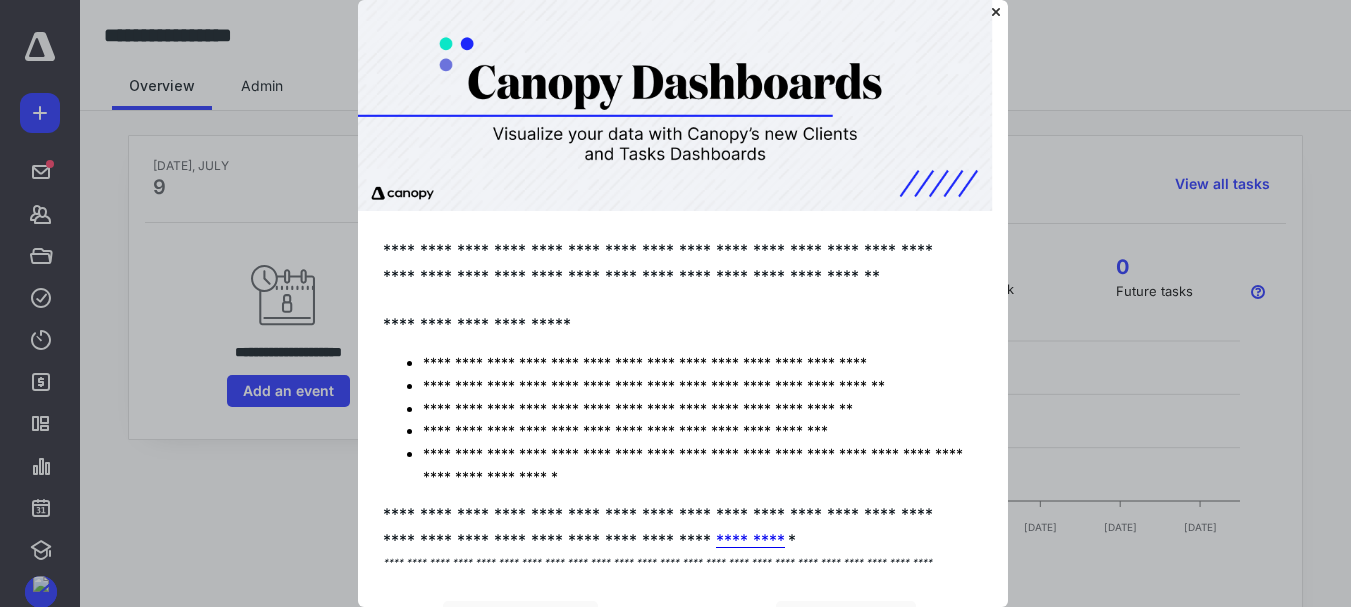 click 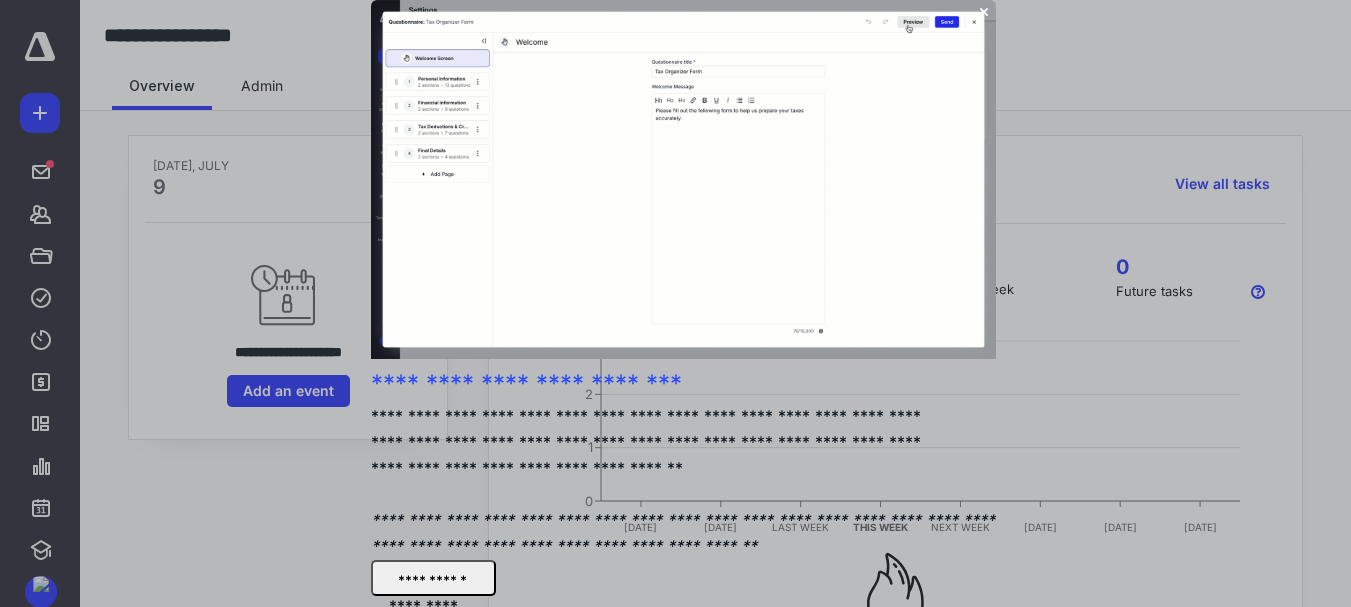 click 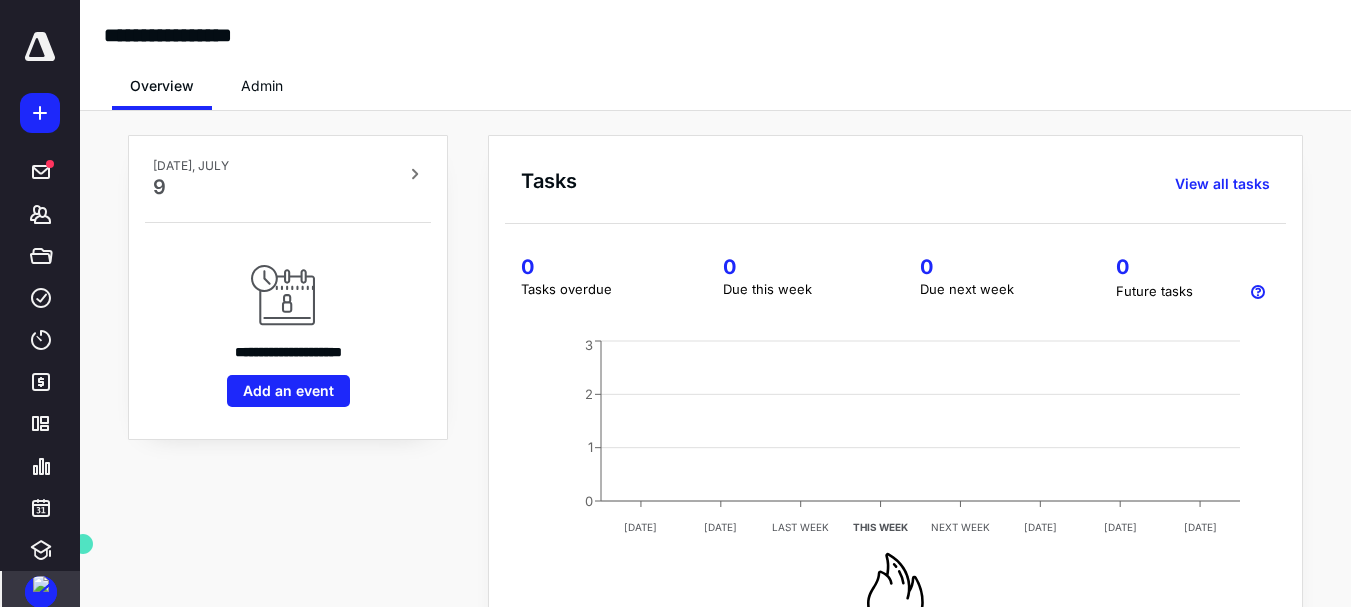 click at bounding box center [41, 592] 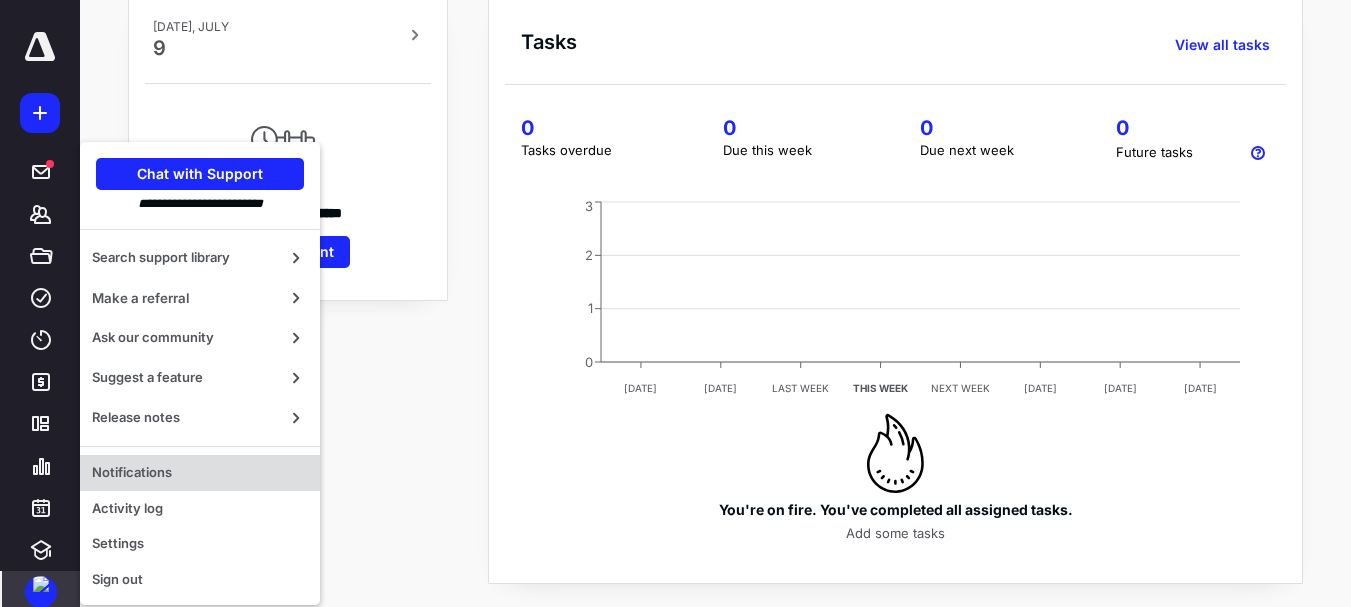 scroll, scrollTop: 156, scrollLeft: 0, axis: vertical 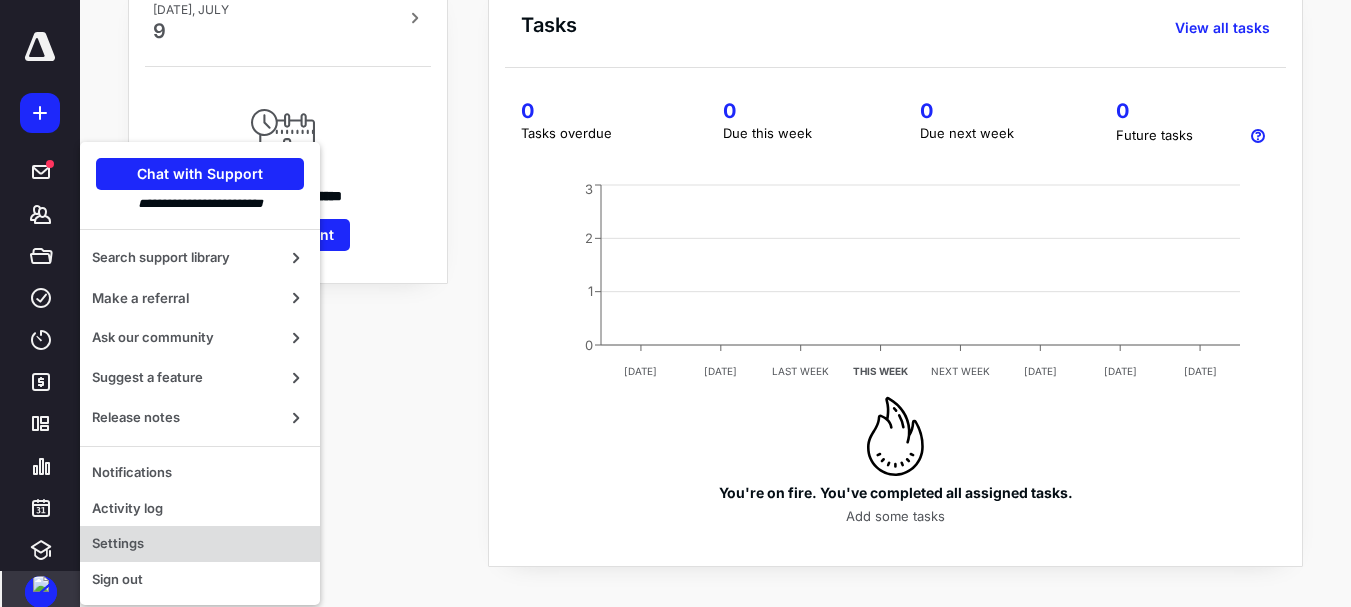 click on "Settings" at bounding box center [200, 544] 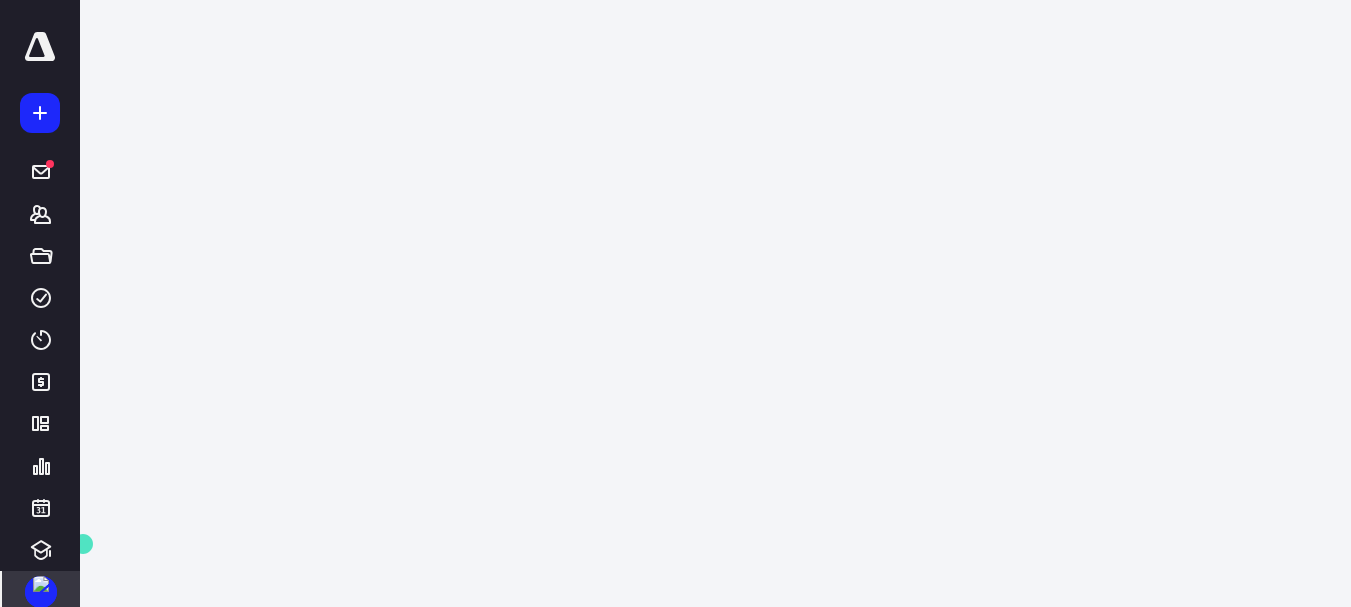 scroll, scrollTop: 0, scrollLeft: 0, axis: both 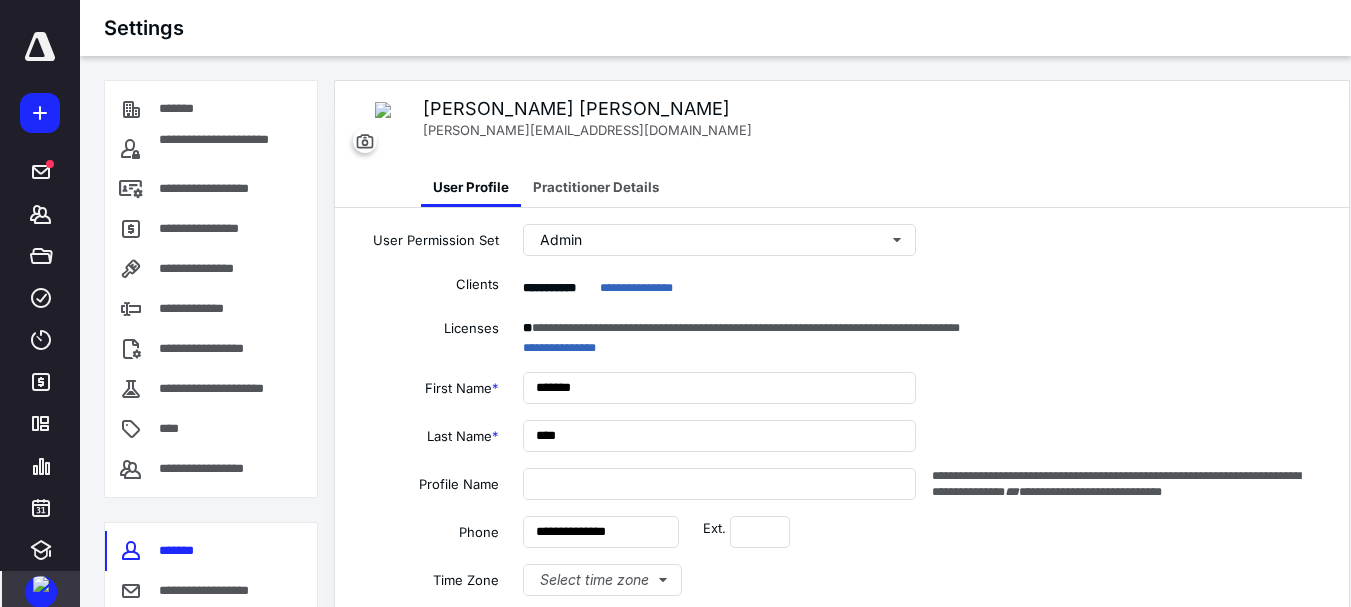 type on "**********" 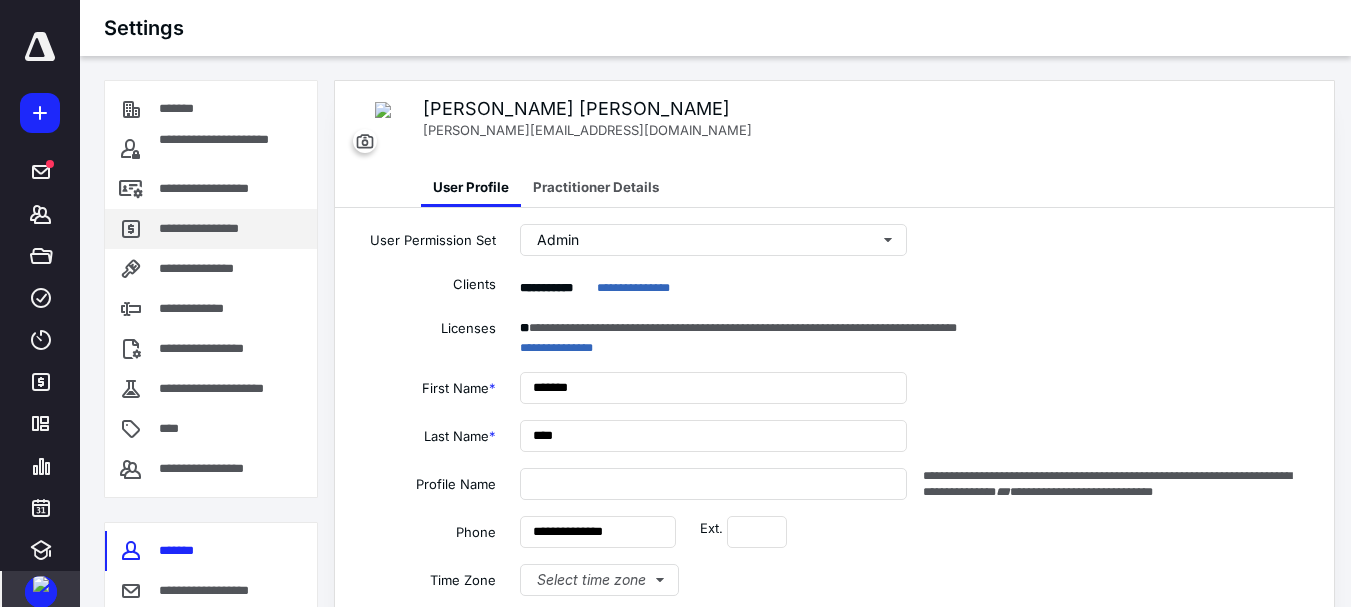 click on "**********" at bounding box center (211, 229) 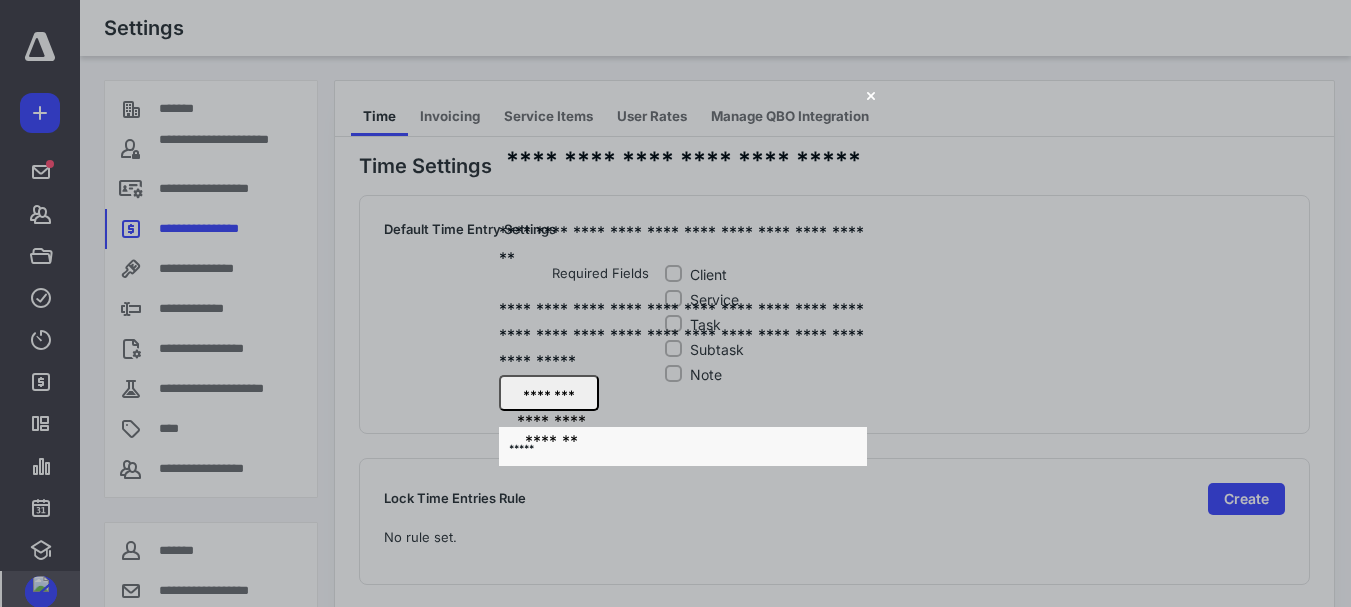 click 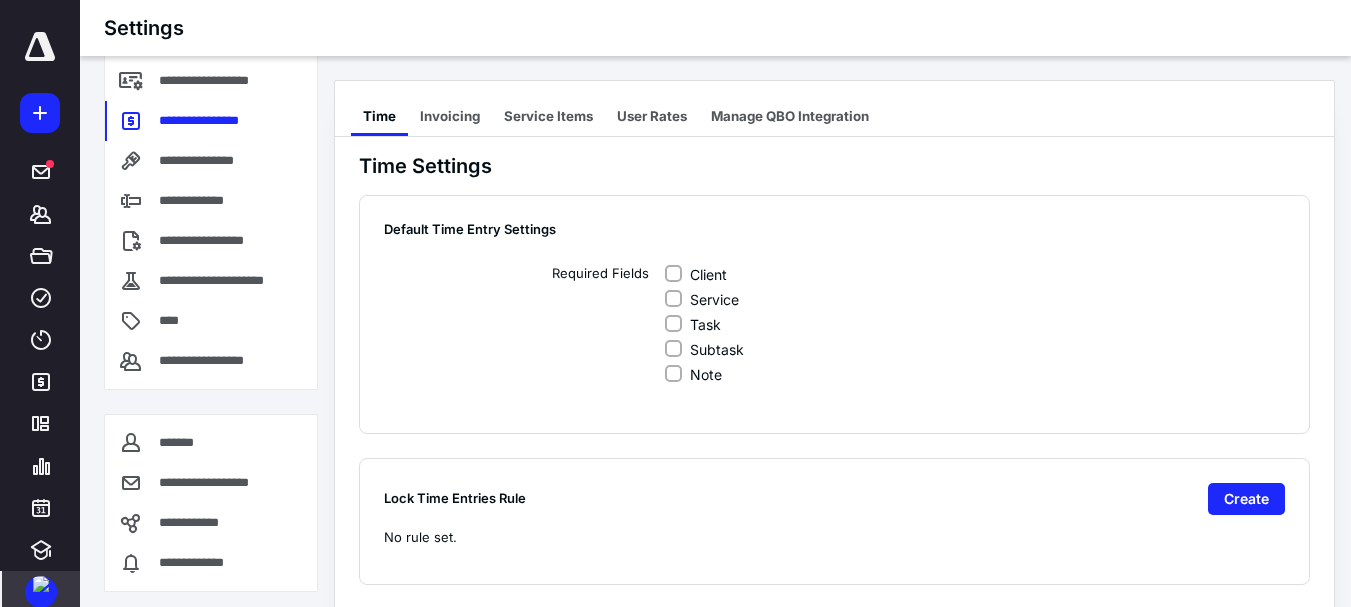scroll, scrollTop: 117, scrollLeft: 0, axis: vertical 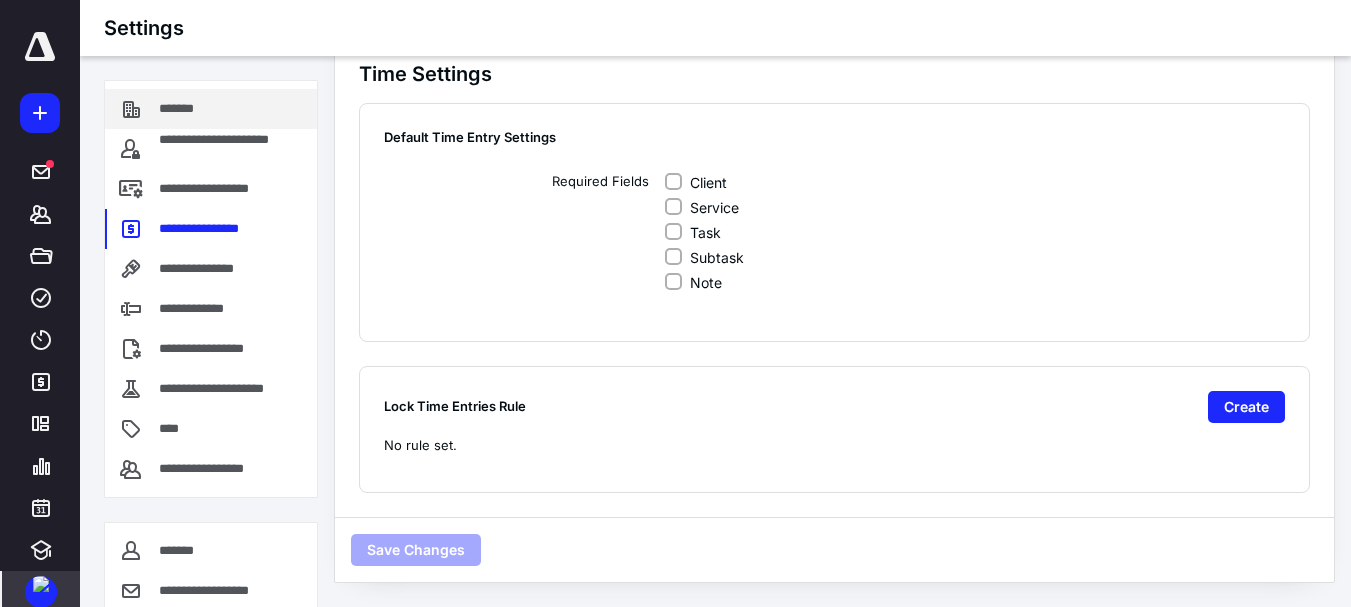 click on "*******" at bounding box center [211, 109] 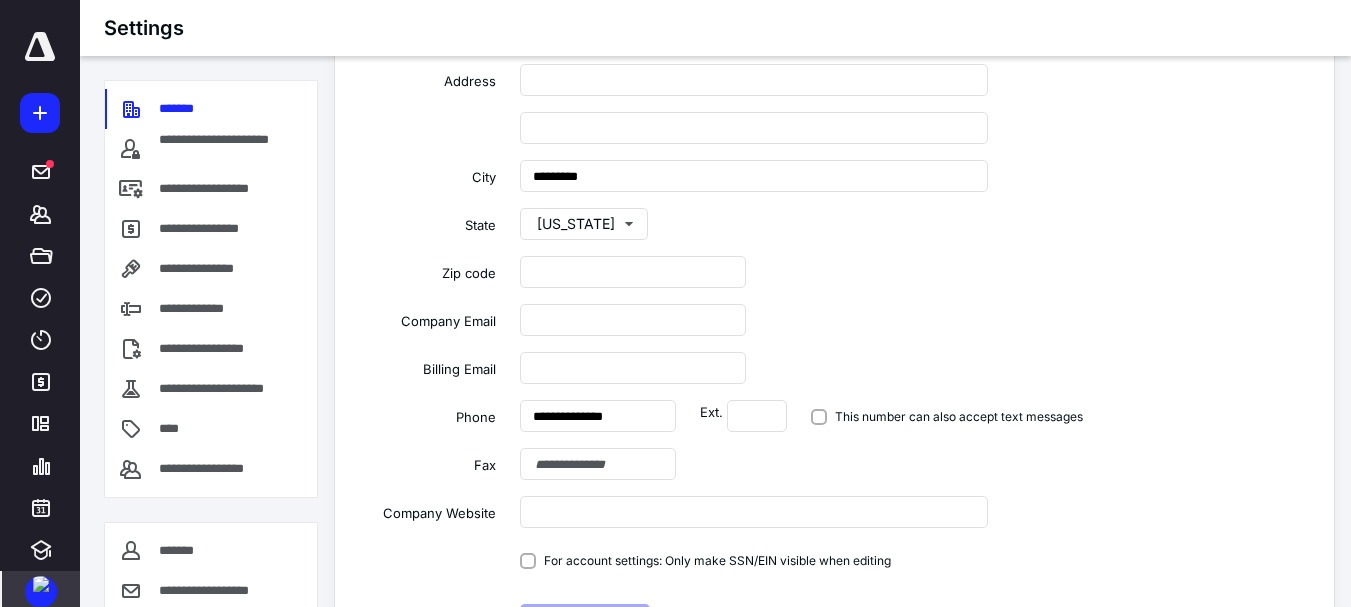 scroll, scrollTop: 420, scrollLeft: 0, axis: vertical 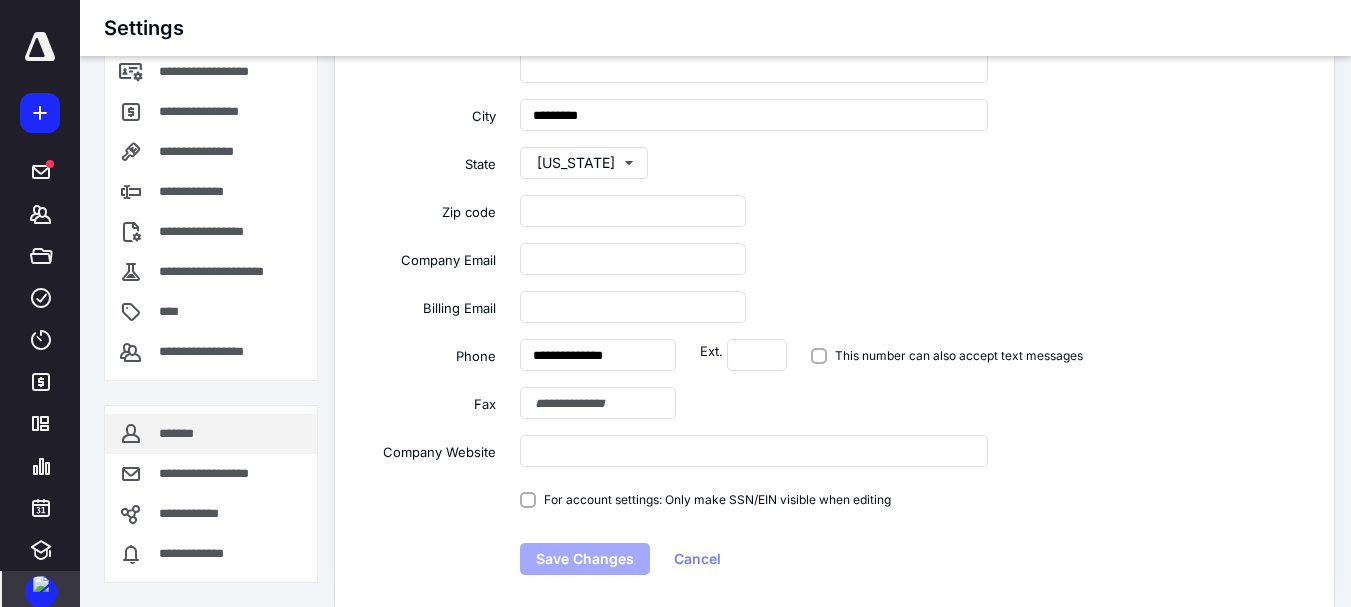 click on "*******" at bounding box center (178, 434) 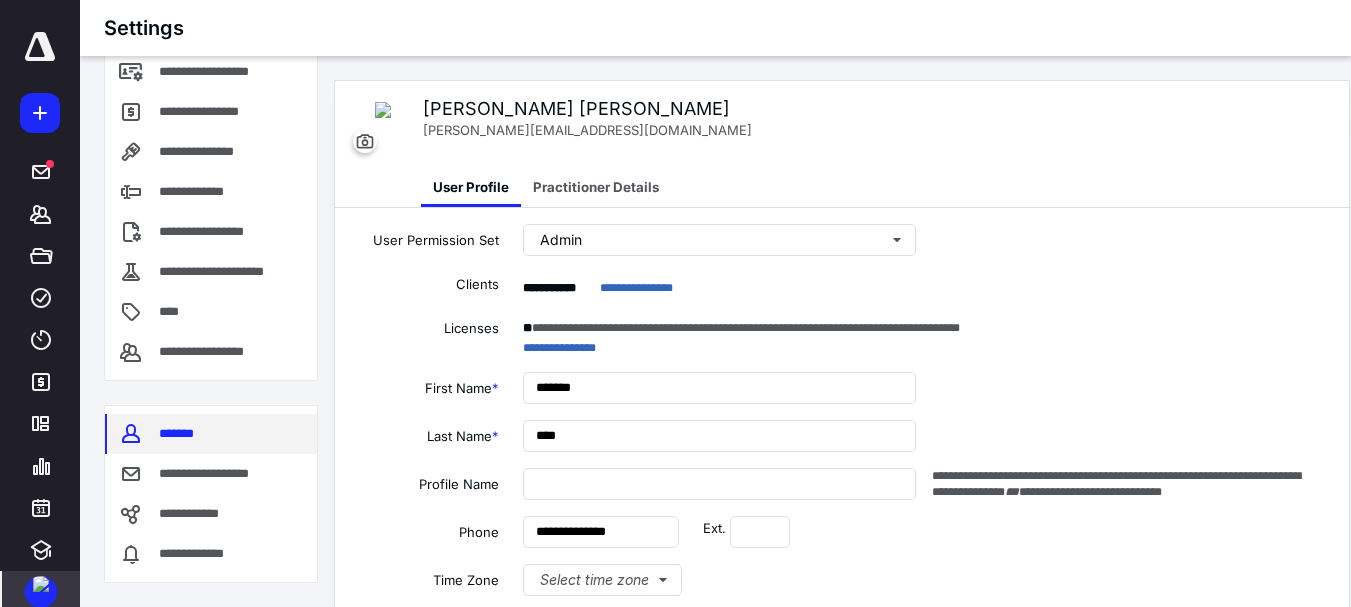 type on "**********" 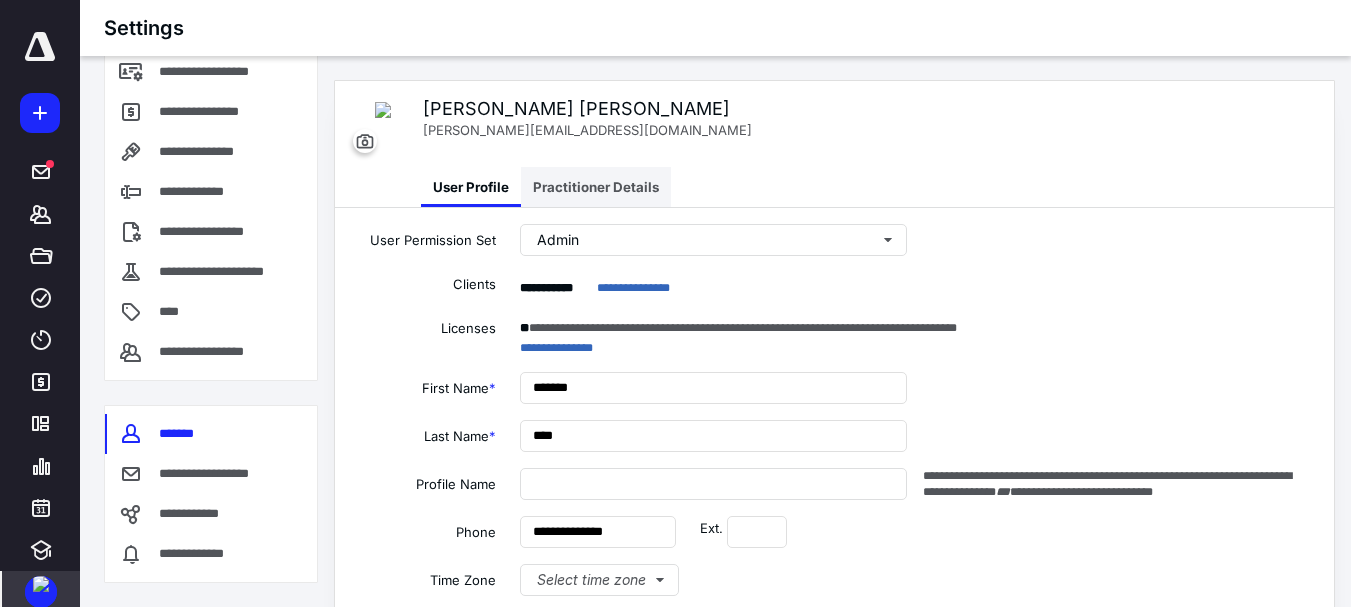 click on "Practitioner Details" at bounding box center (596, 187) 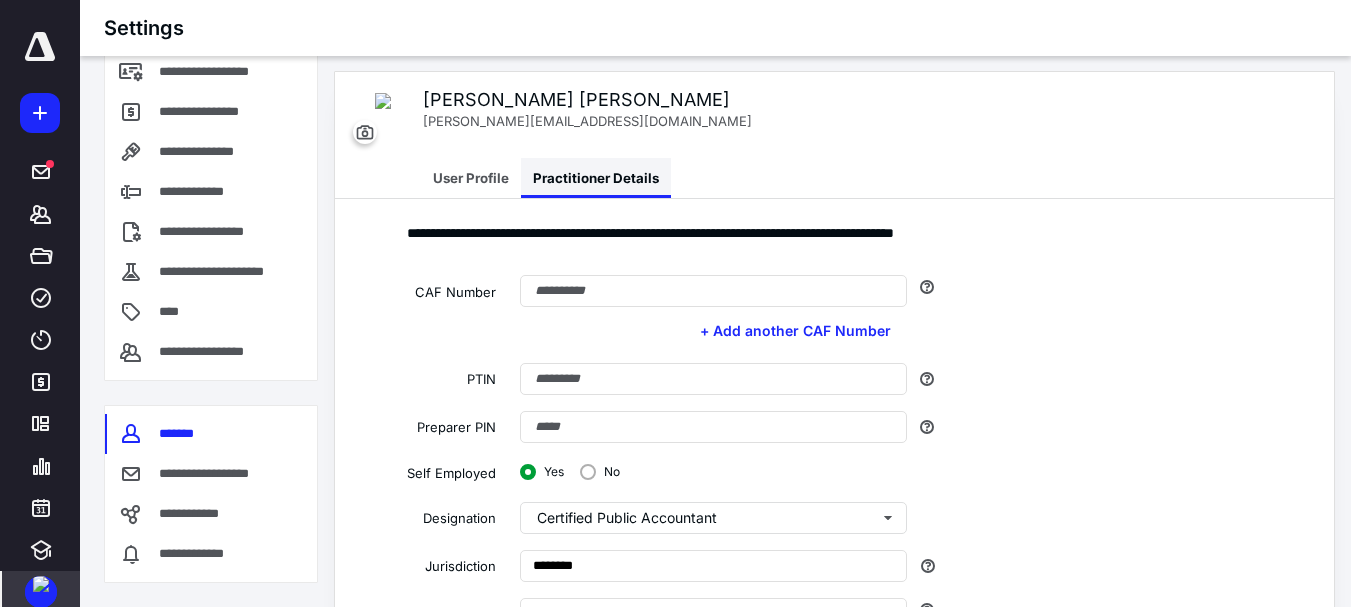 scroll, scrollTop: 0, scrollLeft: 0, axis: both 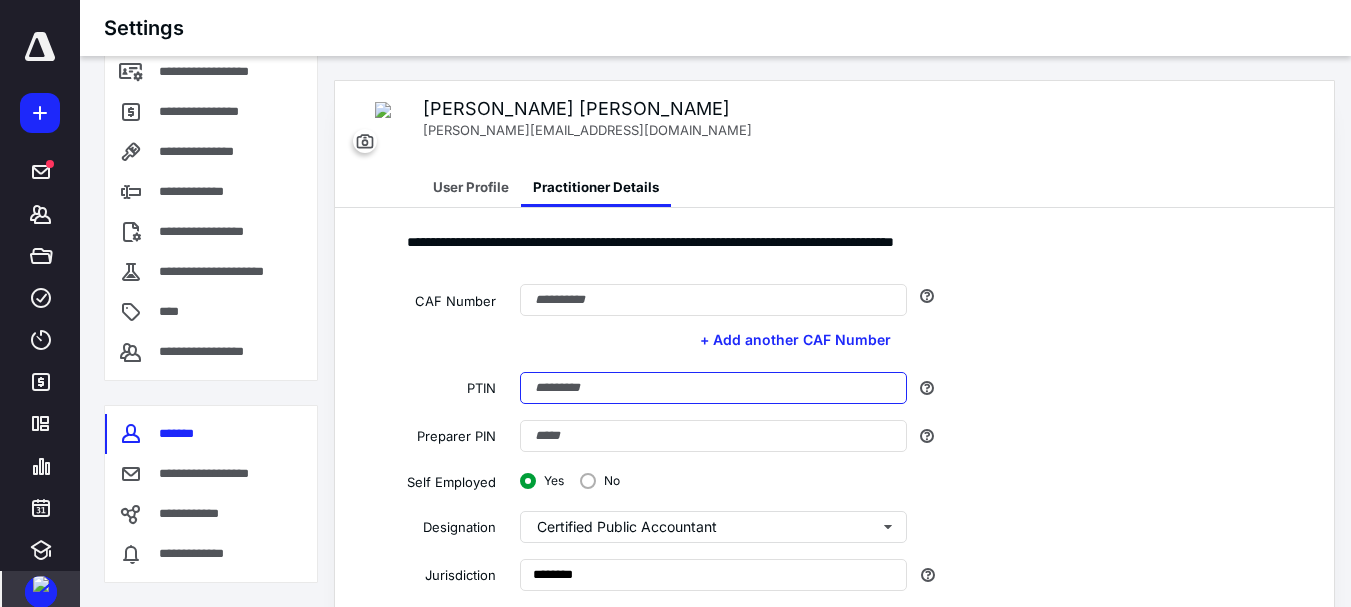 click at bounding box center (713, 388) 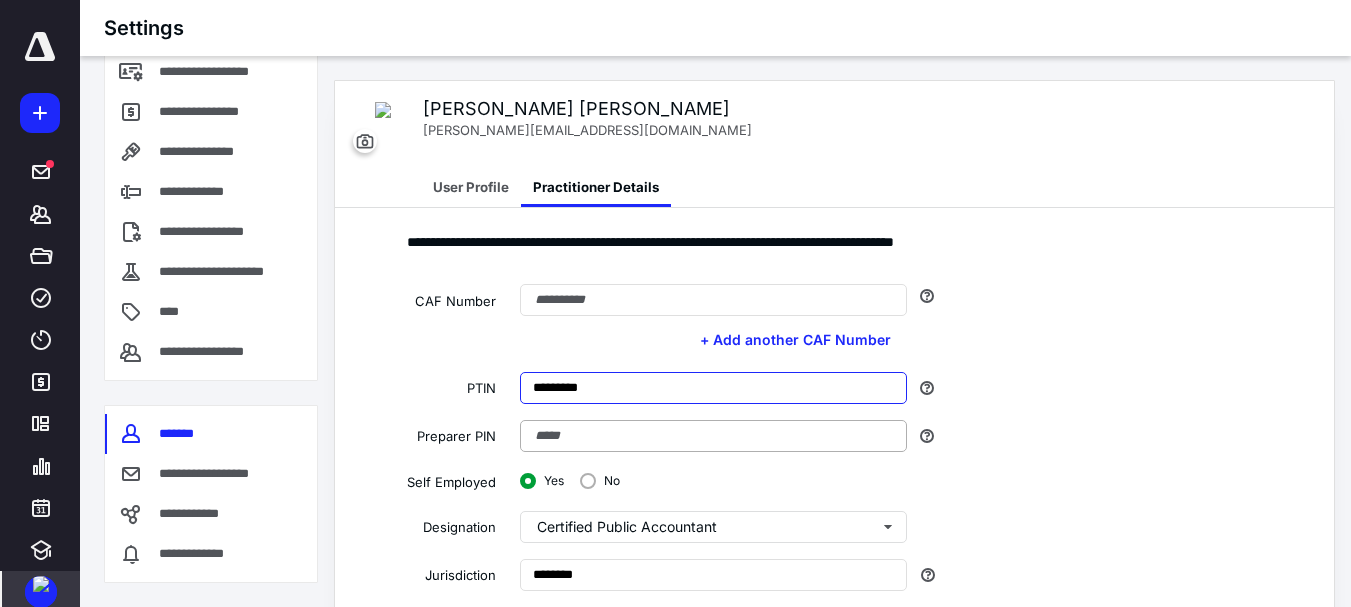 type on "*********" 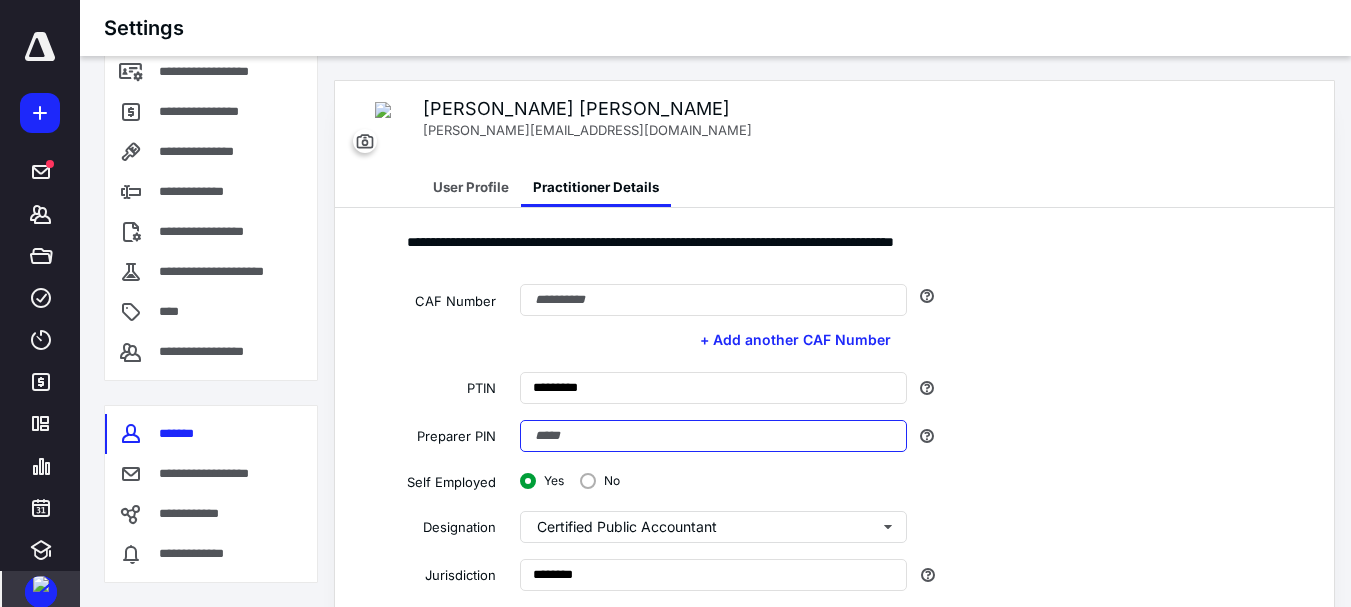 click at bounding box center [713, 436] 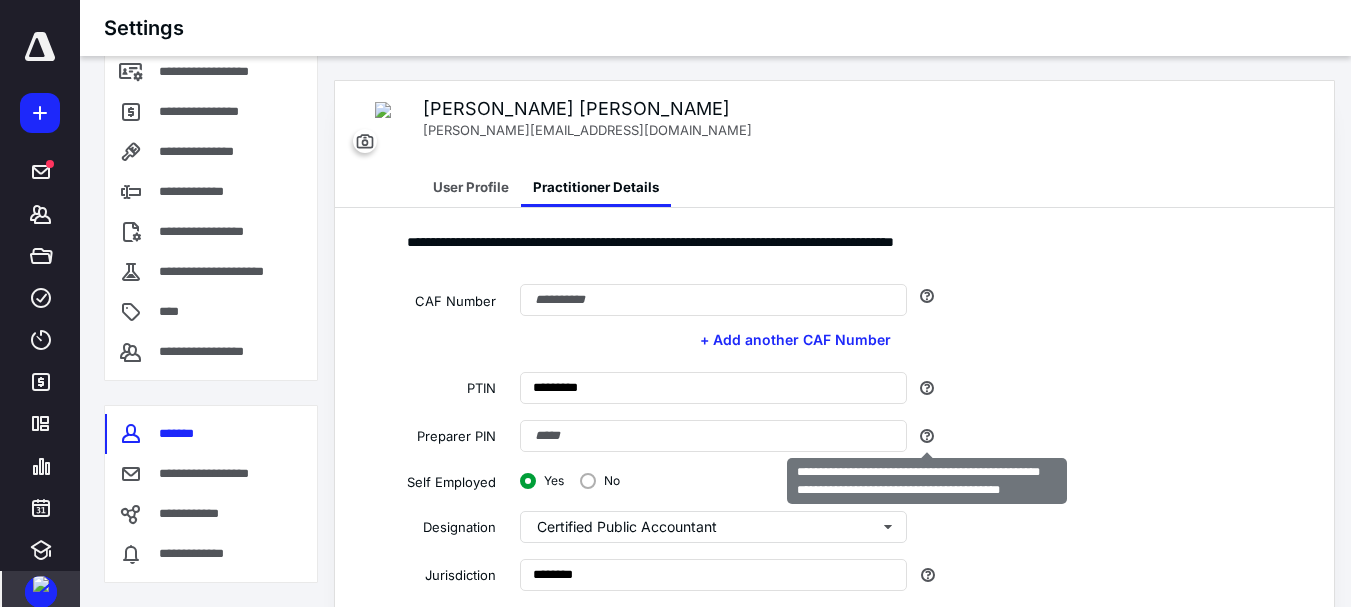 click 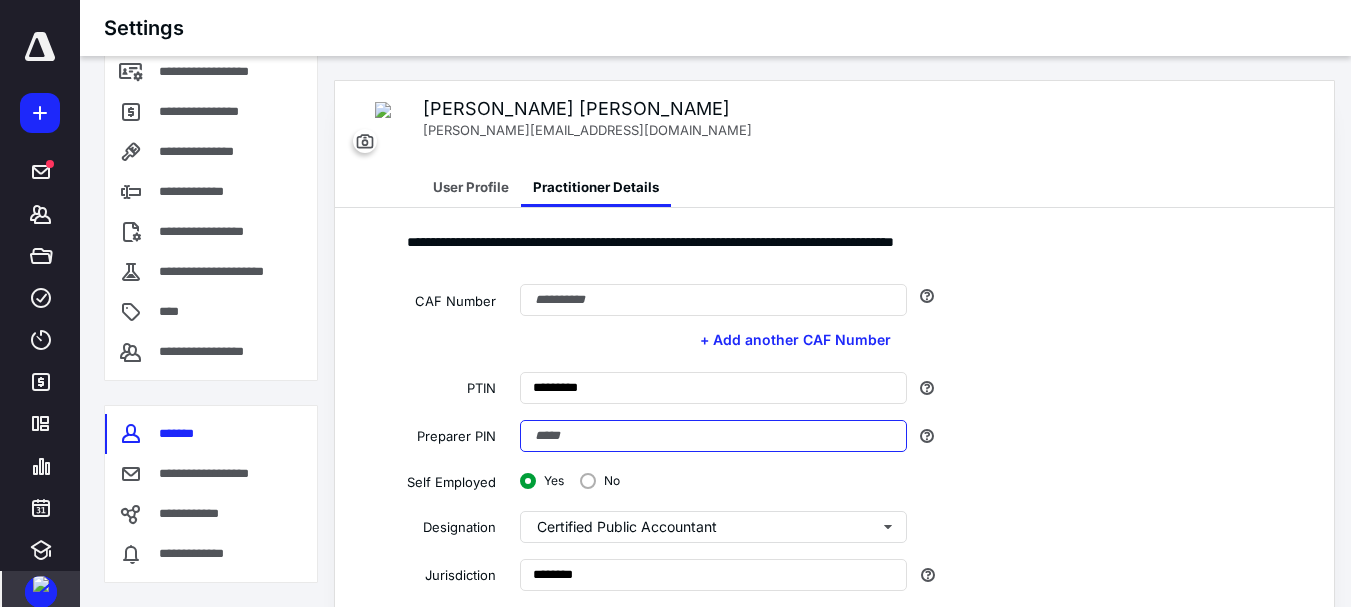 click at bounding box center [713, 436] 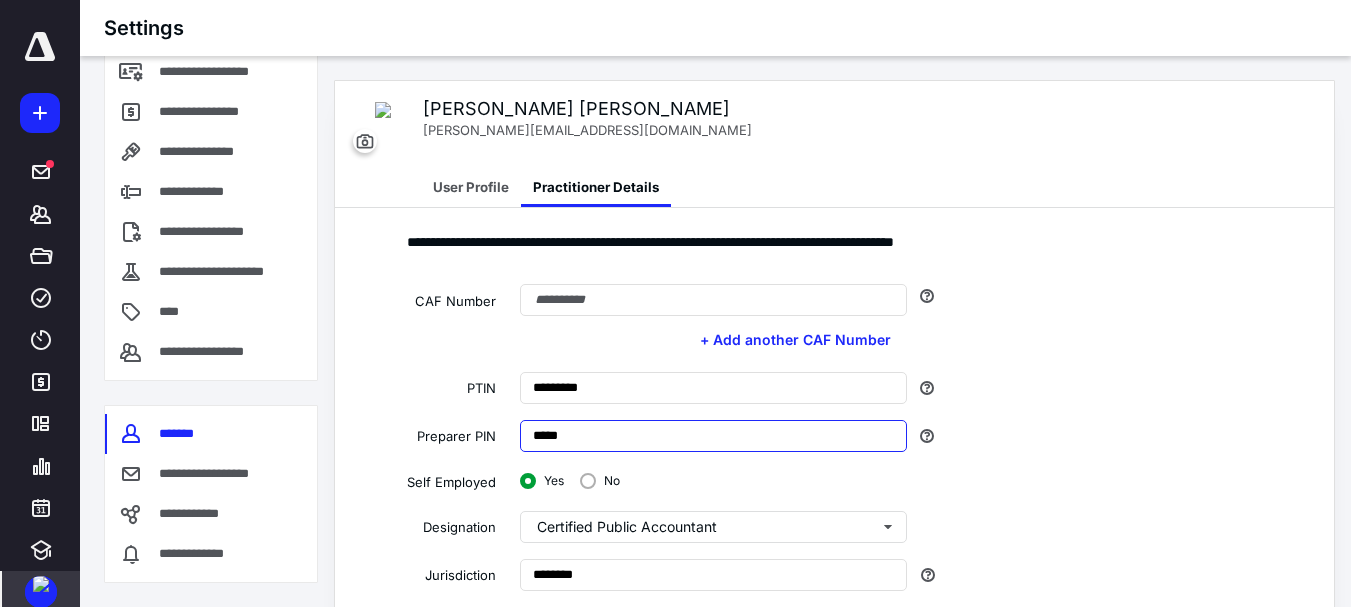 type on "*****" 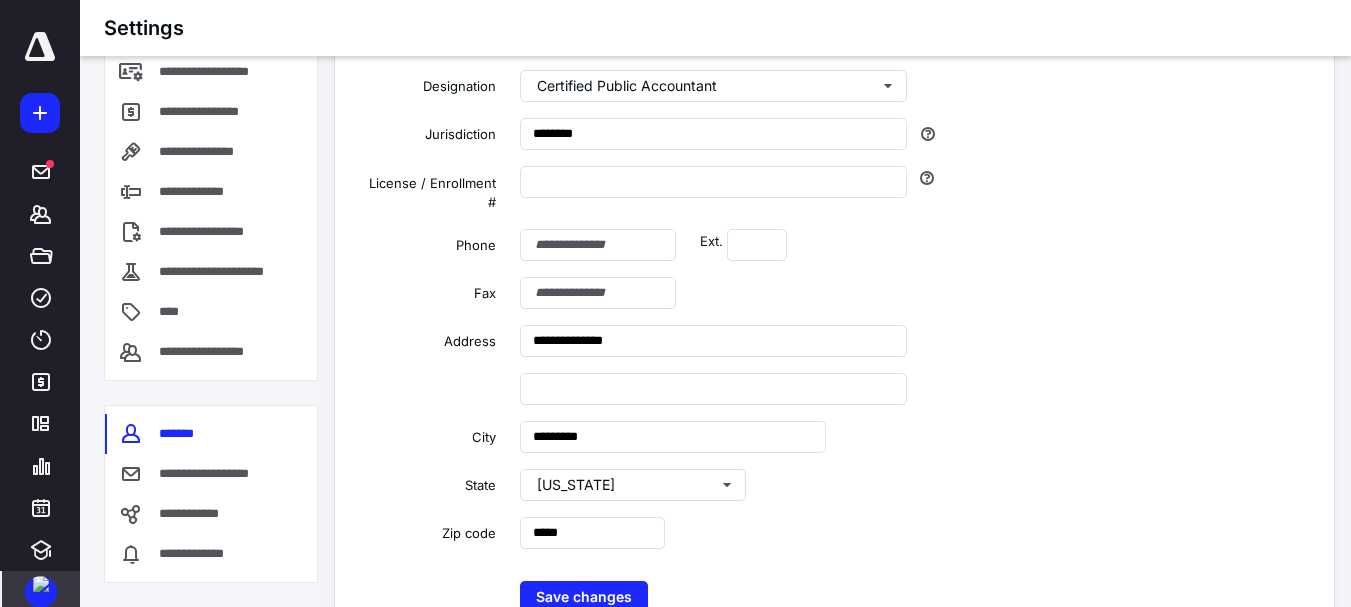 scroll, scrollTop: 442, scrollLeft: 0, axis: vertical 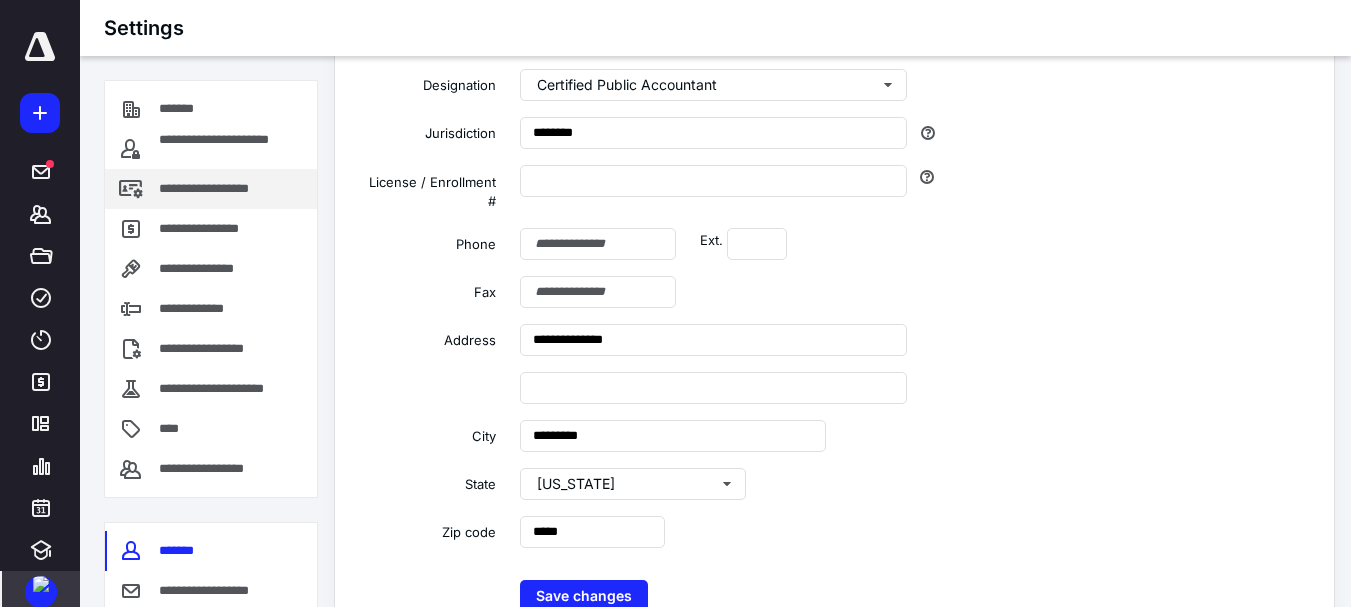 click on "**********" at bounding box center (226, 189) 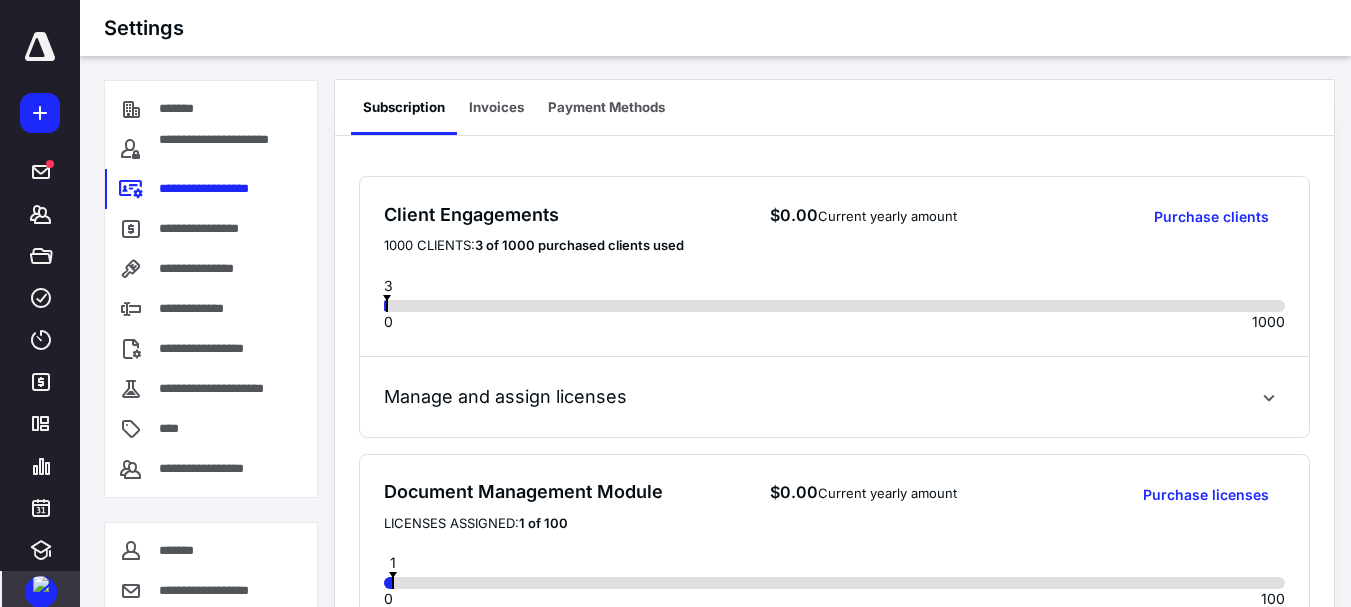 scroll, scrollTop: 0, scrollLeft: 0, axis: both 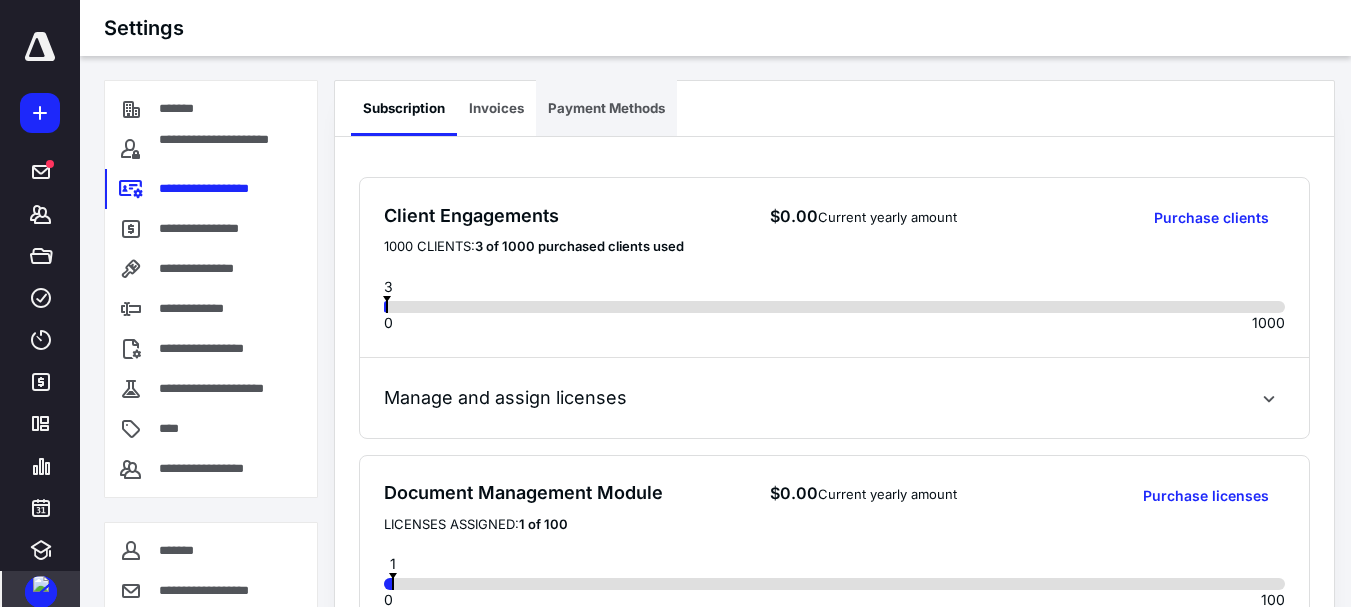 click on "Payment Methods" at bounding box center [606, 108] 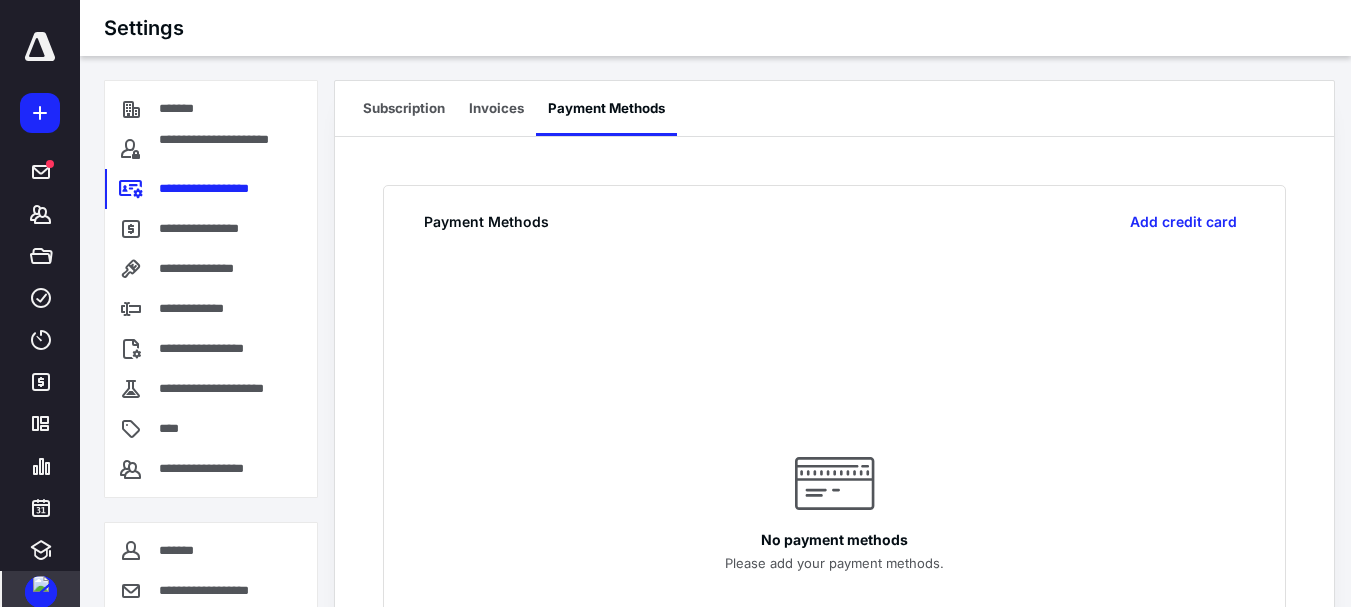 click on "Payment Methods Add credit card" at bounding box center [834, 216] 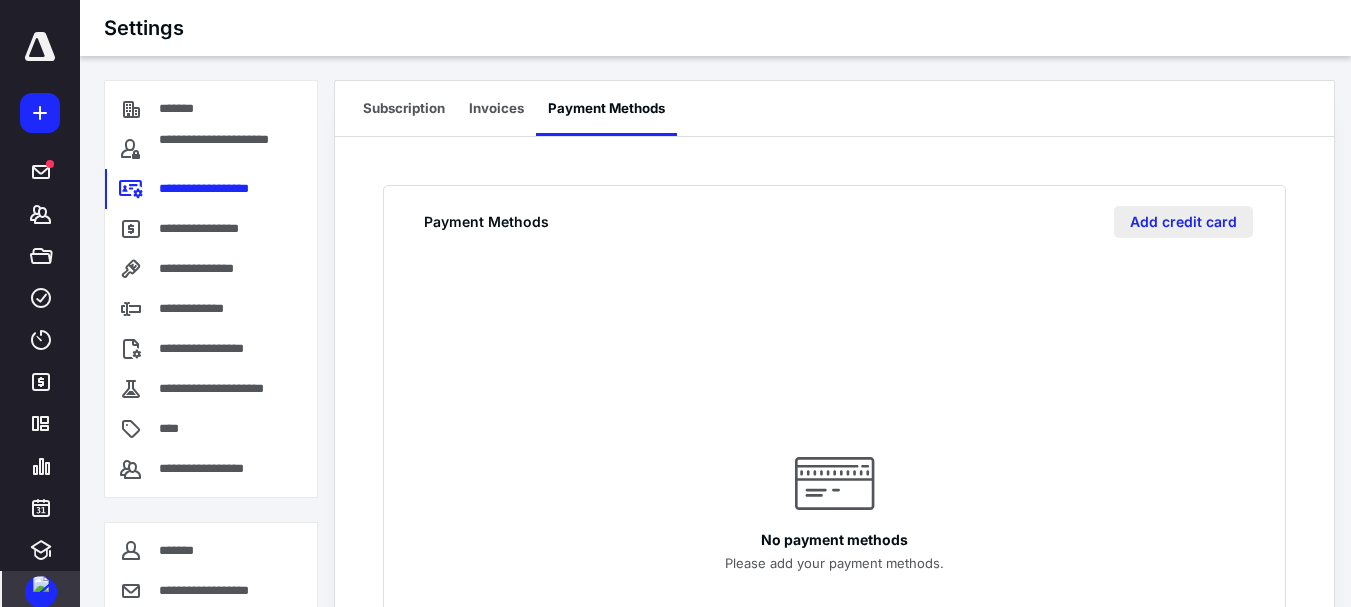click on "Add credit card" at bounding box center [1183, 222] 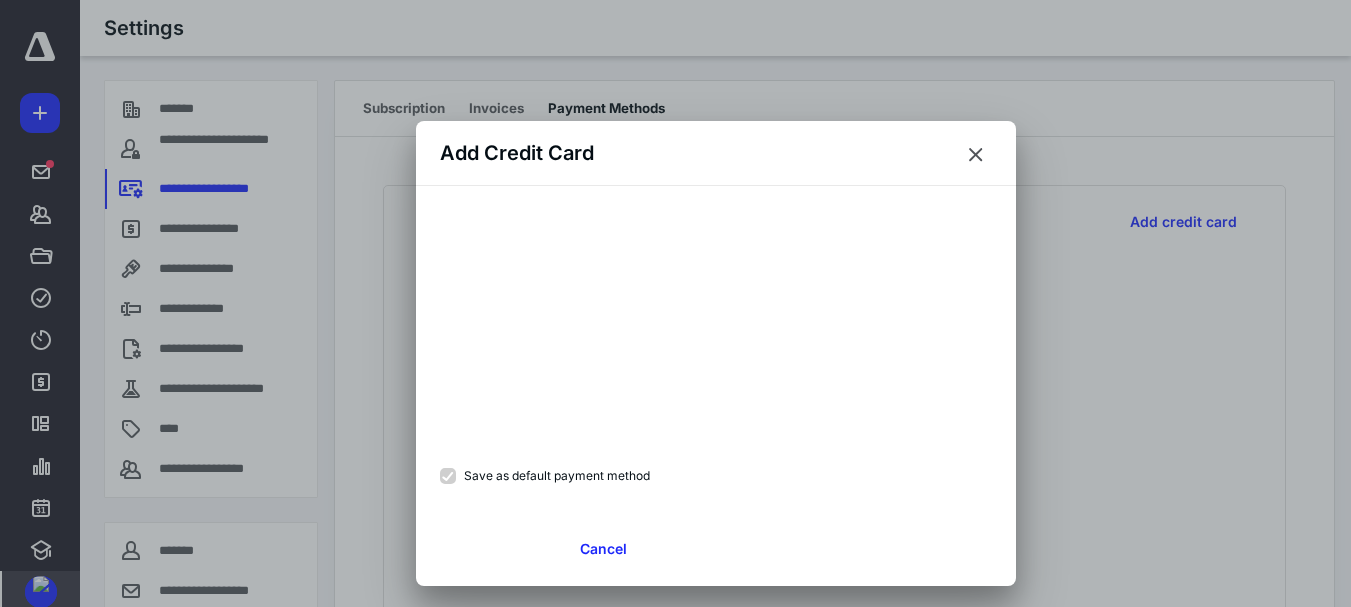 click on "Save as default payment method" at bounding box center [545, 475] 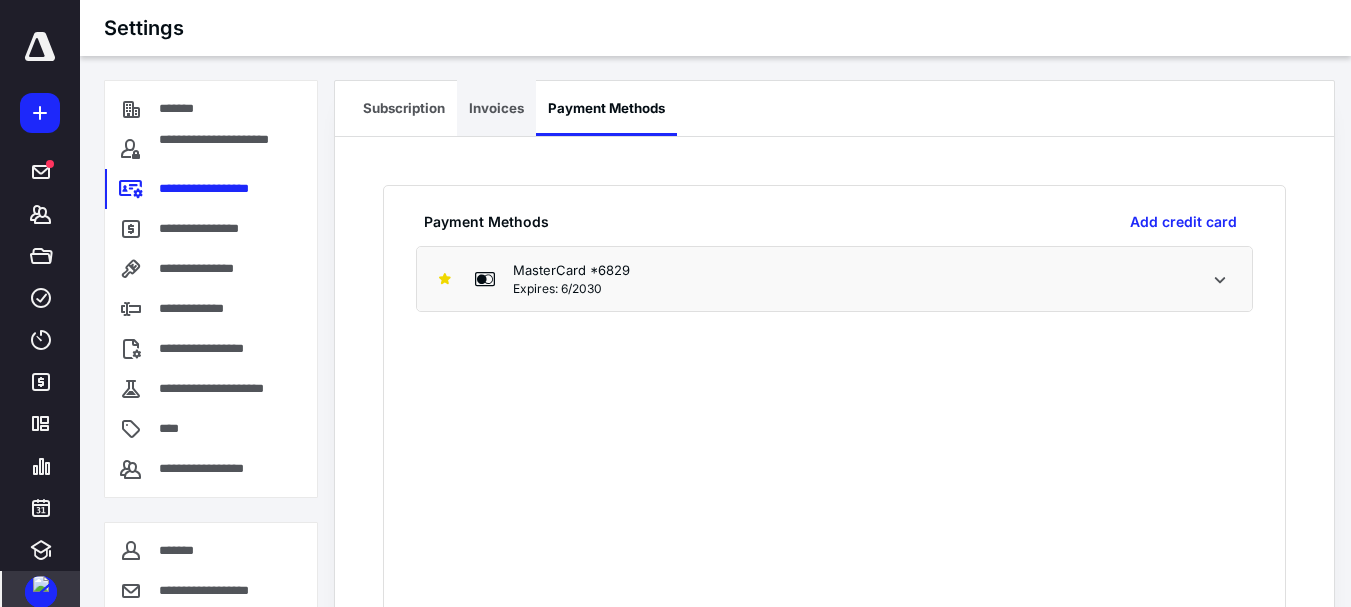 click on "Invoices" at bounding box center (496, 108) 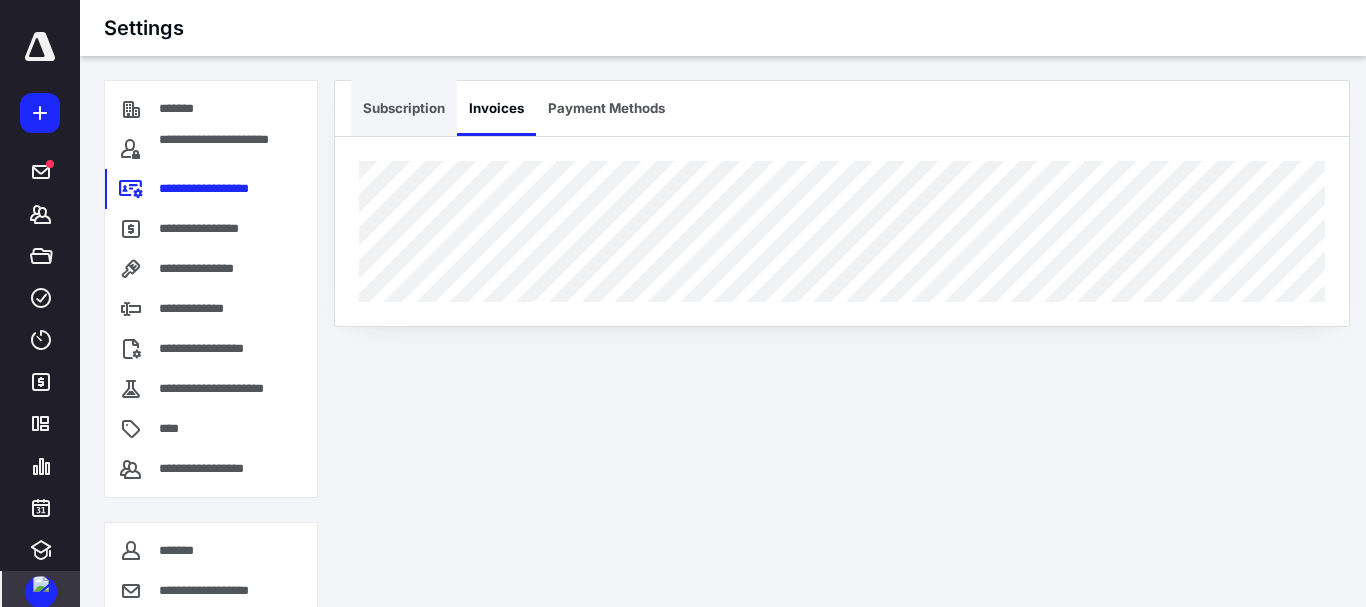 click on "Subscription" at bounding box center (404, 108) 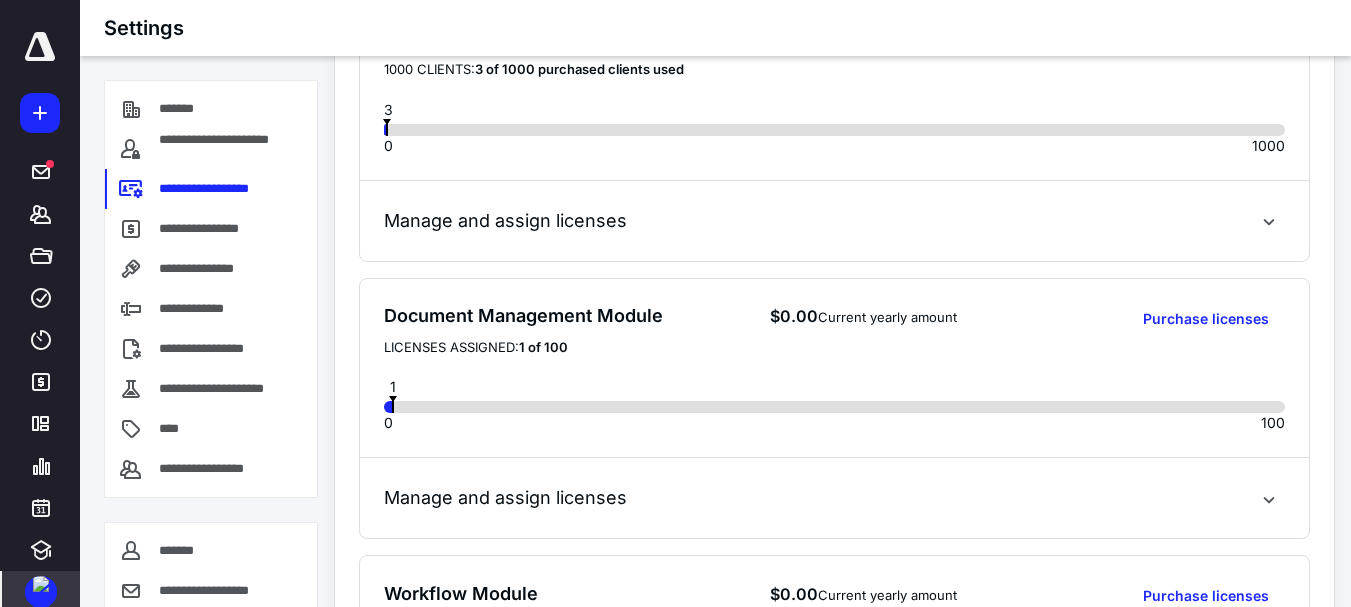 scroll, scrollTop: 179, scrollLeft: 0, axis: vertical 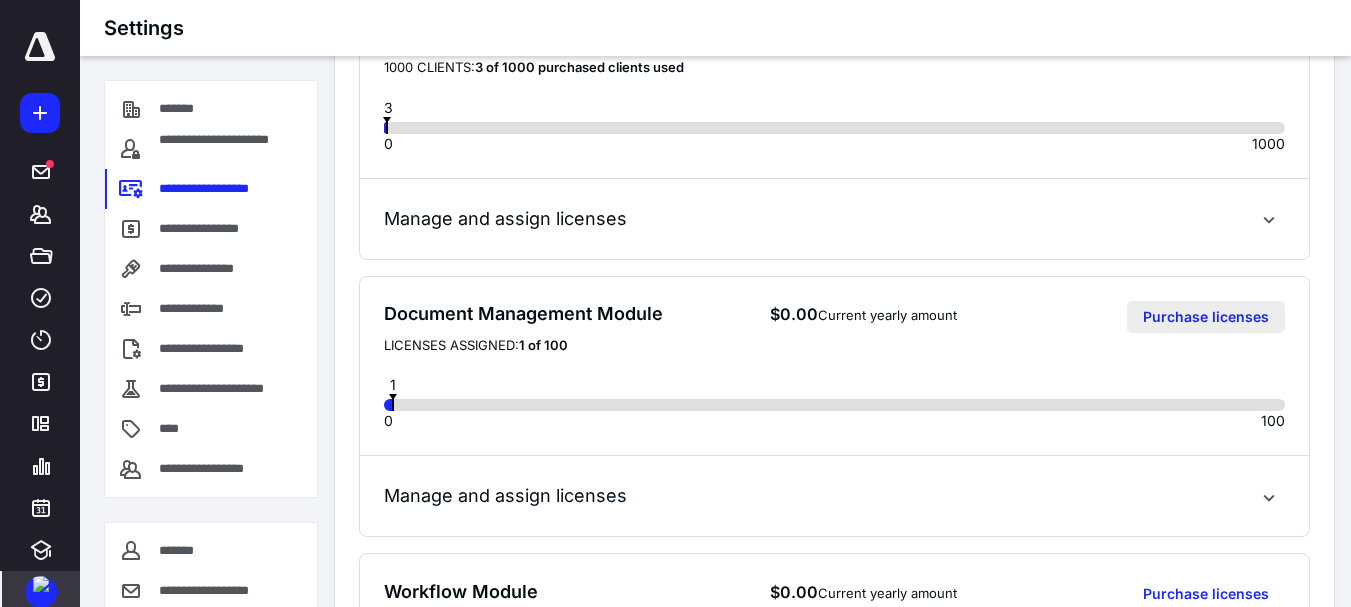 click on "Purchase licenses" at bounding box center (1206, 317) 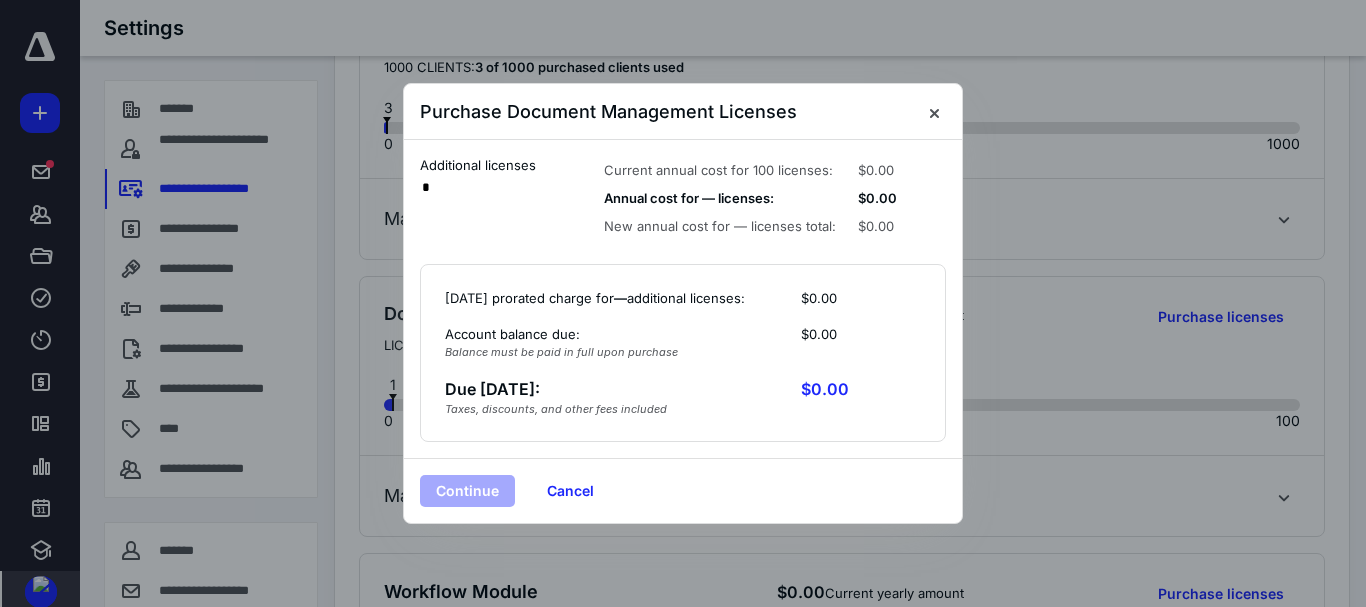 drag, startPoint x: 462, startPoint y: 180, endPoint x: 365, endPoint y: 171, distance: 97.41663 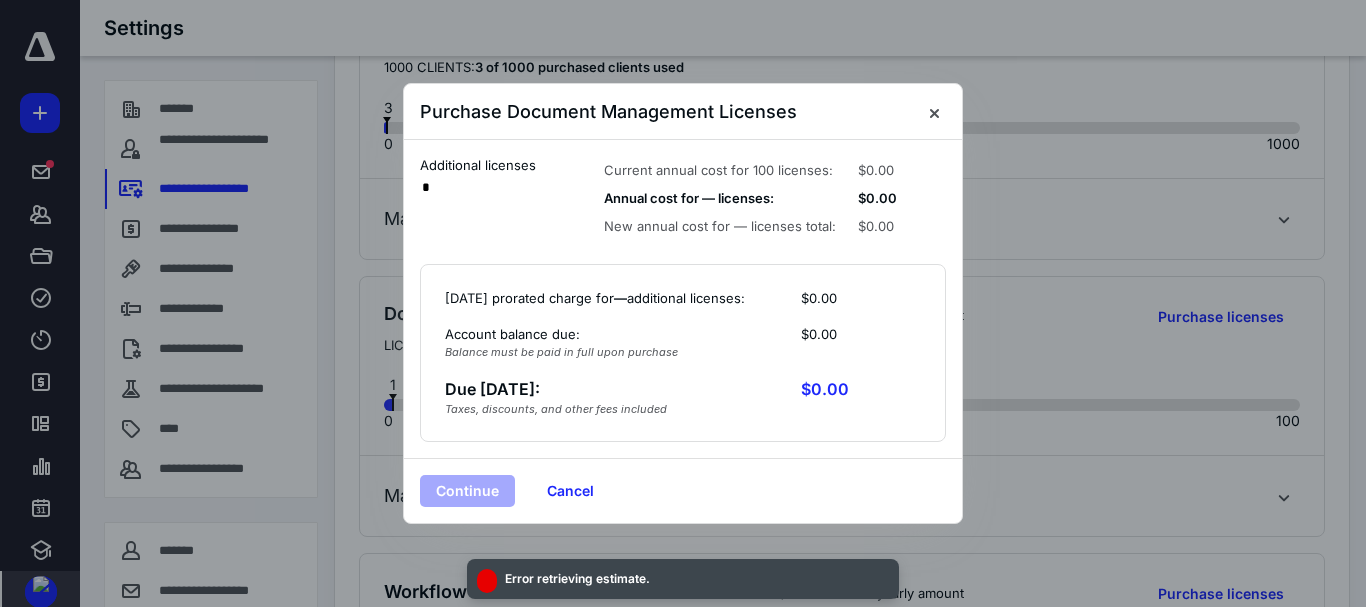 type on "*" 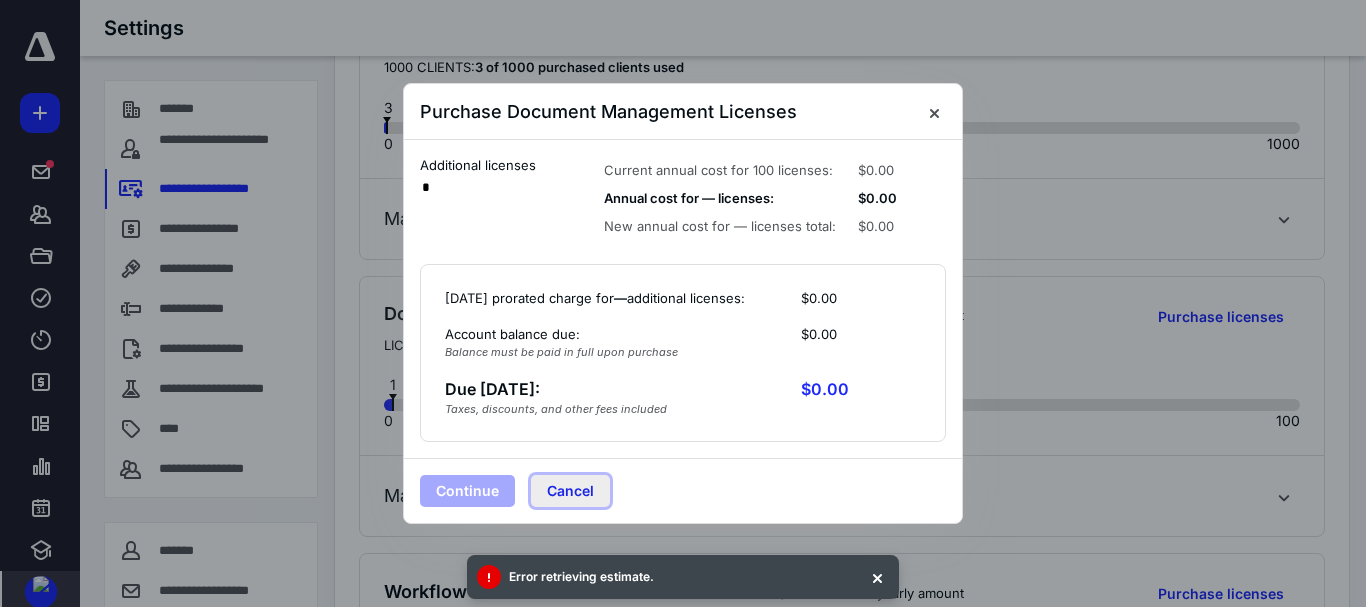 click on "Cancel" at bounding box center [570, 491] 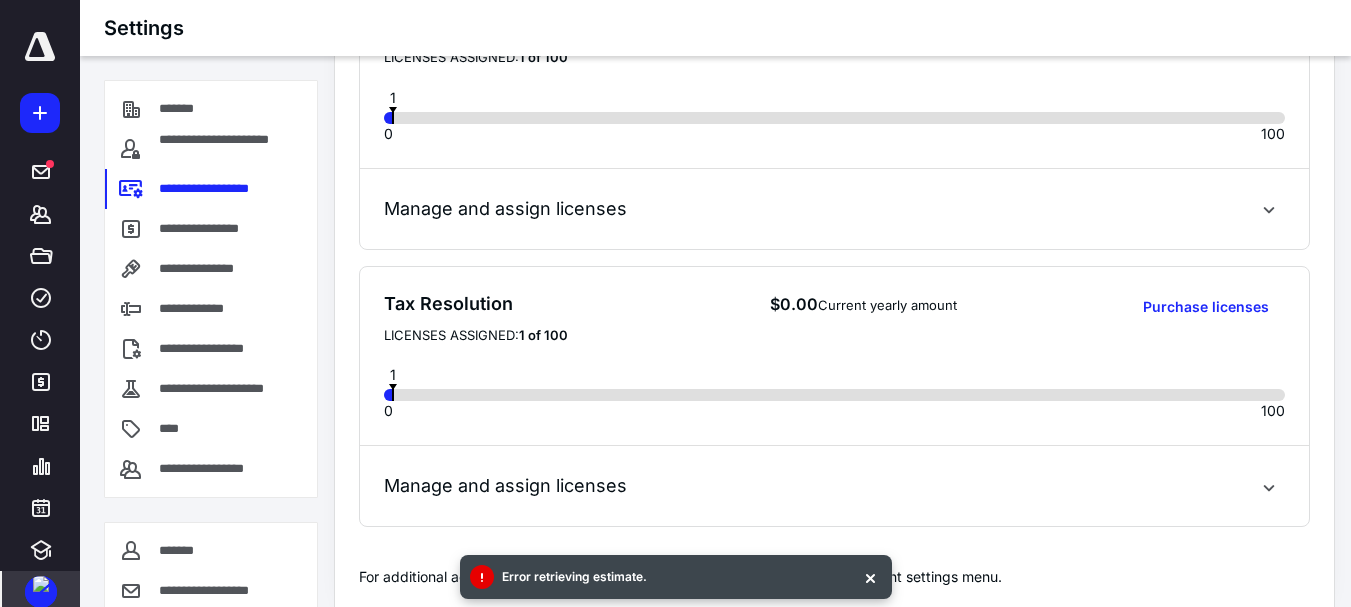 scroll, scrollTop: 1027, scrollLeft: 0, axis: vertical 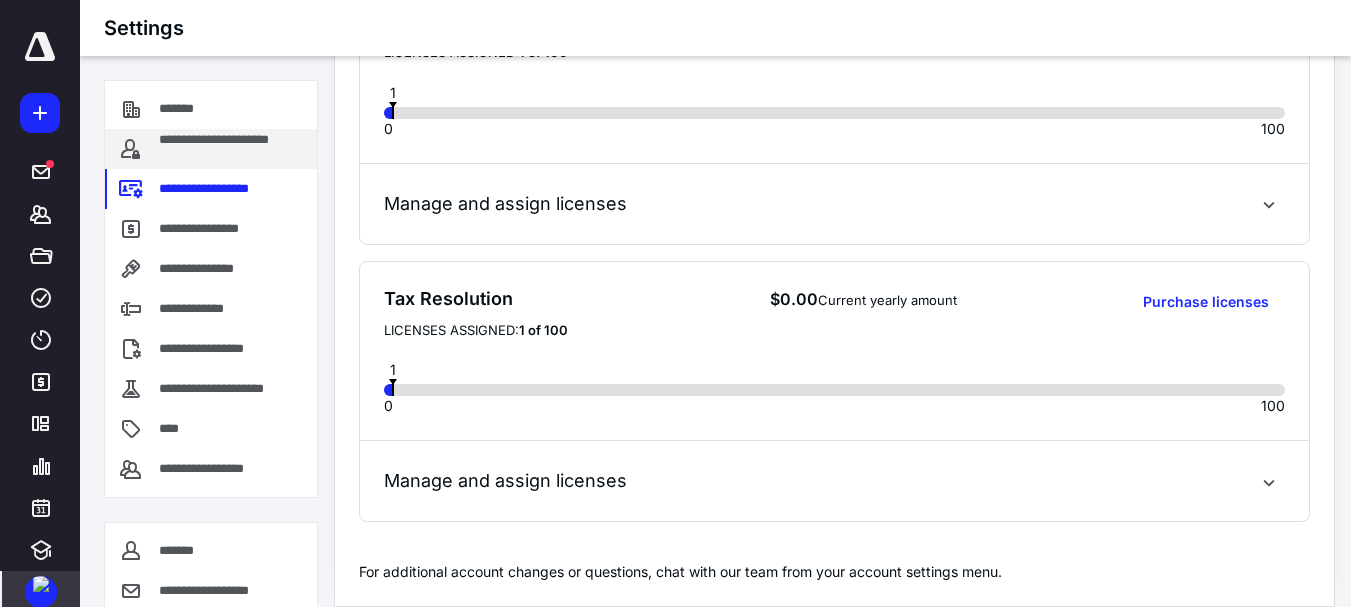 click on "**********" at bounding box center (230, 149) 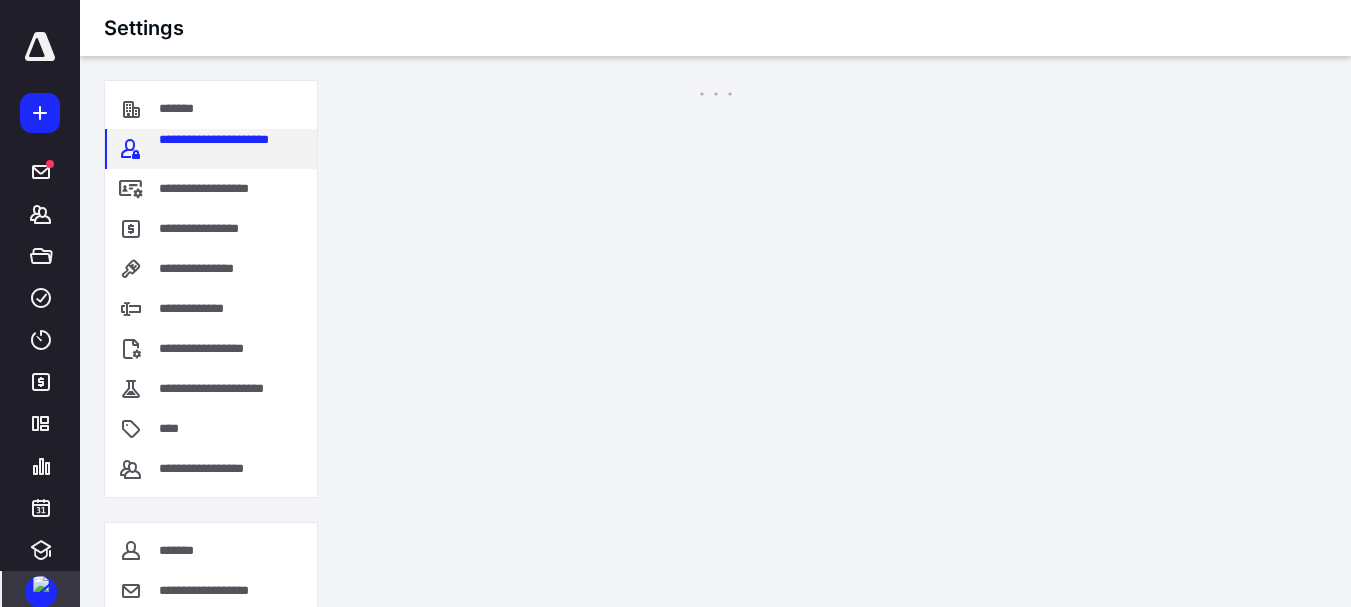 scroll, scrollTop: 0, scrollLeft: 0, axis: both 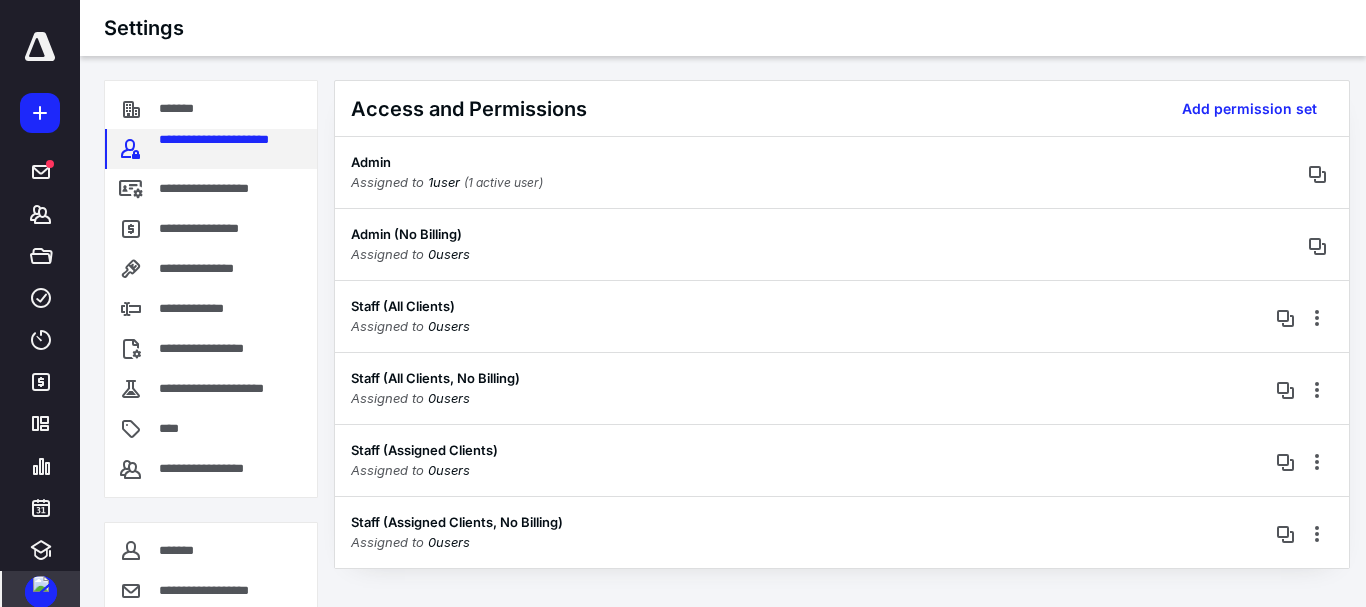 click on "**********" at bounding box center [230, 149] 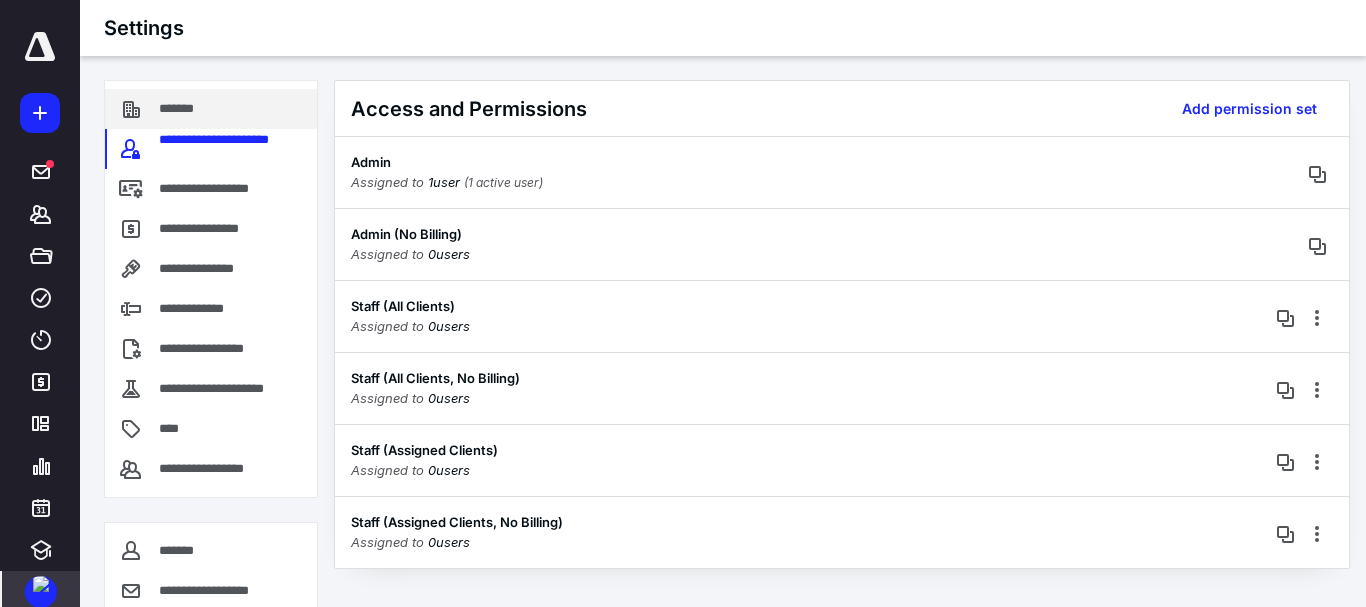 click on "*******" at bounding box center [211, 109] 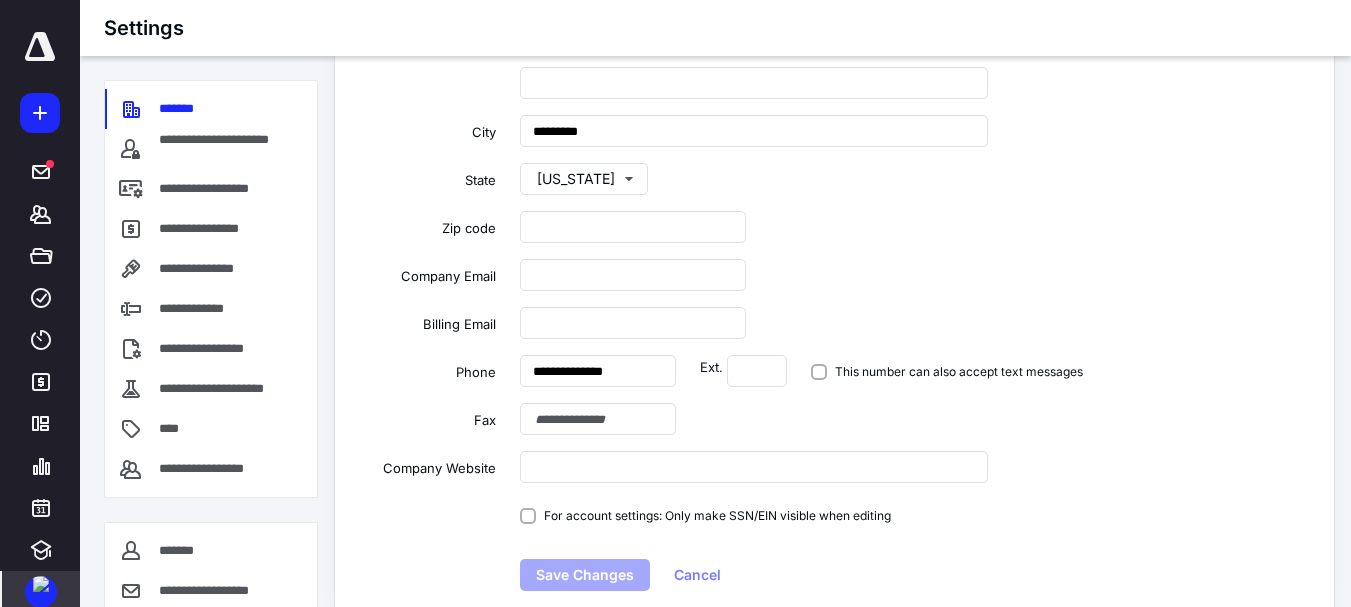 scroll, scrollTop: 420, scrollLeft: 0, axis: vertical 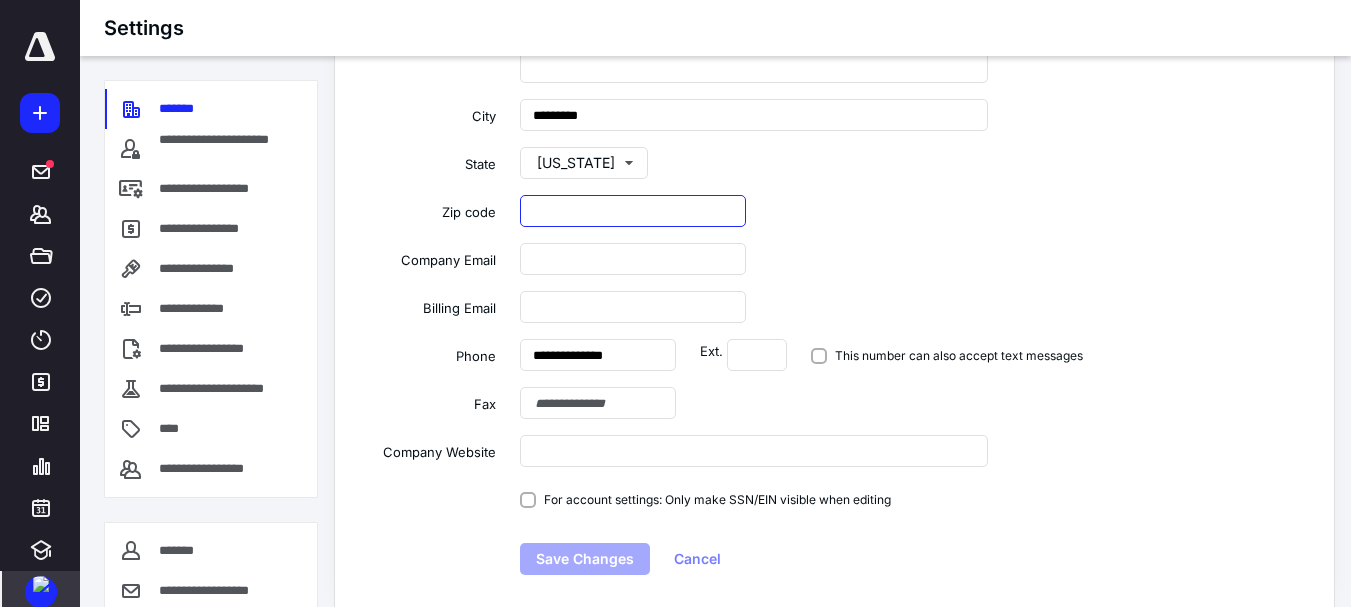 click at bounding box center [633, 211] 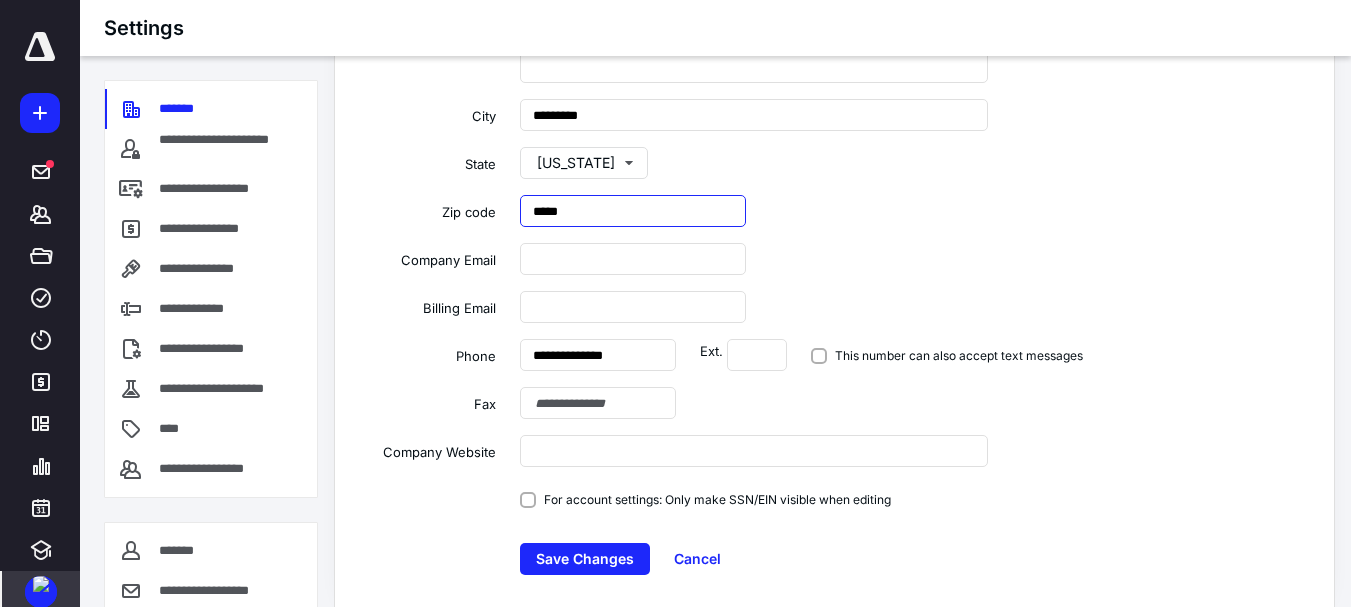 type on "*****" 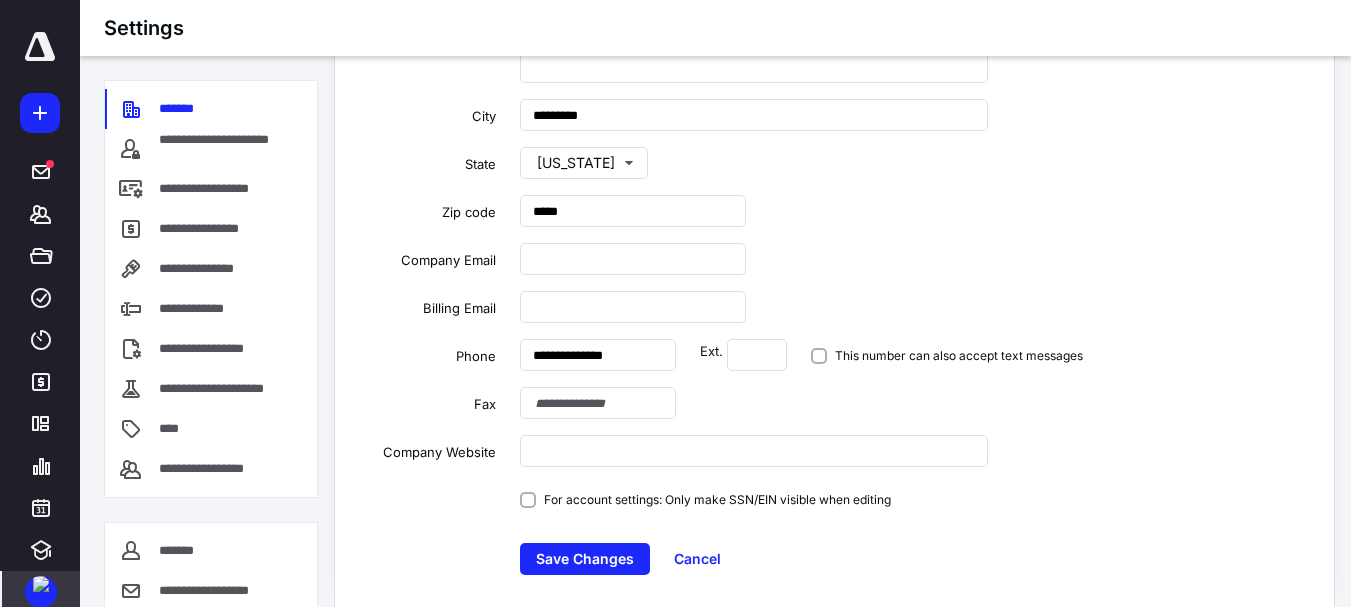 click on "Zip code *****" at bounding box center [834, 211] 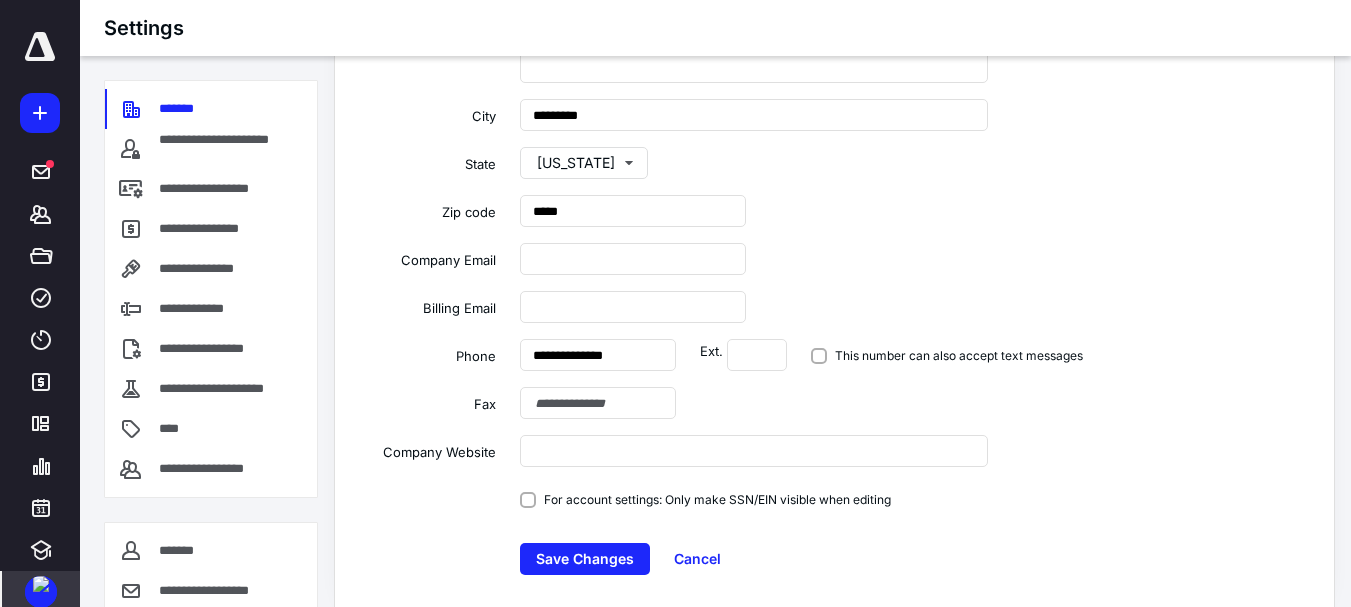click on "This number can also accept text messages" at bounding box center [947, 355] 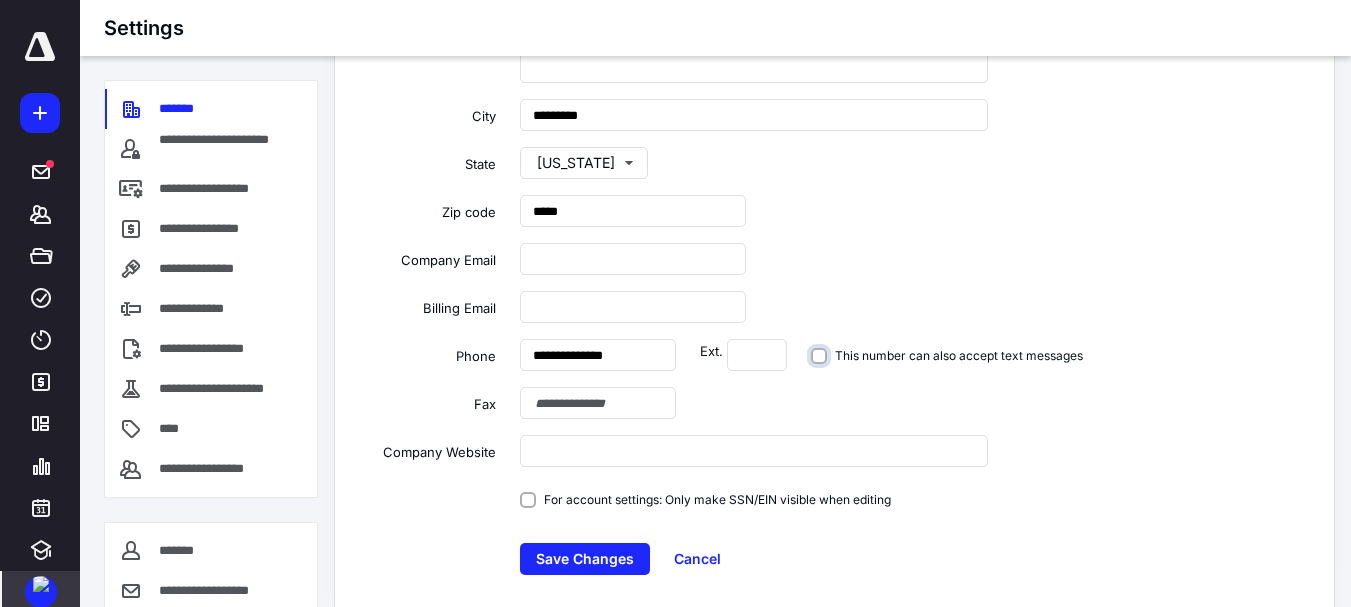 click on "This number can also accept text messages" at bounding box center (821, 355) 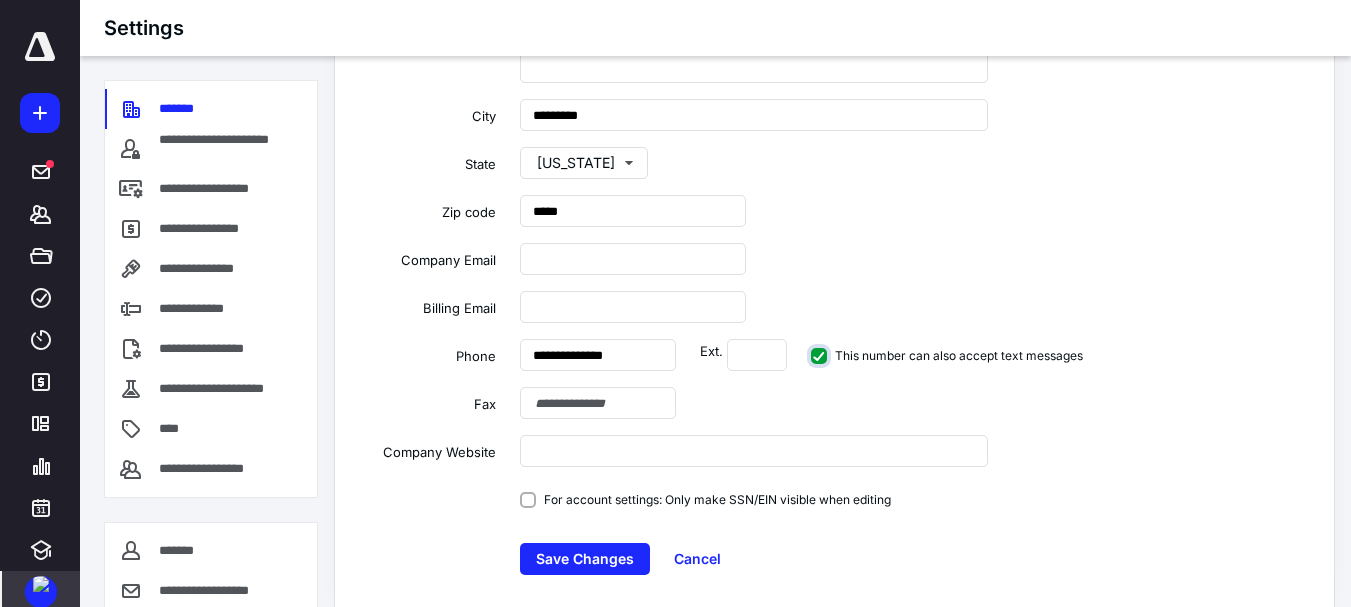 checkbox on "true" 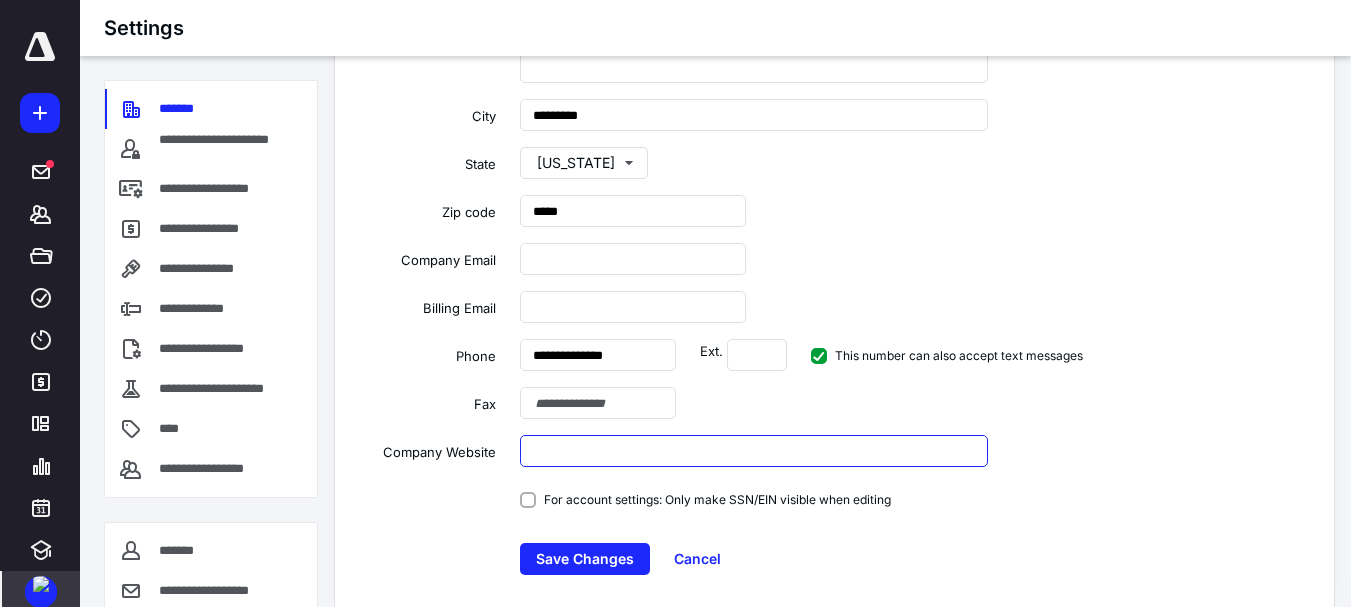 click at bounding box center (754, 451) 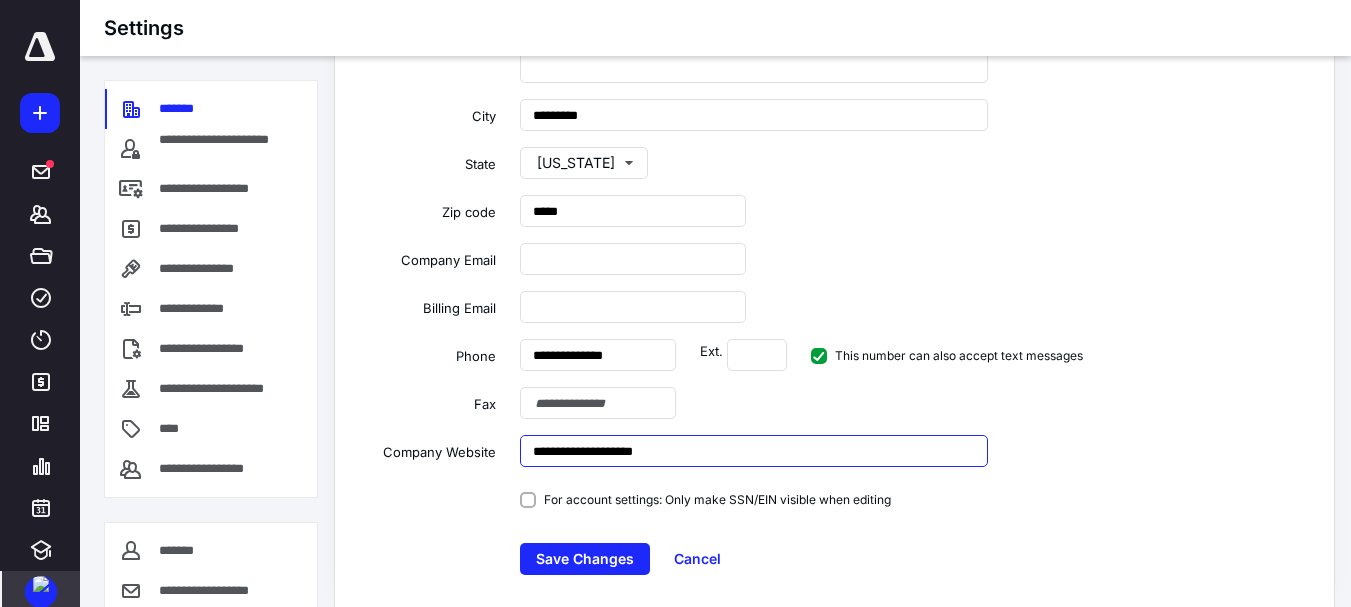 type on "**********" 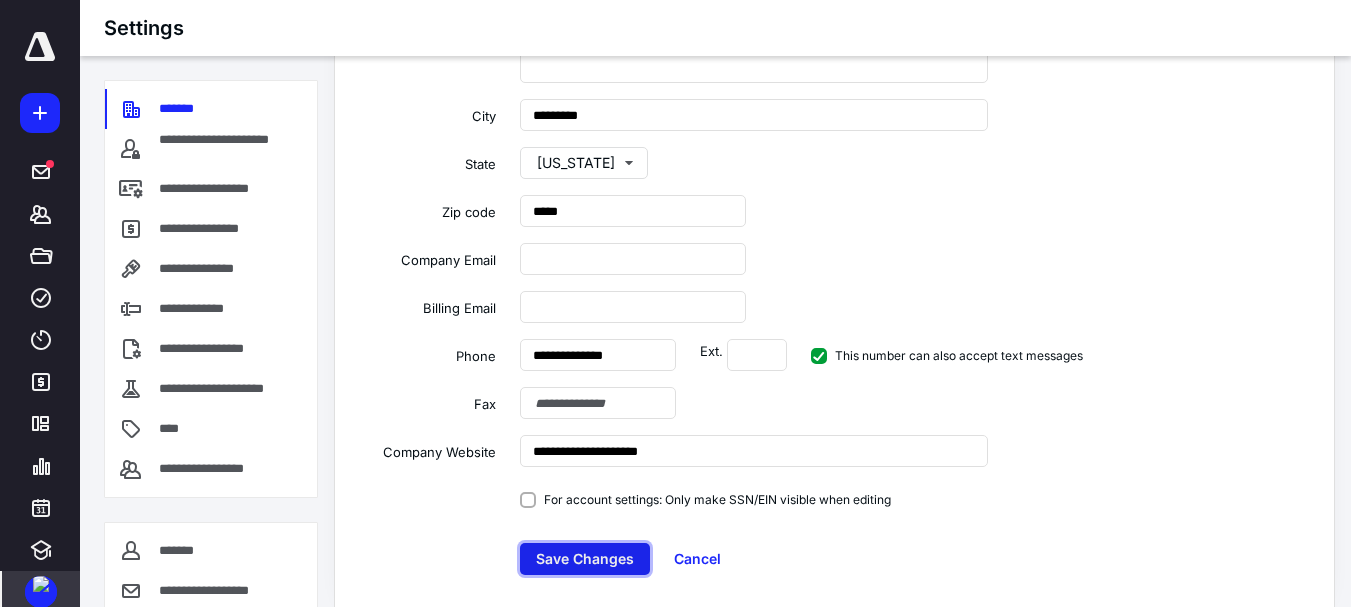click on "Save Changes" at bounding box center [585, 559] 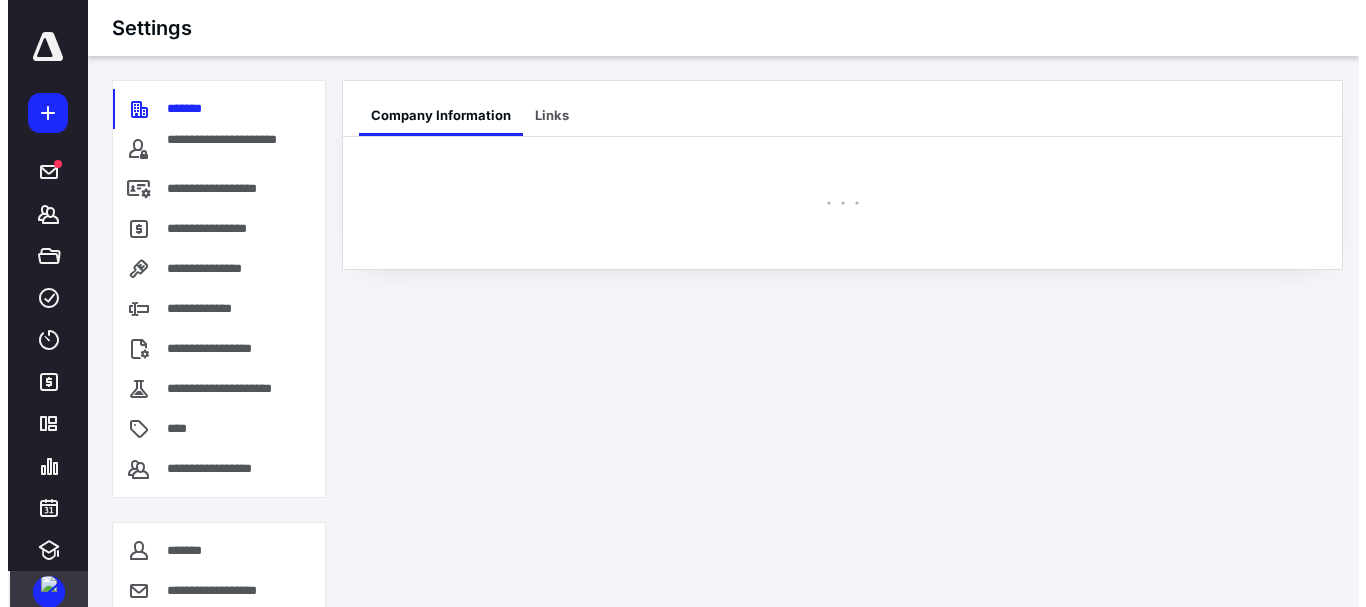 scroll, scrollTop: 0, scrollLeft: 0, axis: both 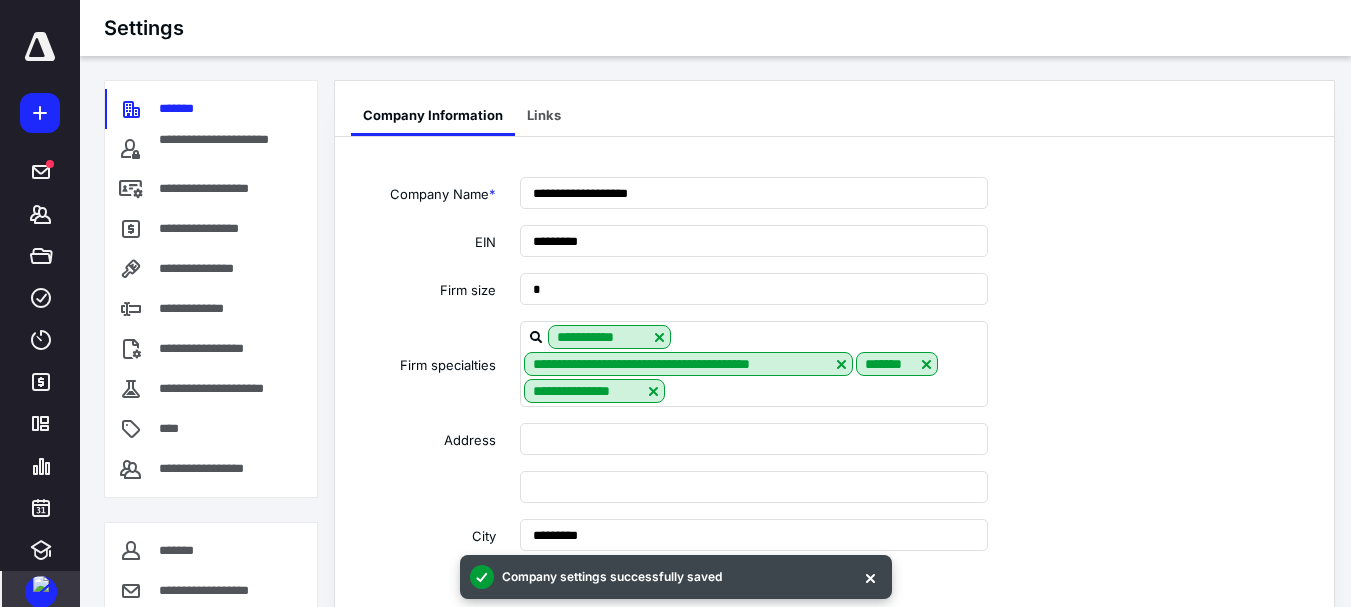 click on "**********" at bounding box center [834, 289] 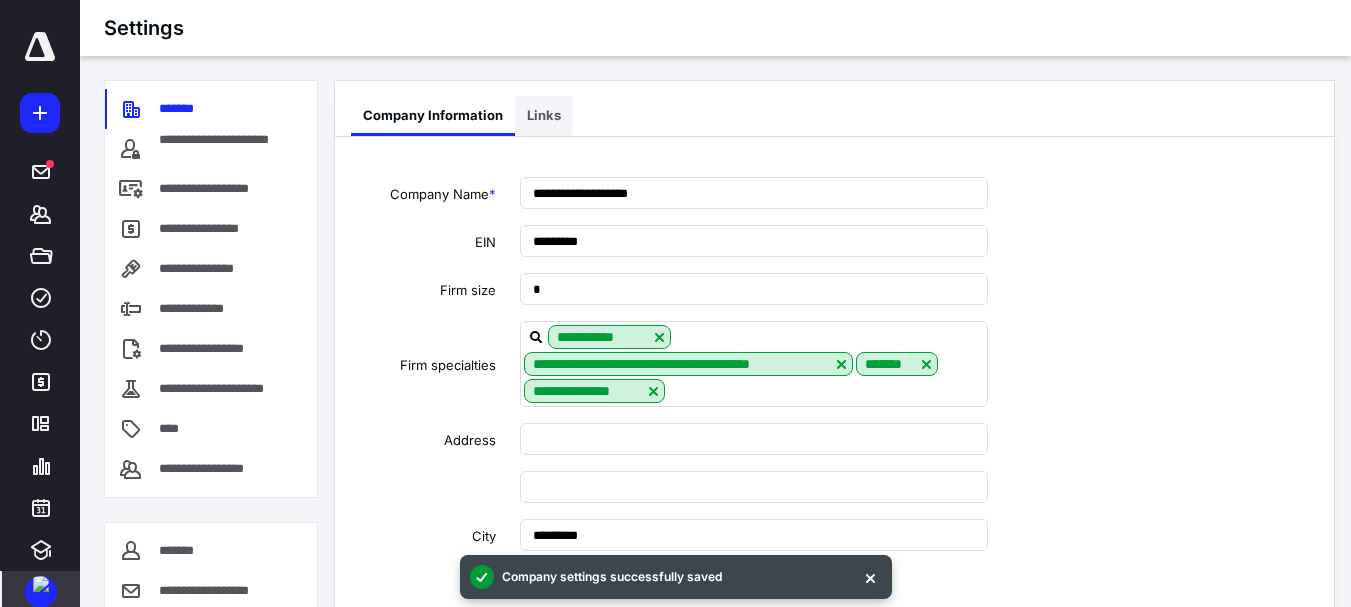 click on "Links" at bounding box center (544, 116) 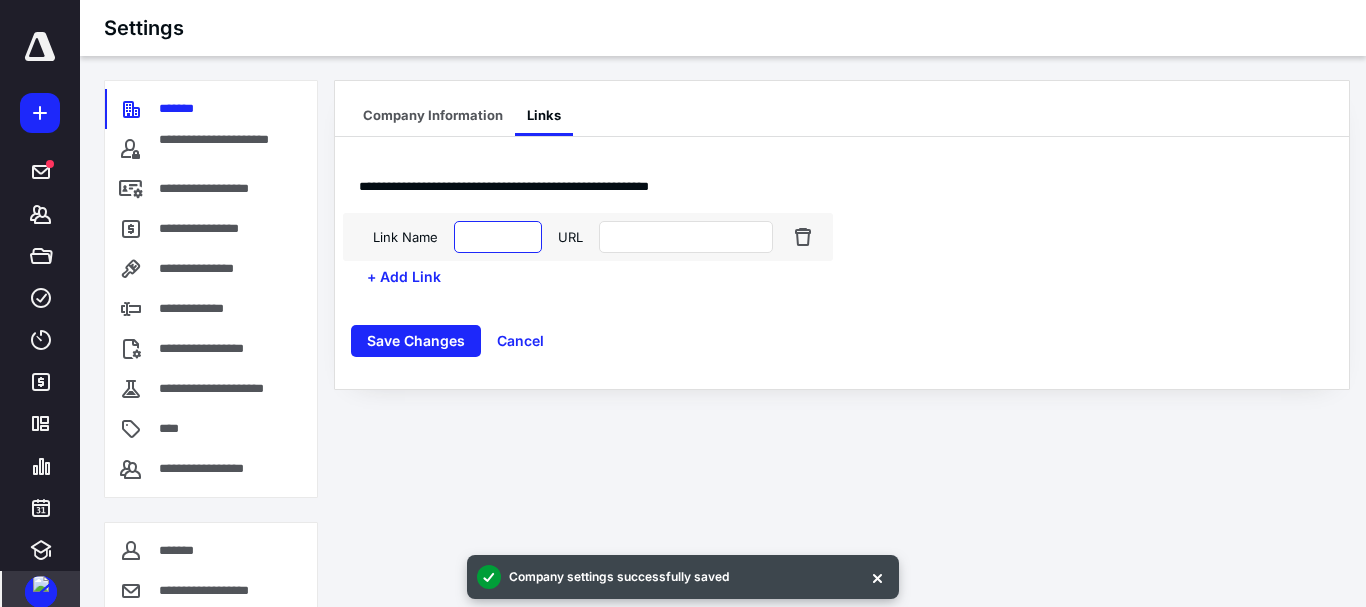 click at bounding box center (497, 237) 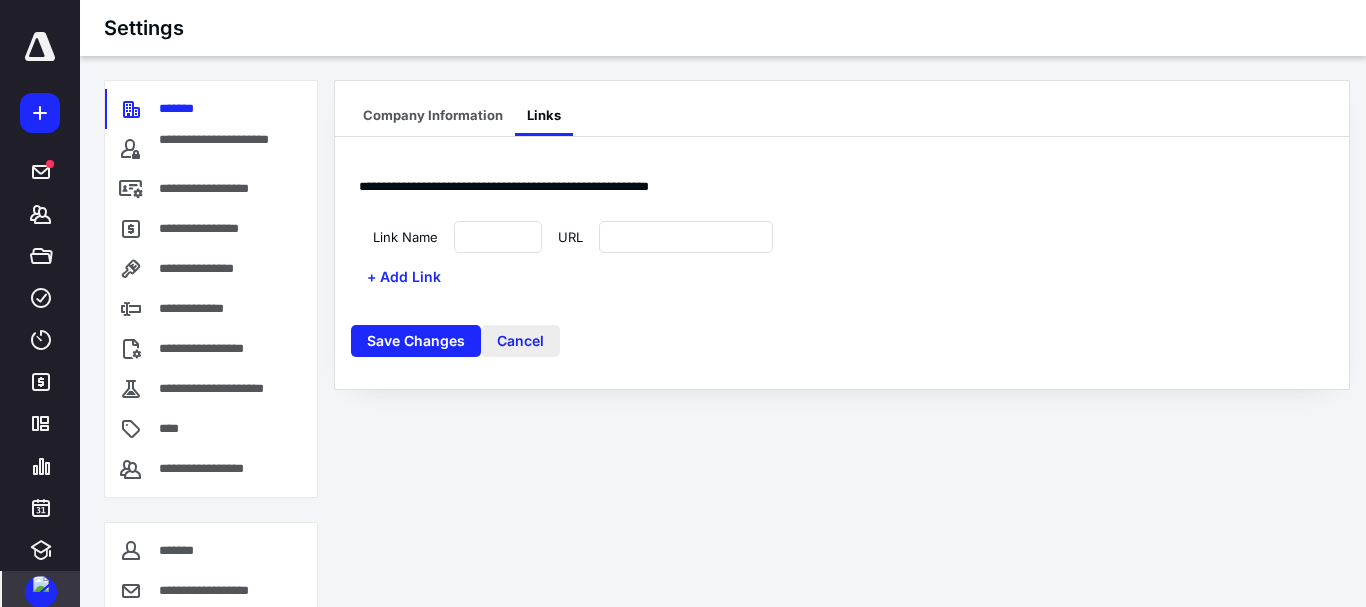 click on "Cancel" at bounding box center [520, 341] 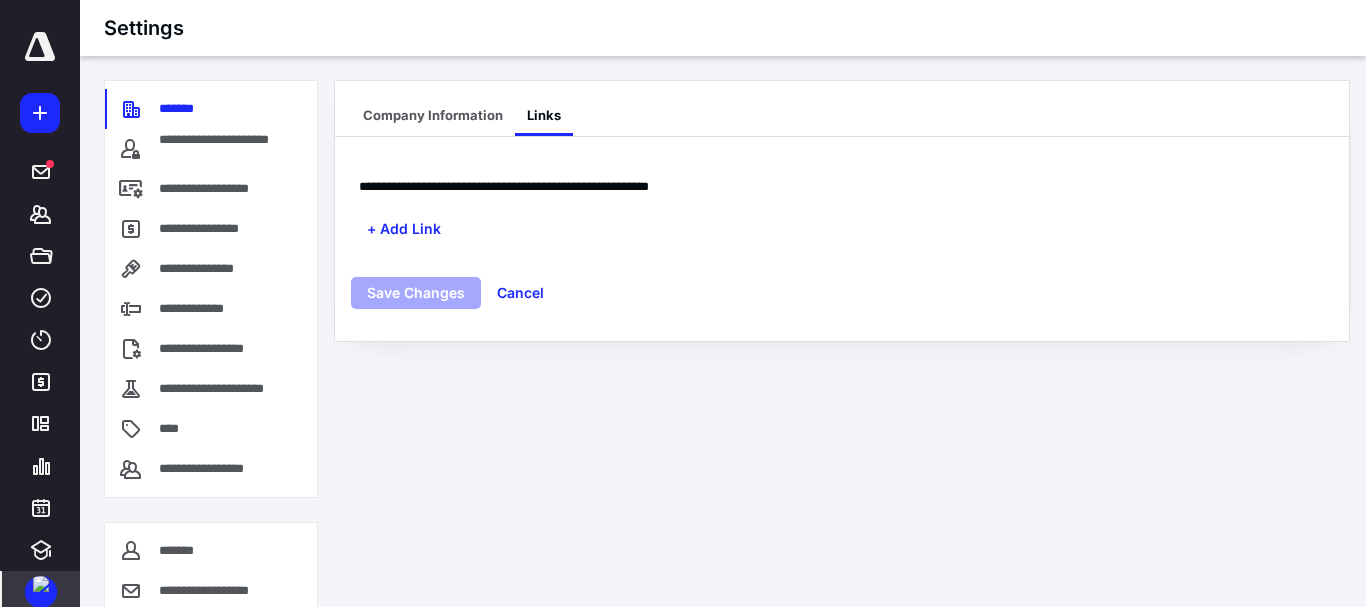 click on "**********" at bounding box center (842, 239) 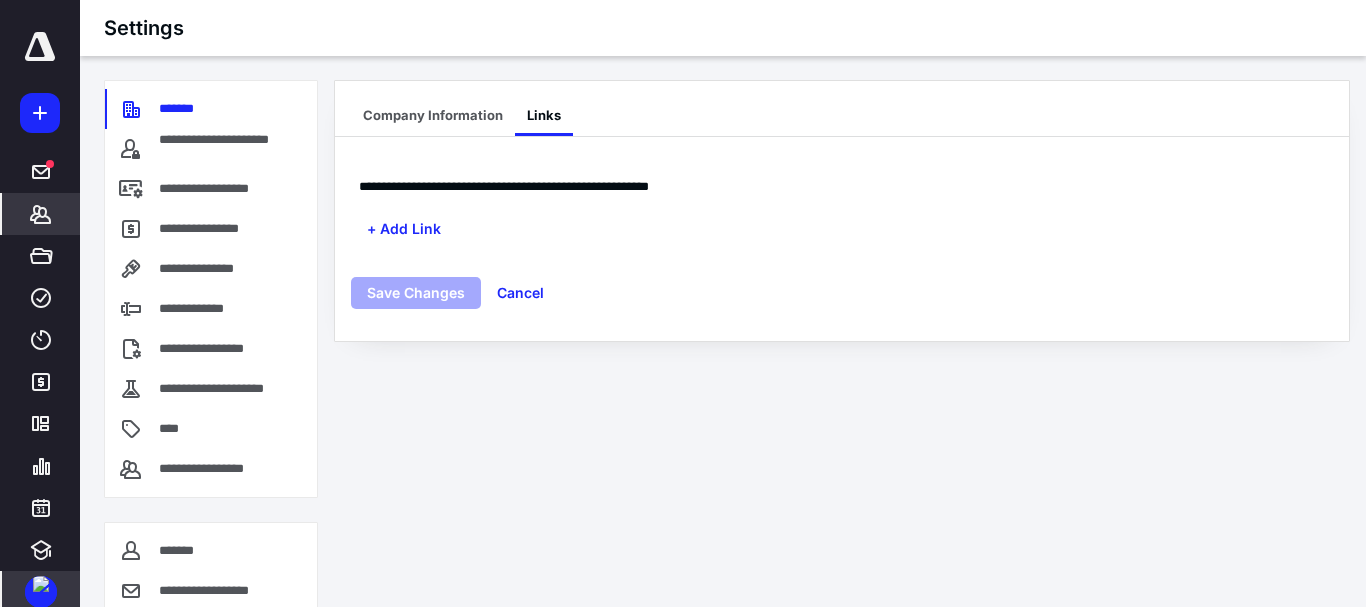 click on "*******" at bounding box center (41, 214) 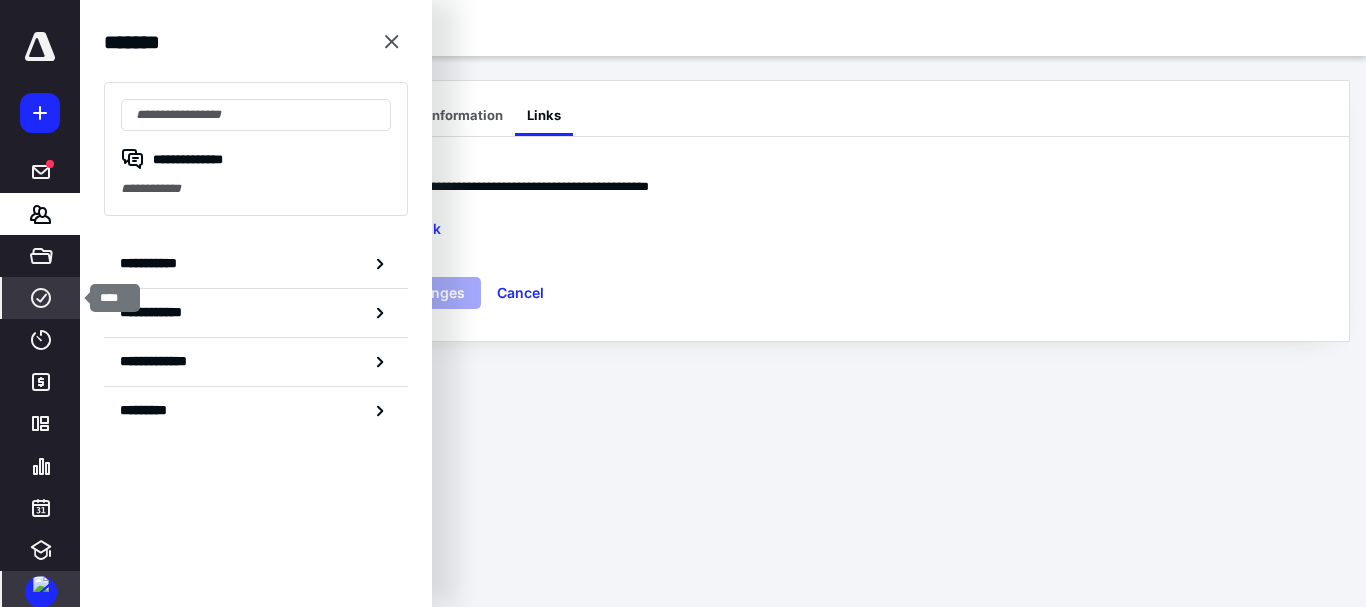 click on "****" at bounding box center [41, 298] 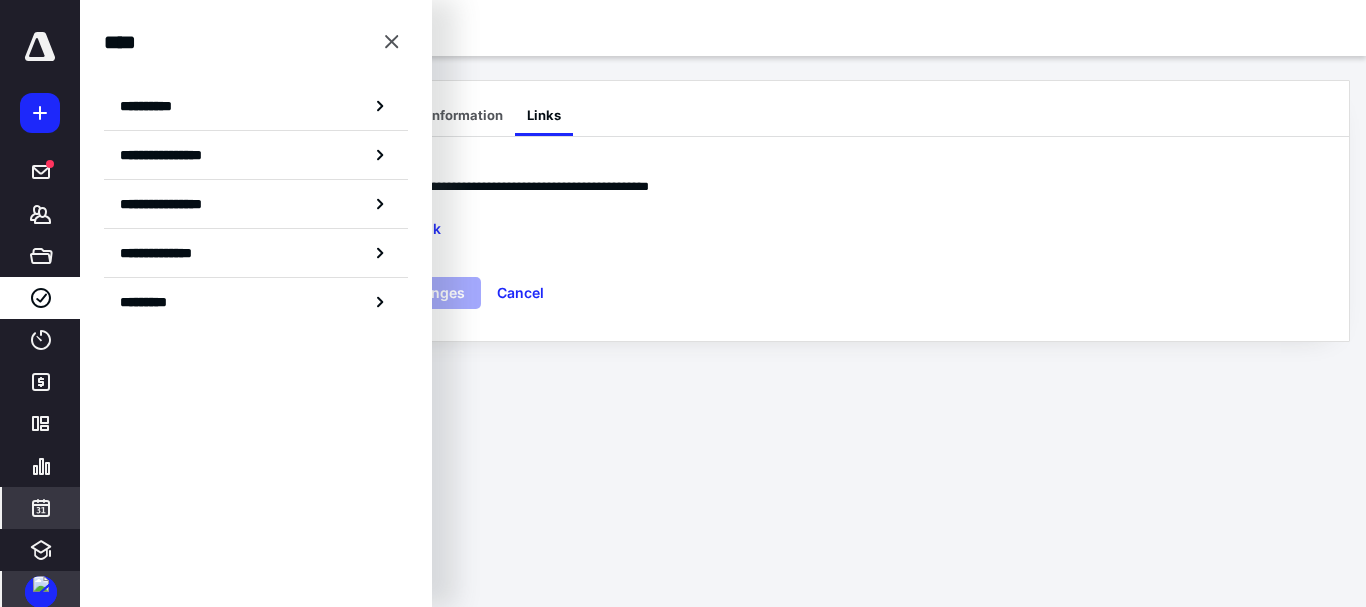 click 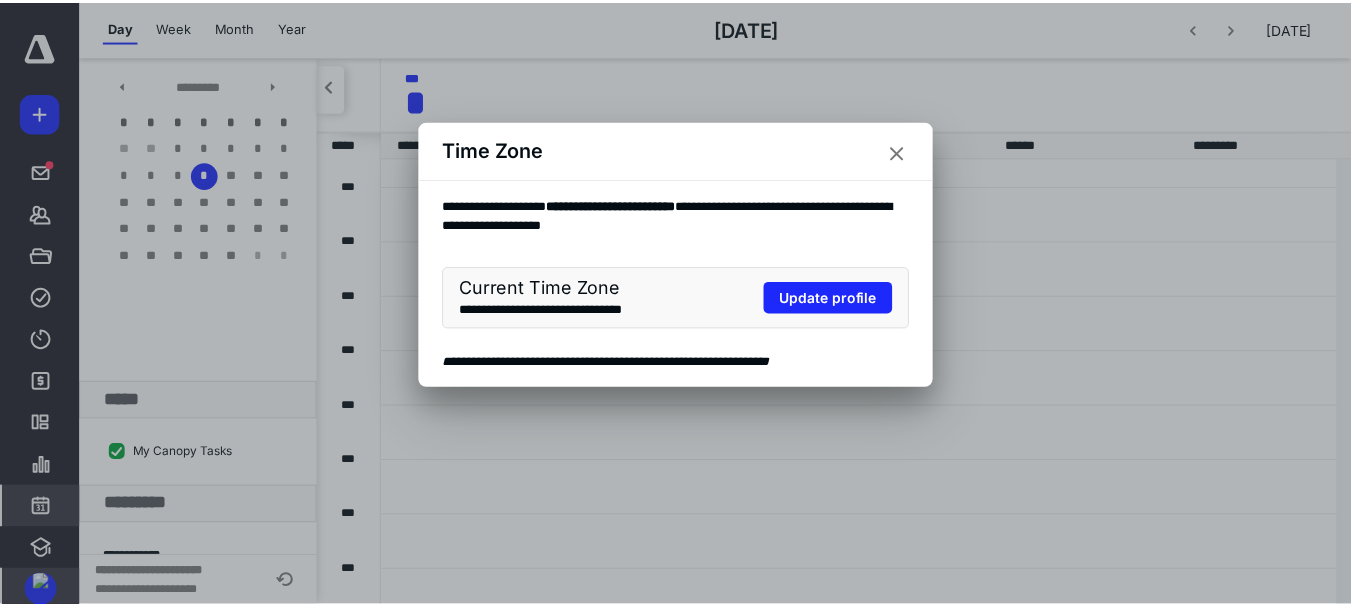 scroll, scrollTop: 385, scrollLeft: 0, axis: vertical 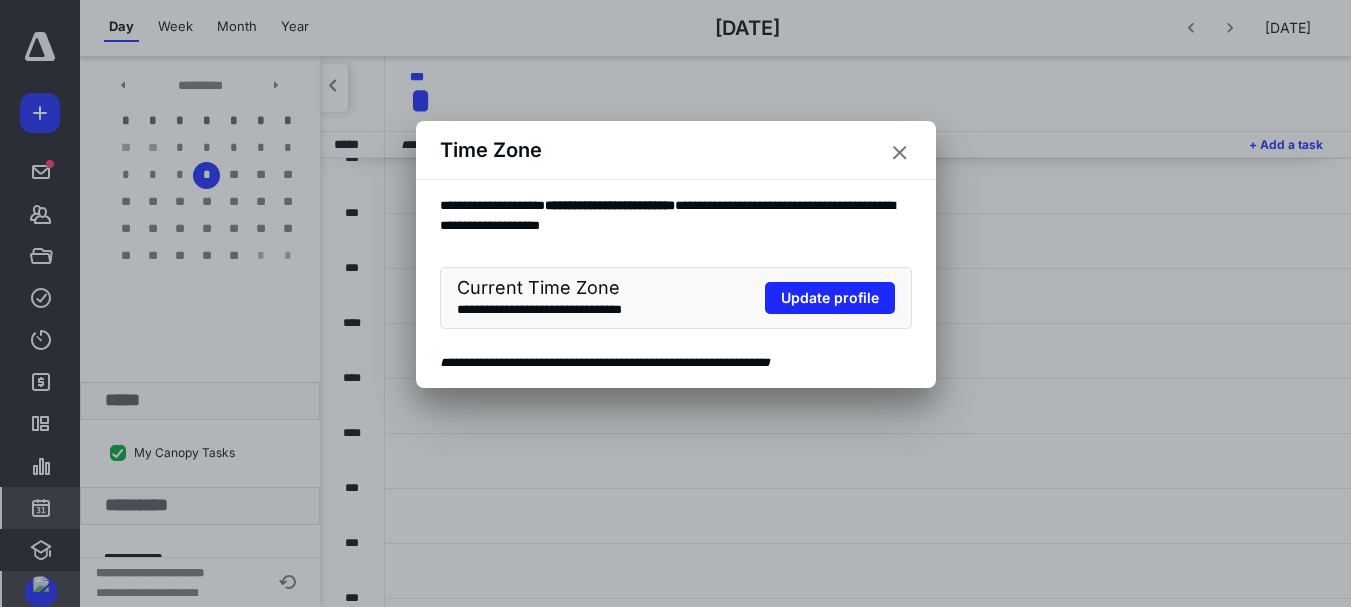 click on "Time Zone" at bounding box center (676, 150) 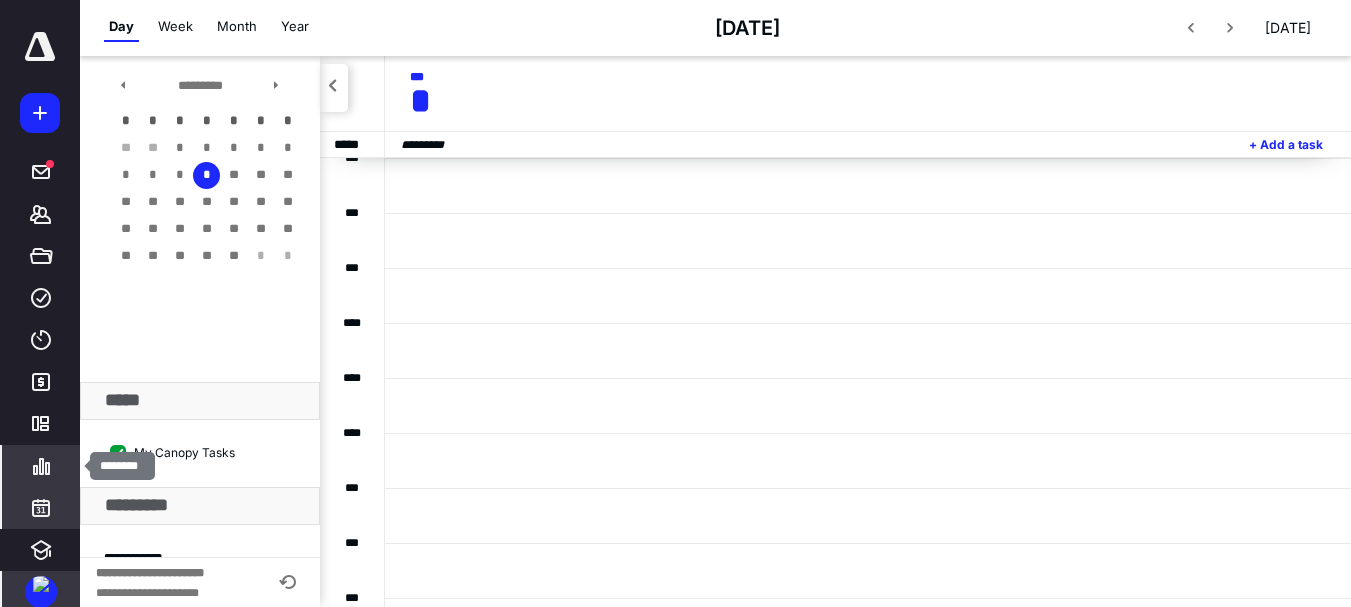 click 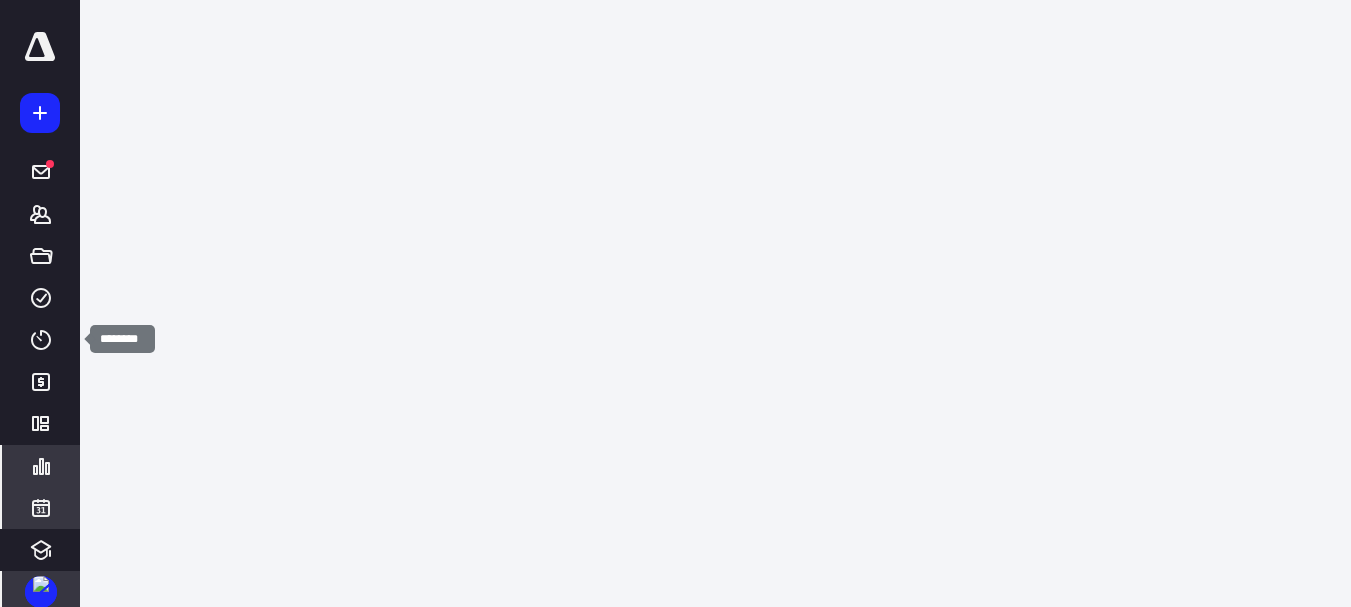 scroll, scrollTop: 0, scrollLeft: 0, axis: both 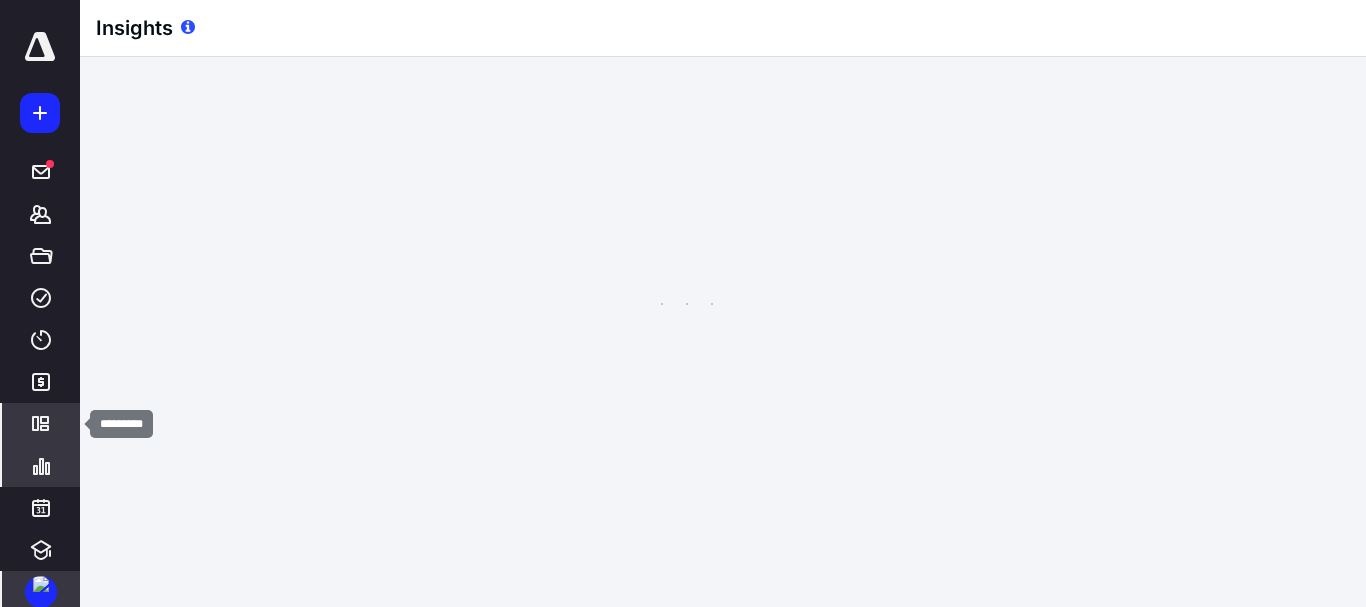 click on "*********" at bounding box center [41, 424] 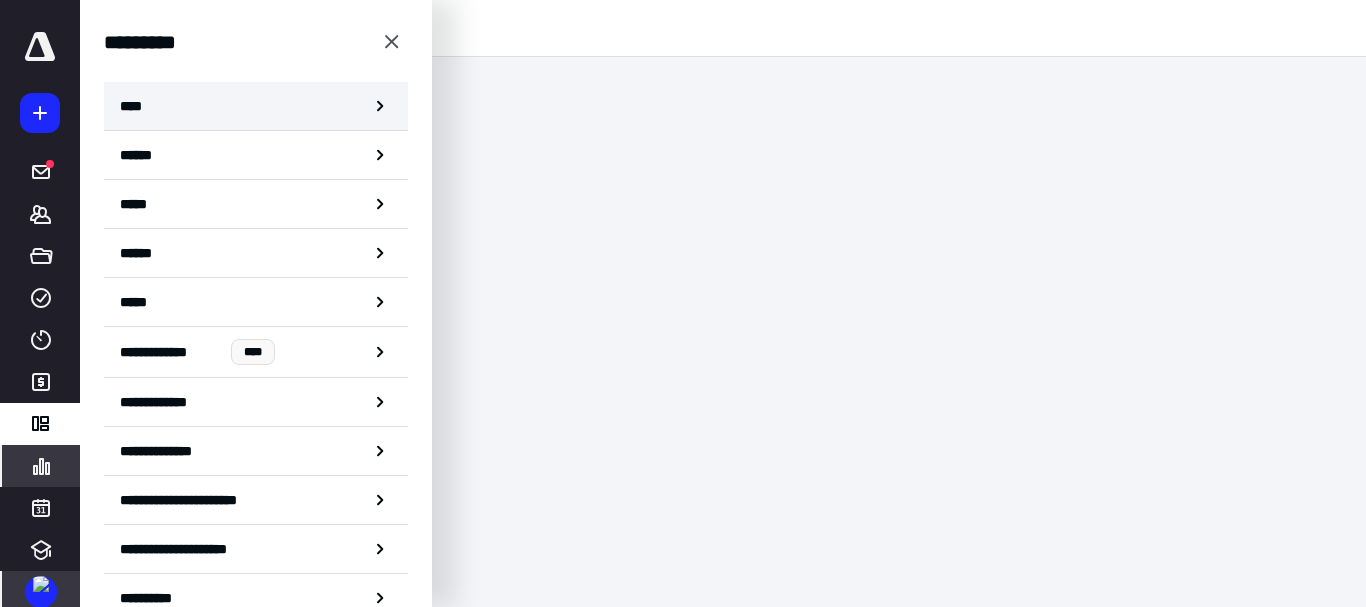 click on "****" at bounding box center (256, 106) 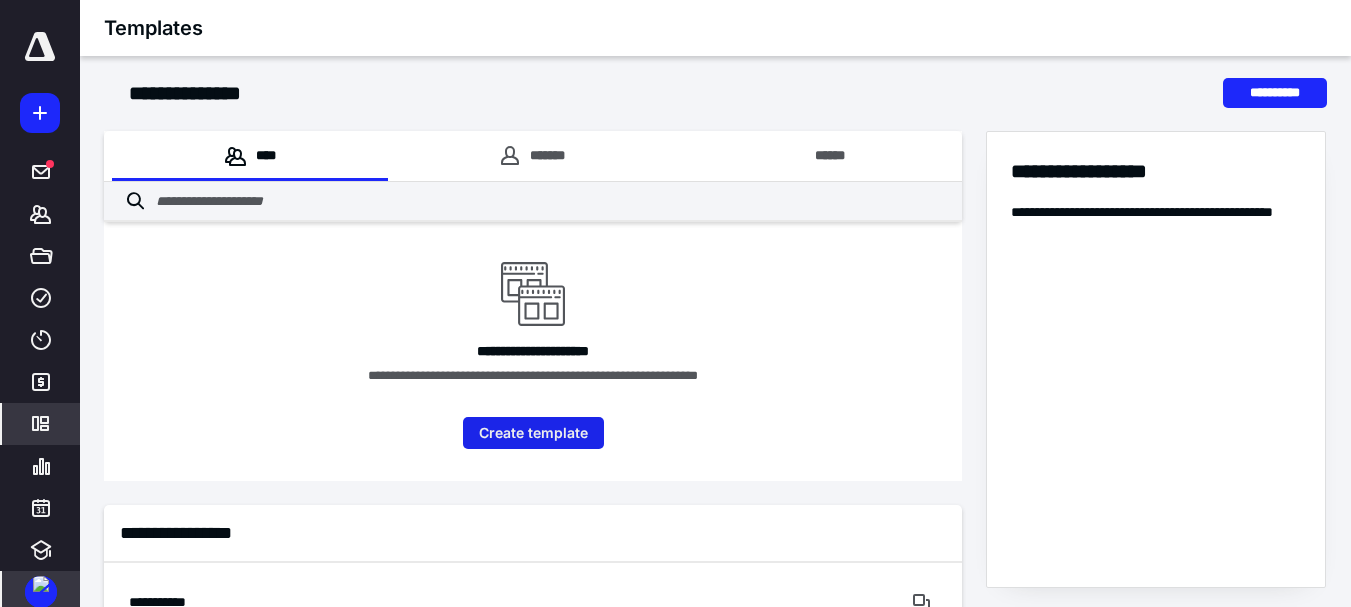 click on "Create template" at bounding box center (533, 433) 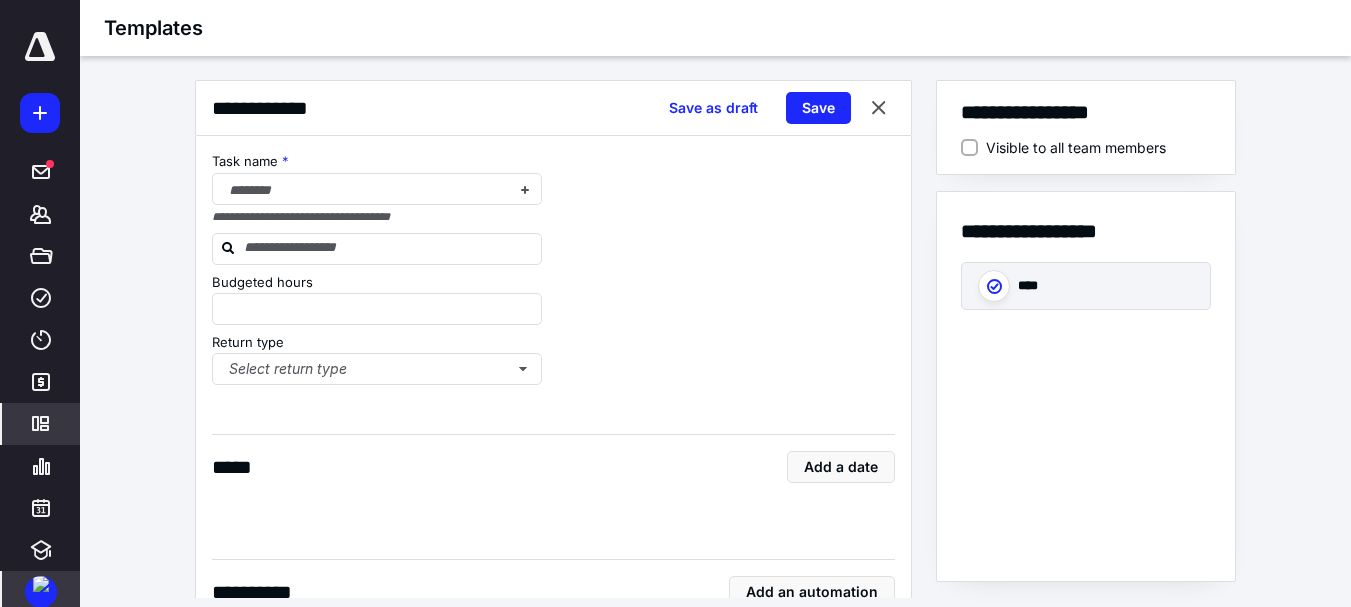 type on "*" 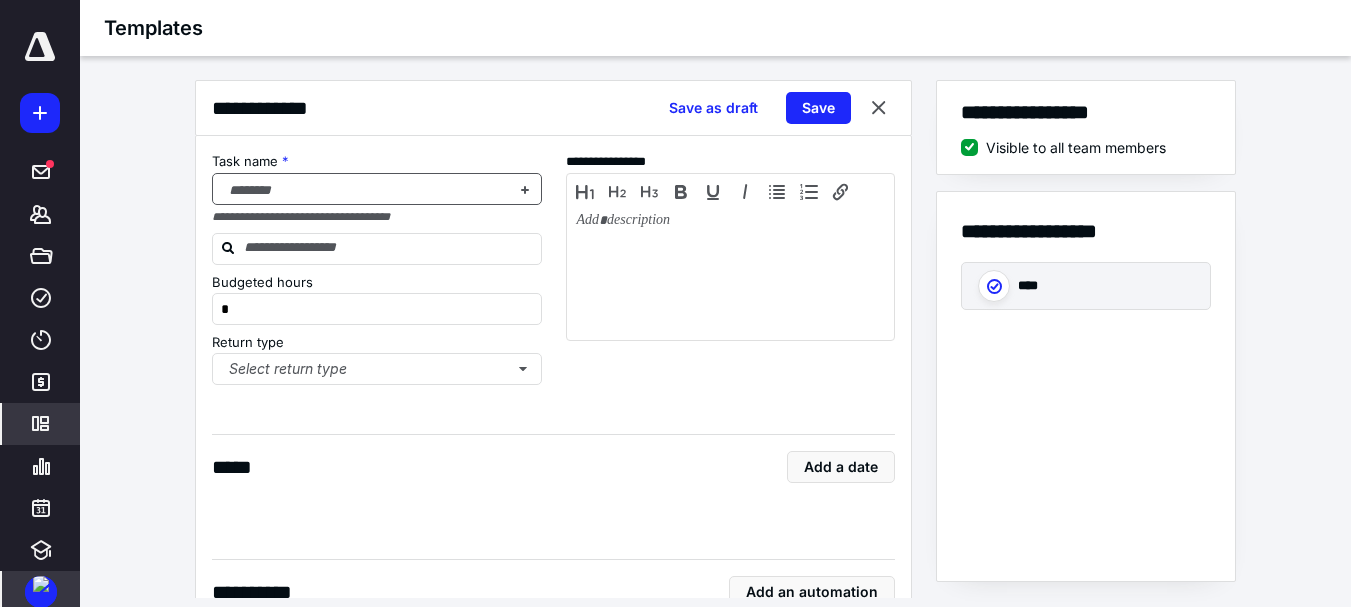 click at bounding box center [365, 190] 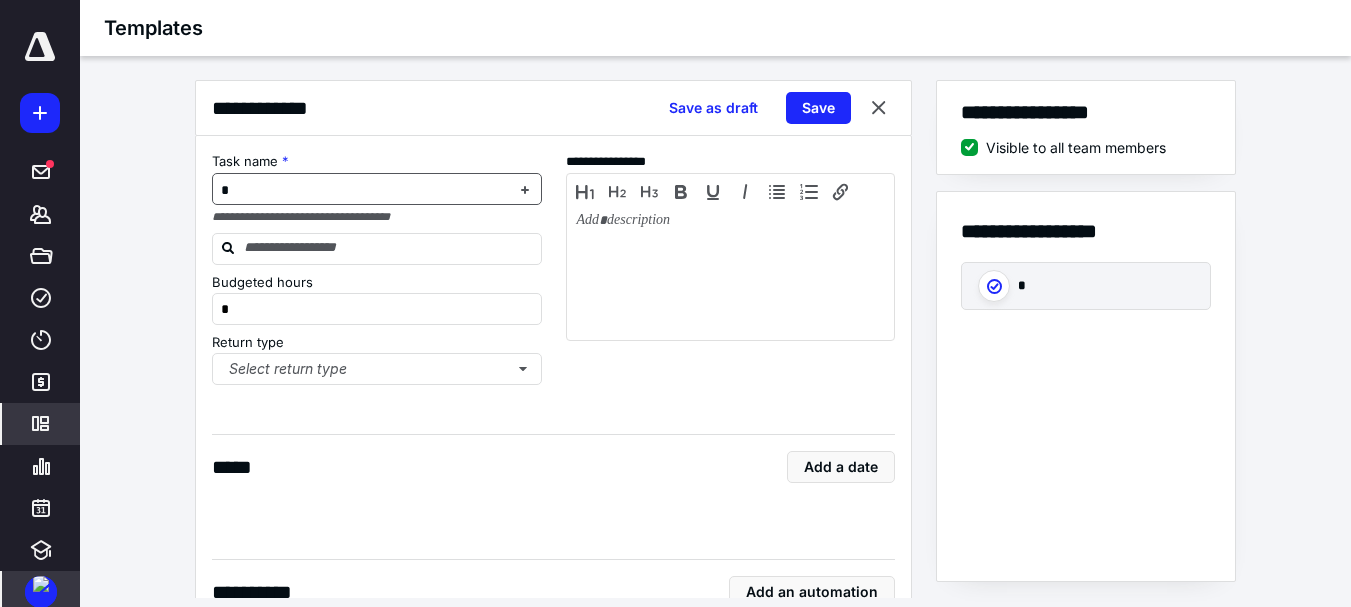 type 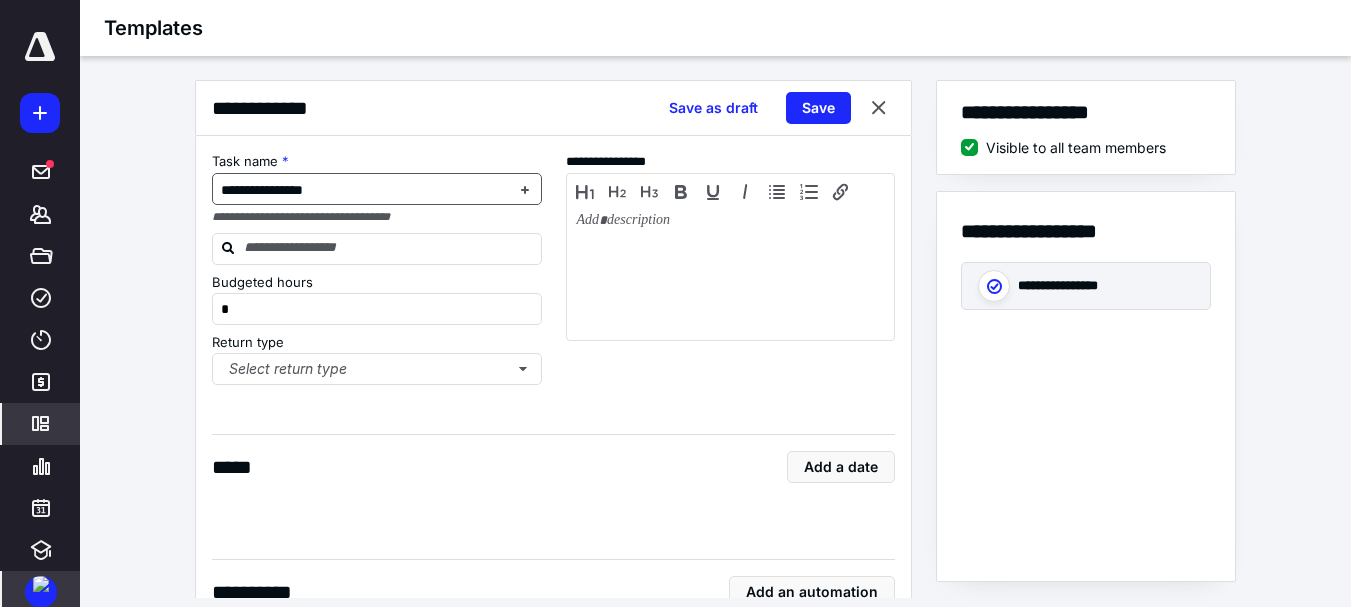 click on "**********" at bounding box center (262, 190) 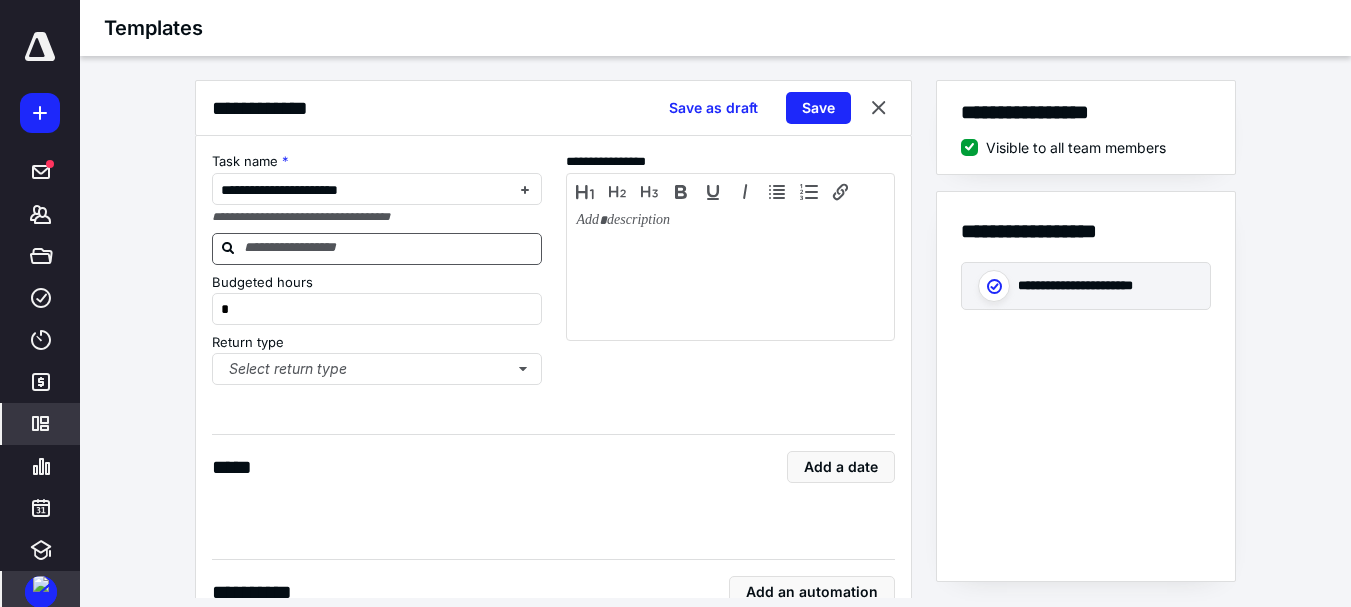 click at bounding box center [389, 248] 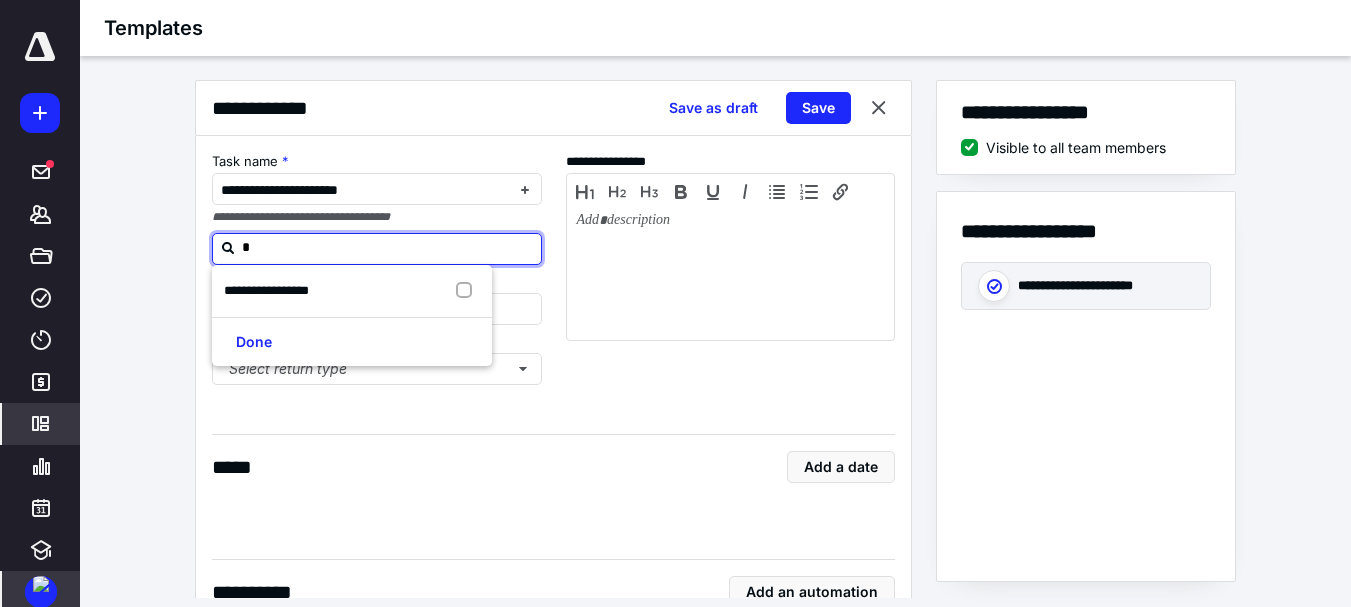 type on "**" 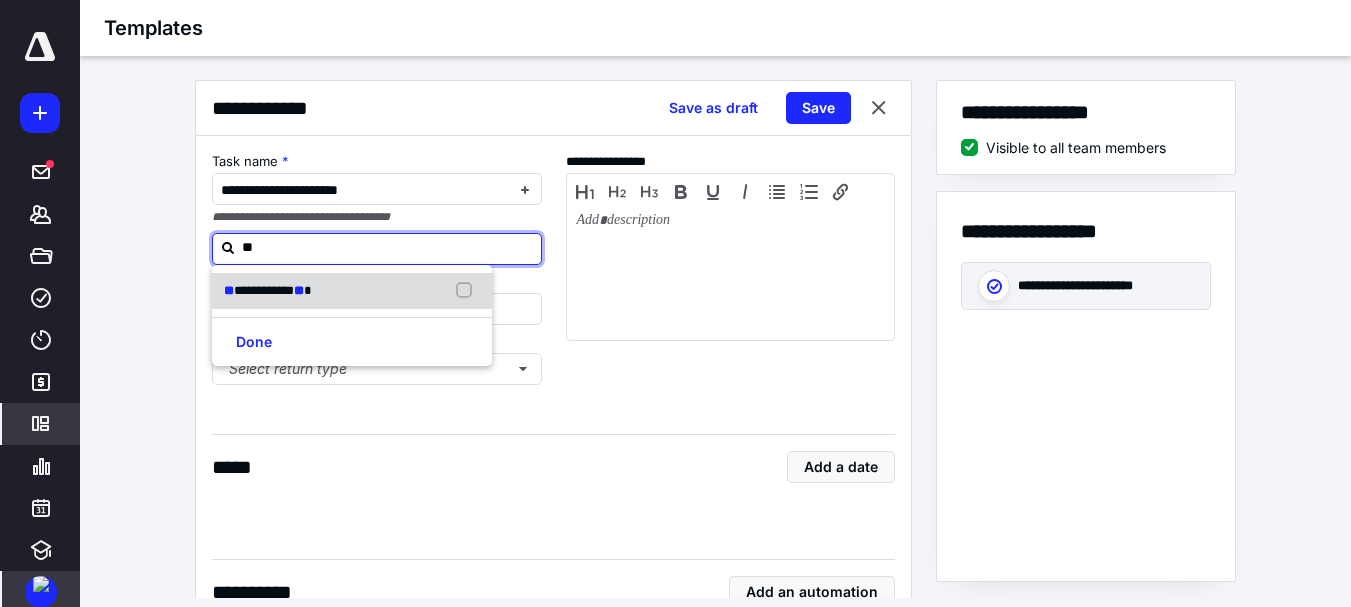 click on "**********" at bounding box center (264, 290) 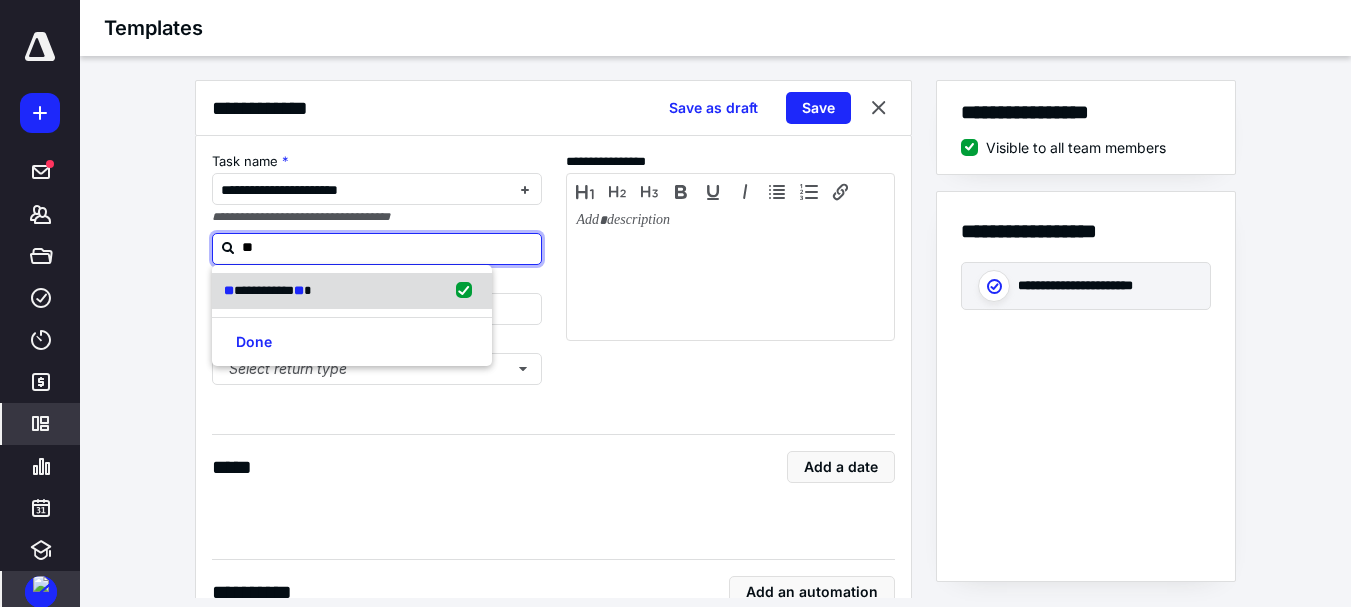 checkbox on "true" 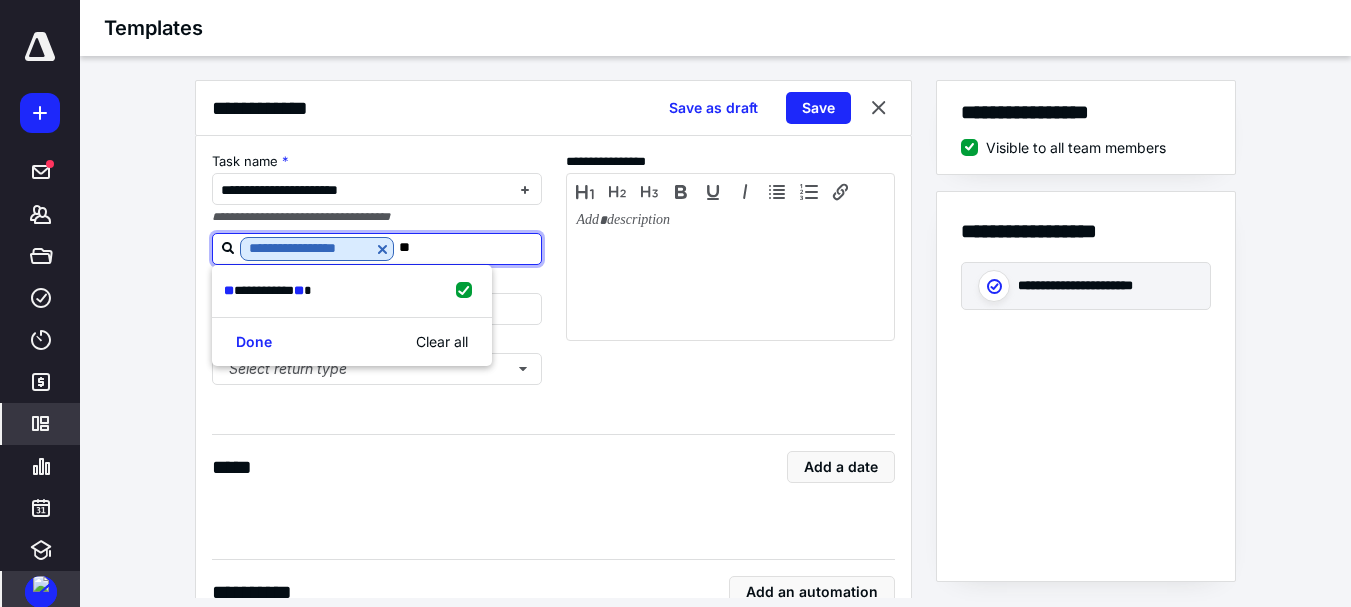 type on "*" 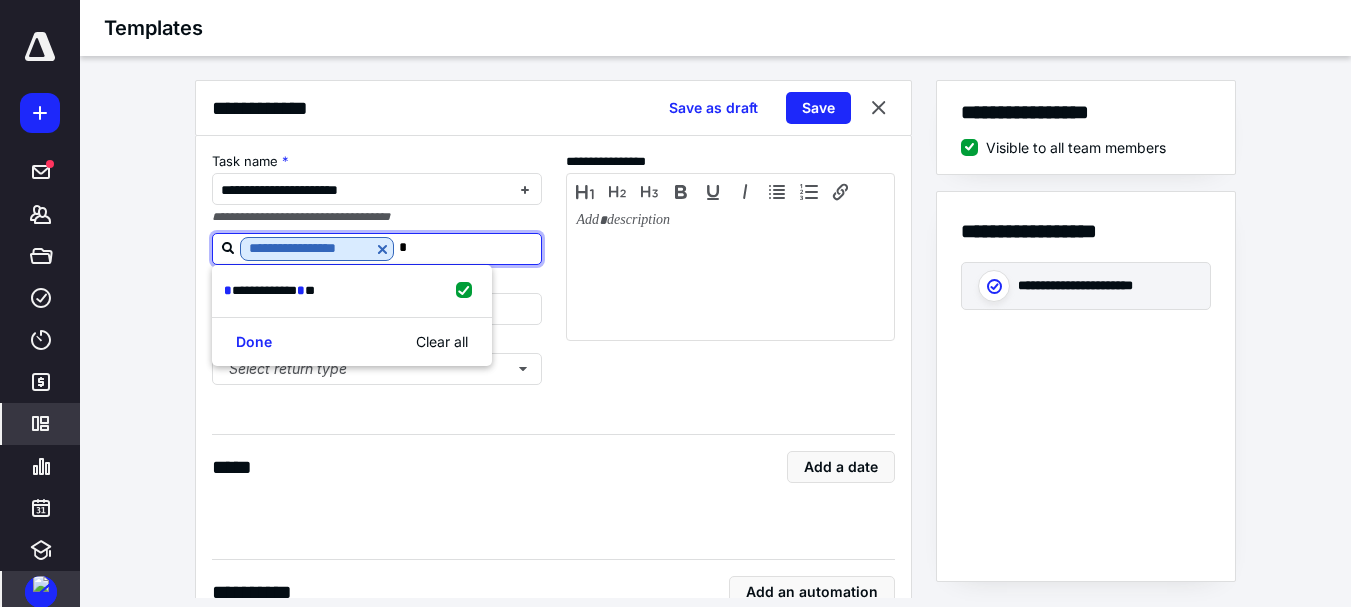 type 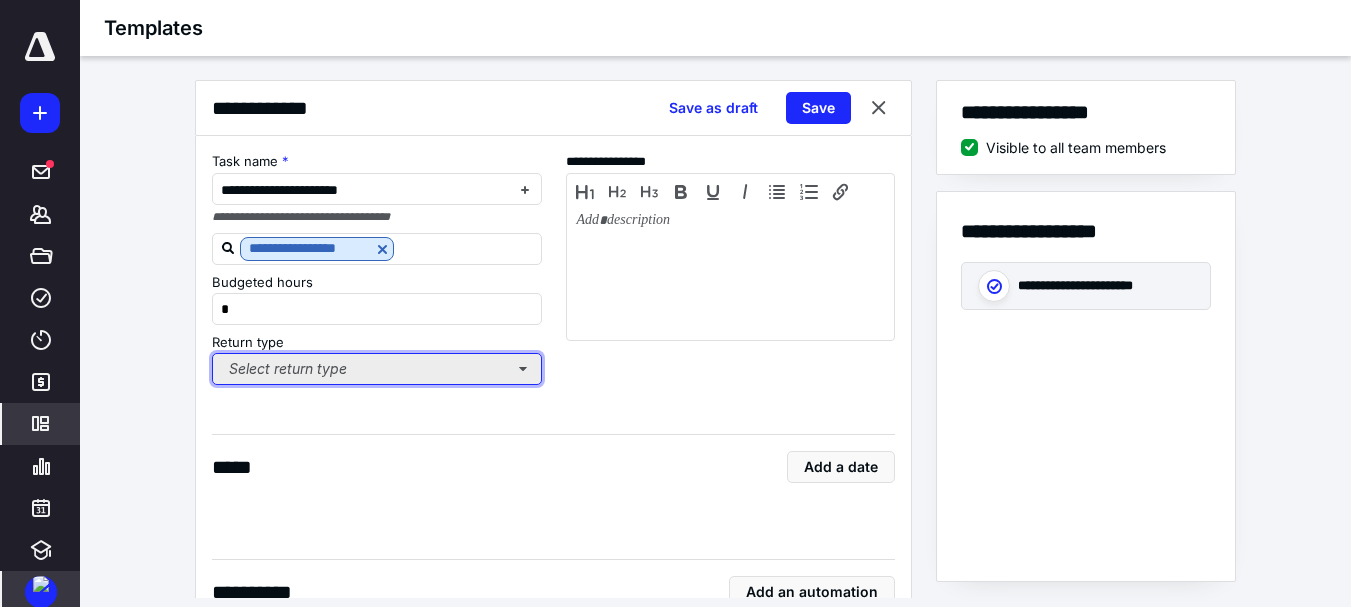 click on "Select return type" at bounding box center (377, 369) 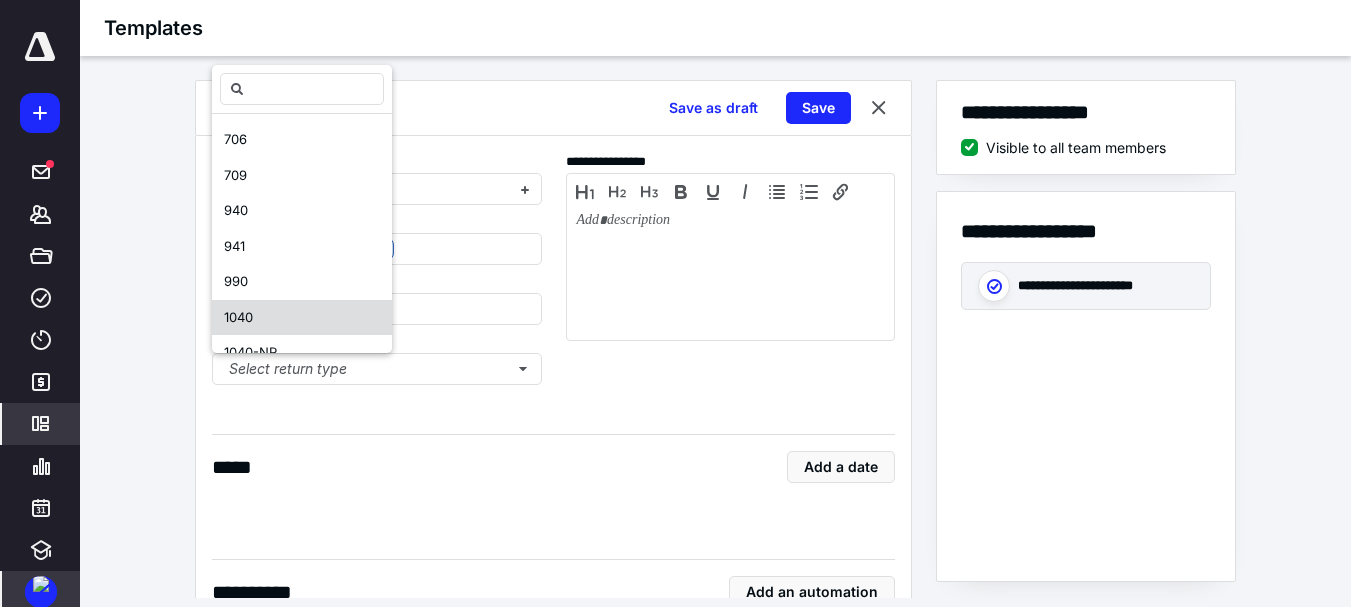click on "1040" at bounding box center (302, 318) 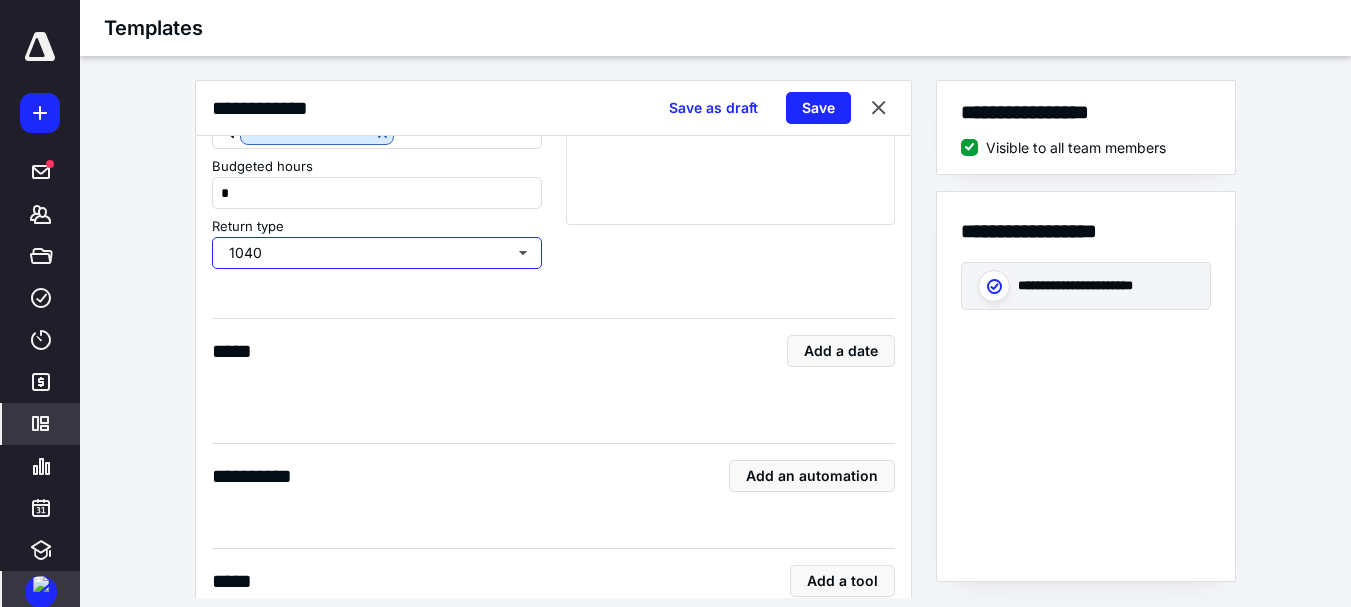 scroll, scrollTop: 117, scrollLeft: 0, axis: vertical 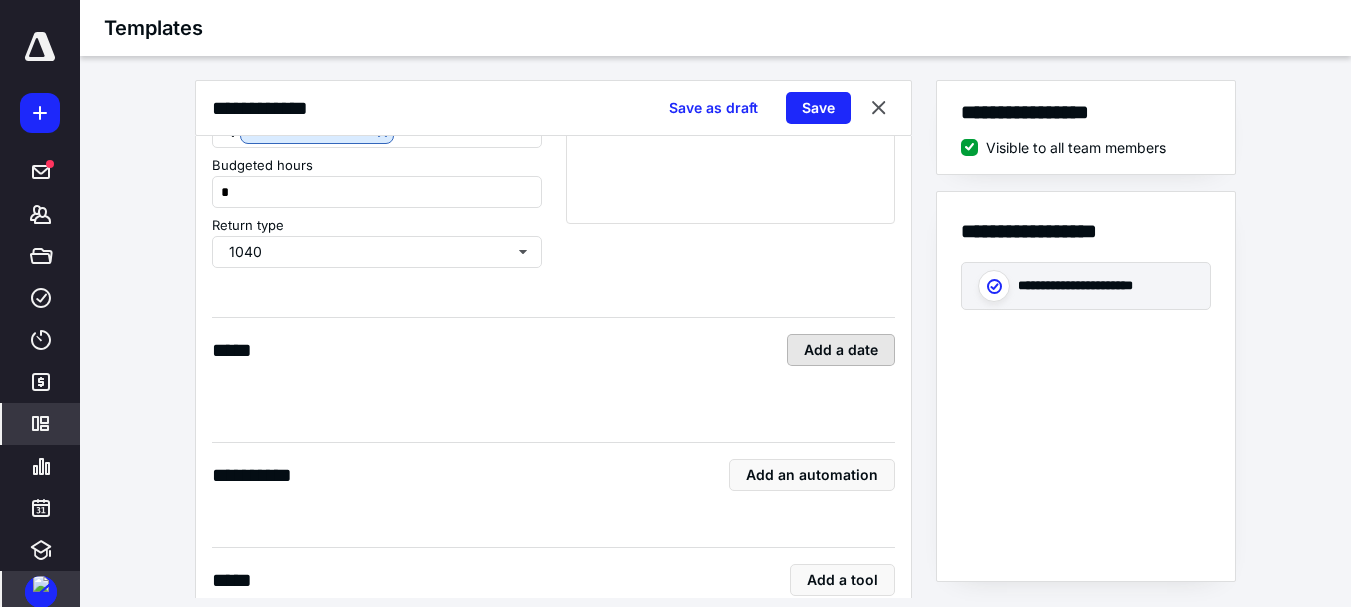 click on "Add a date" at bounding box center [841, 350] 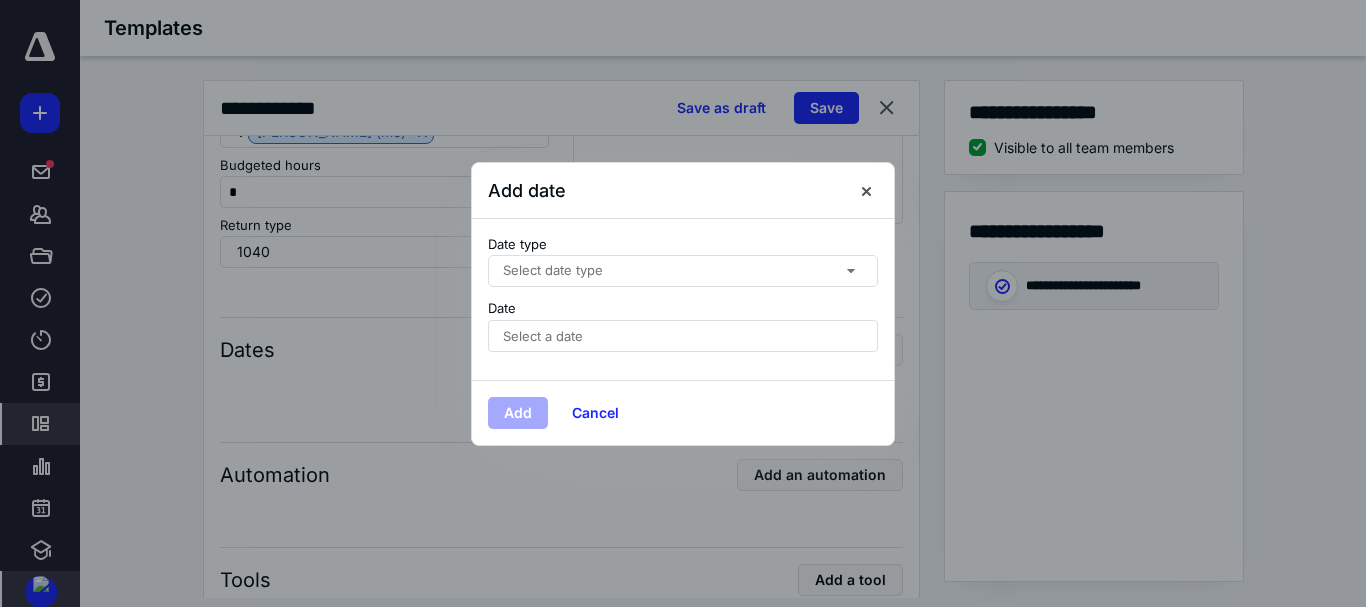 click on "Date type Select date type Date Select a date" at bounding box center [683, 299] 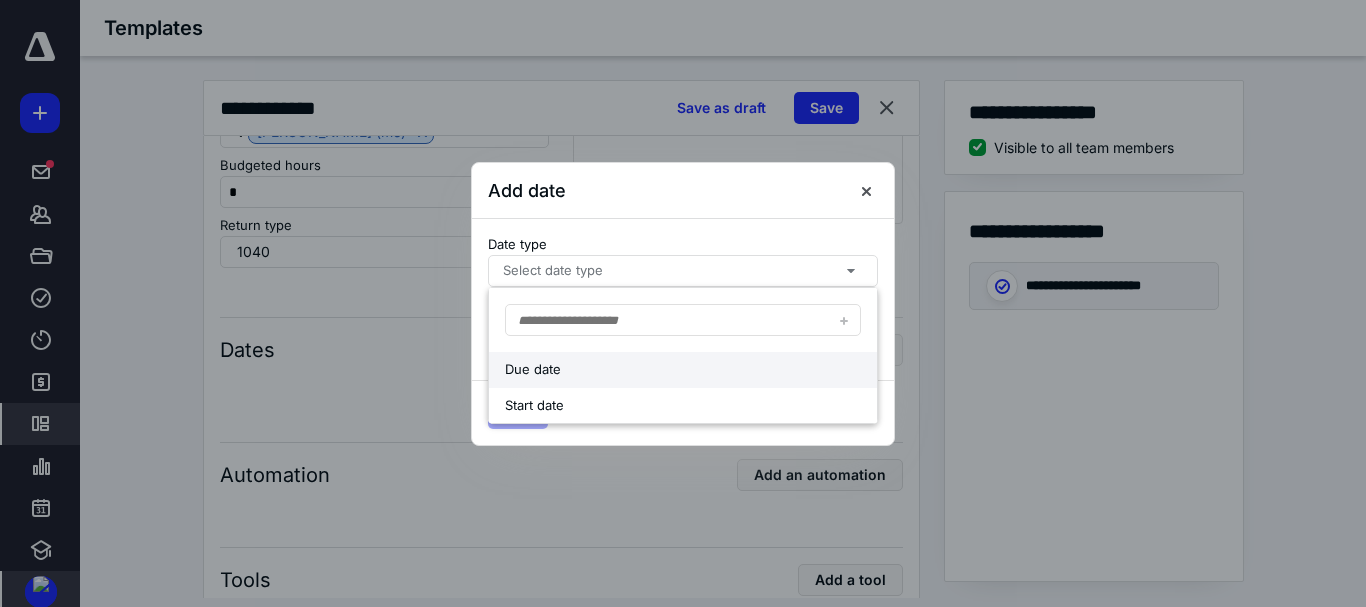 click on "Due date" at bounding box center [683, 370] 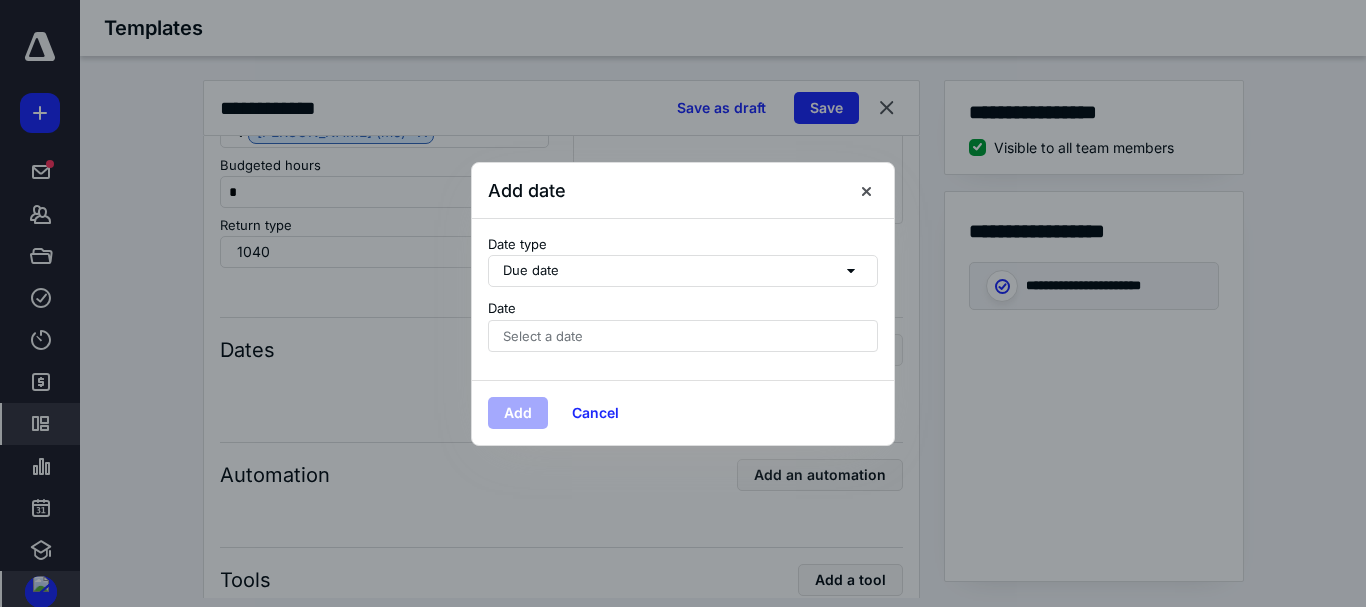 click on "Select a date" at bounding box center (683, 336) 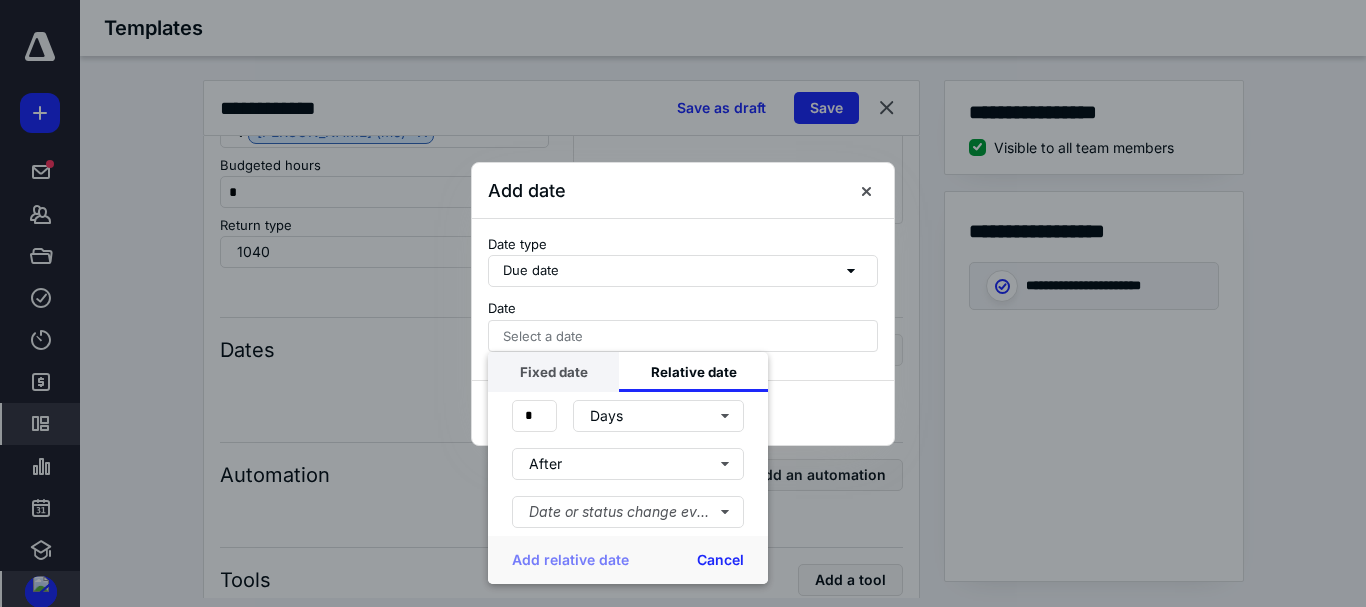 click on "Fixed date" at bounding box center [553, 372] 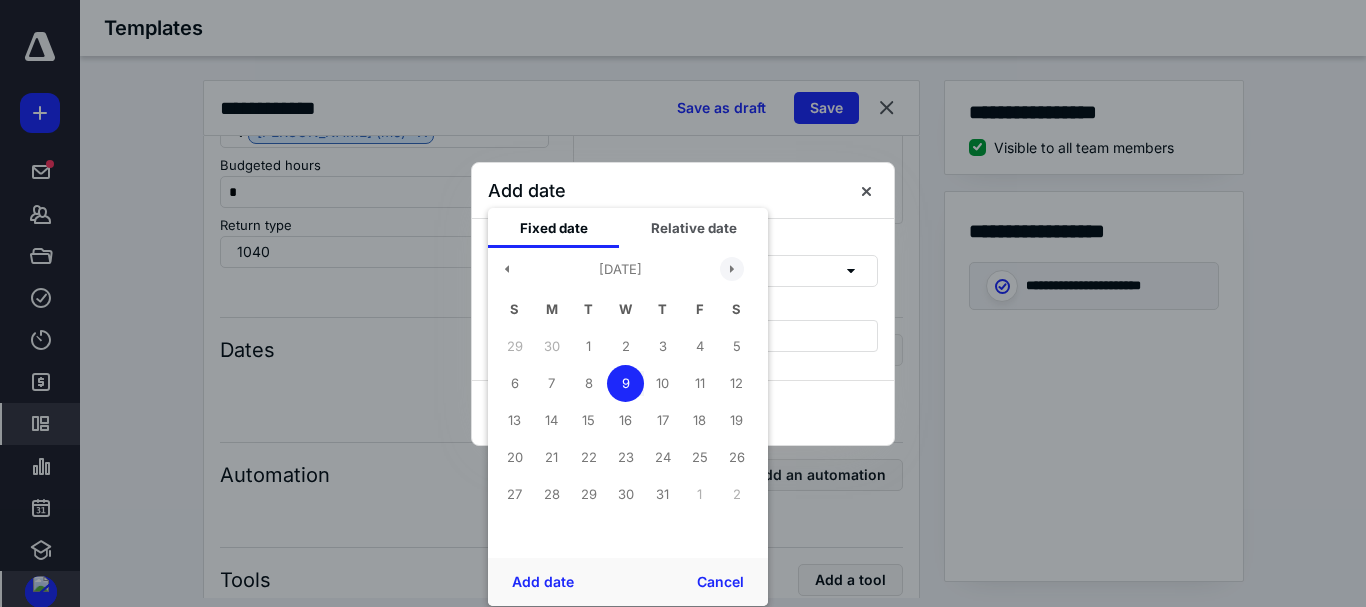 click at bounding box center (732, 269) 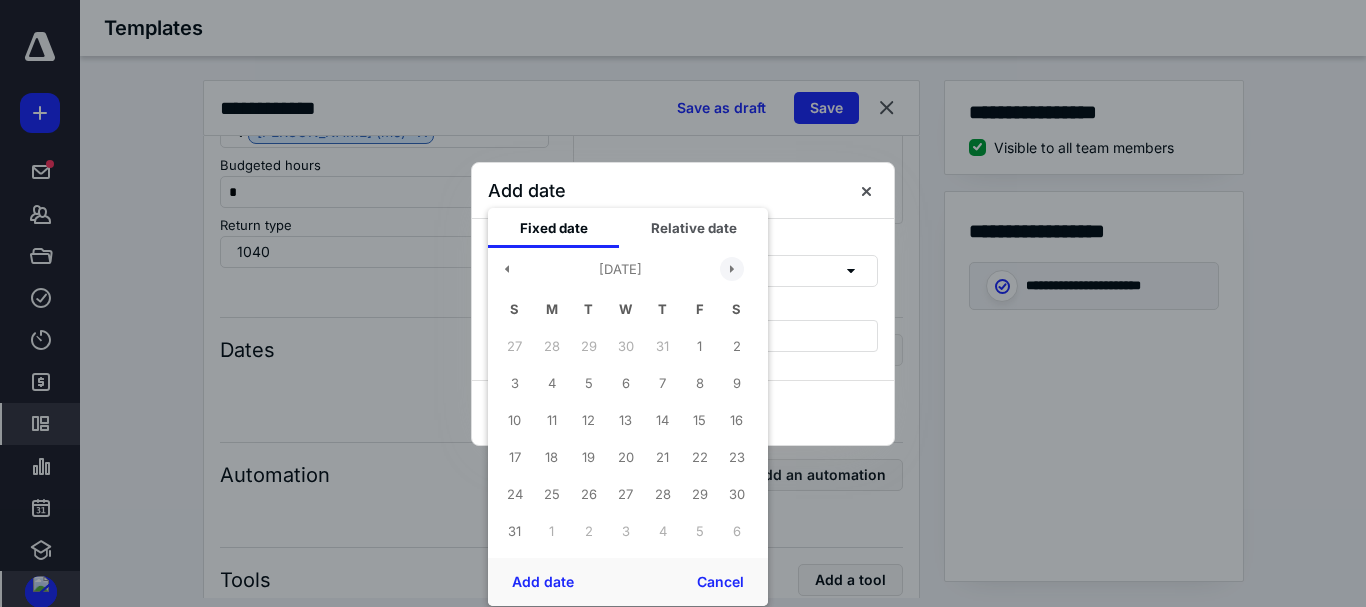 click at bounding box center [732, 269] 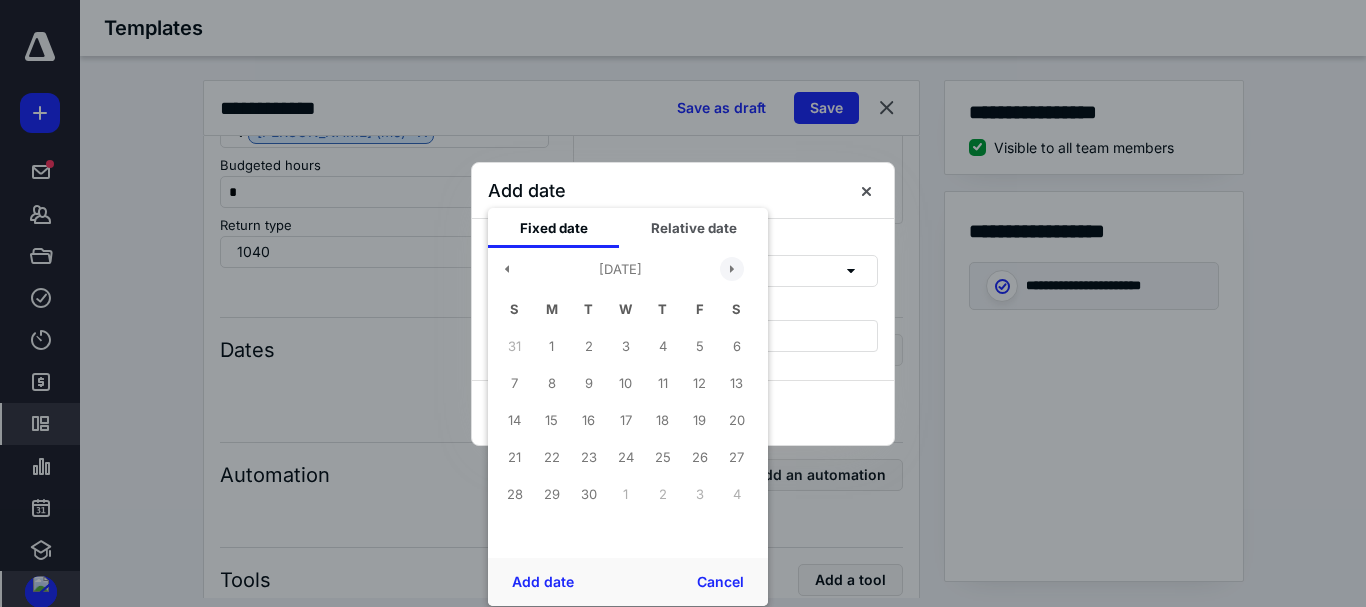 click at bounding box center [732, 269] 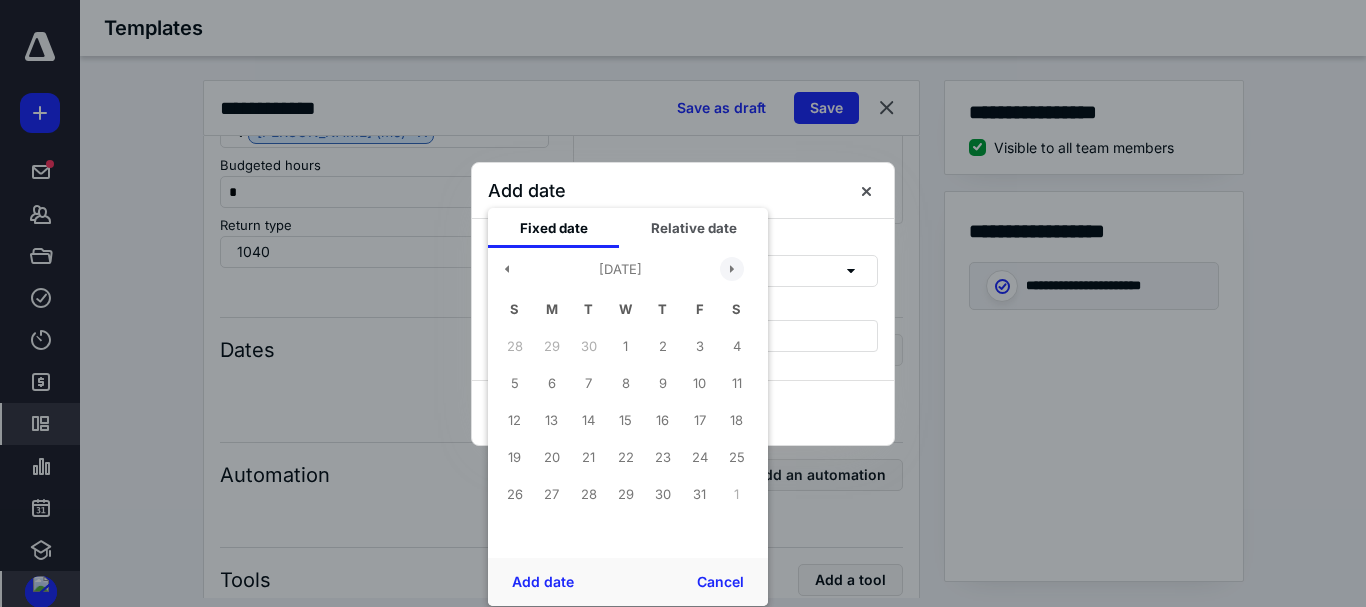 click at bounding box center (732, 269) 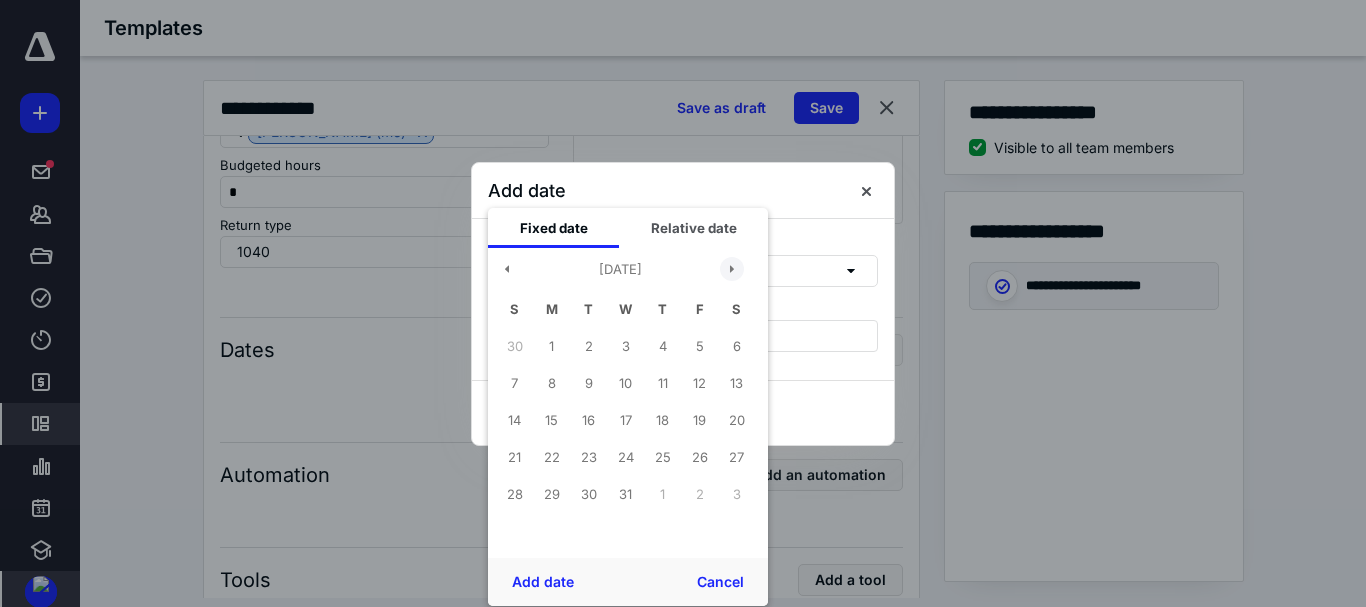 click at bounding box center [732, 269] 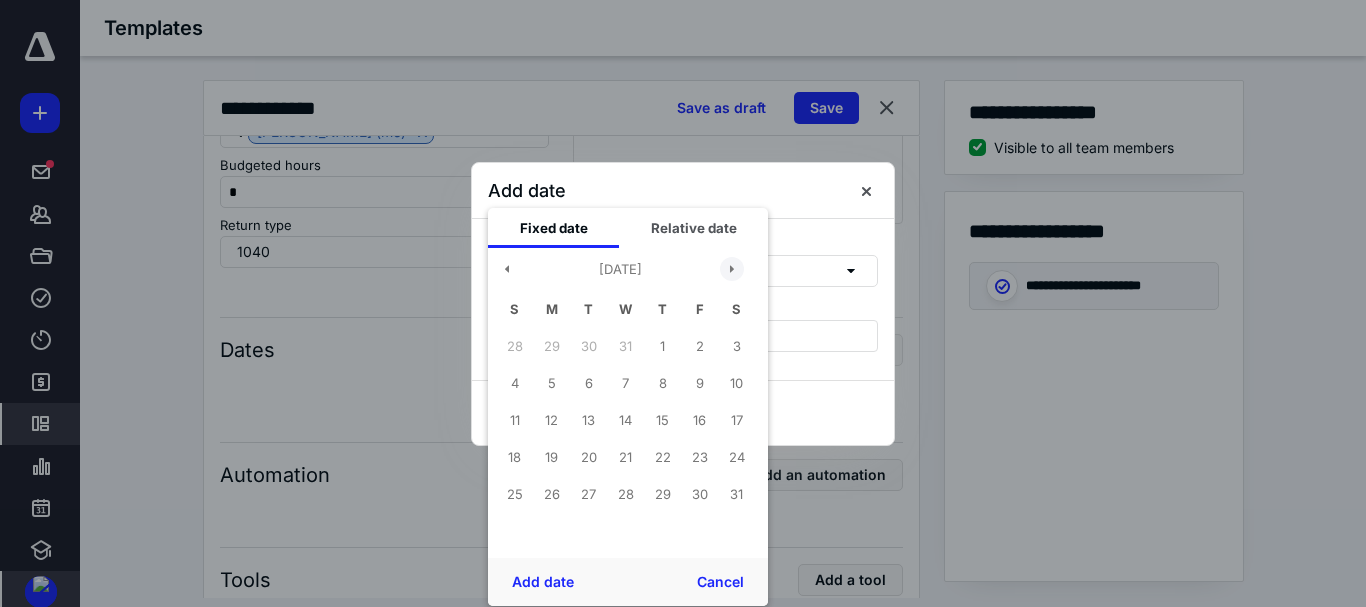 click at bounding box center (732, 269) 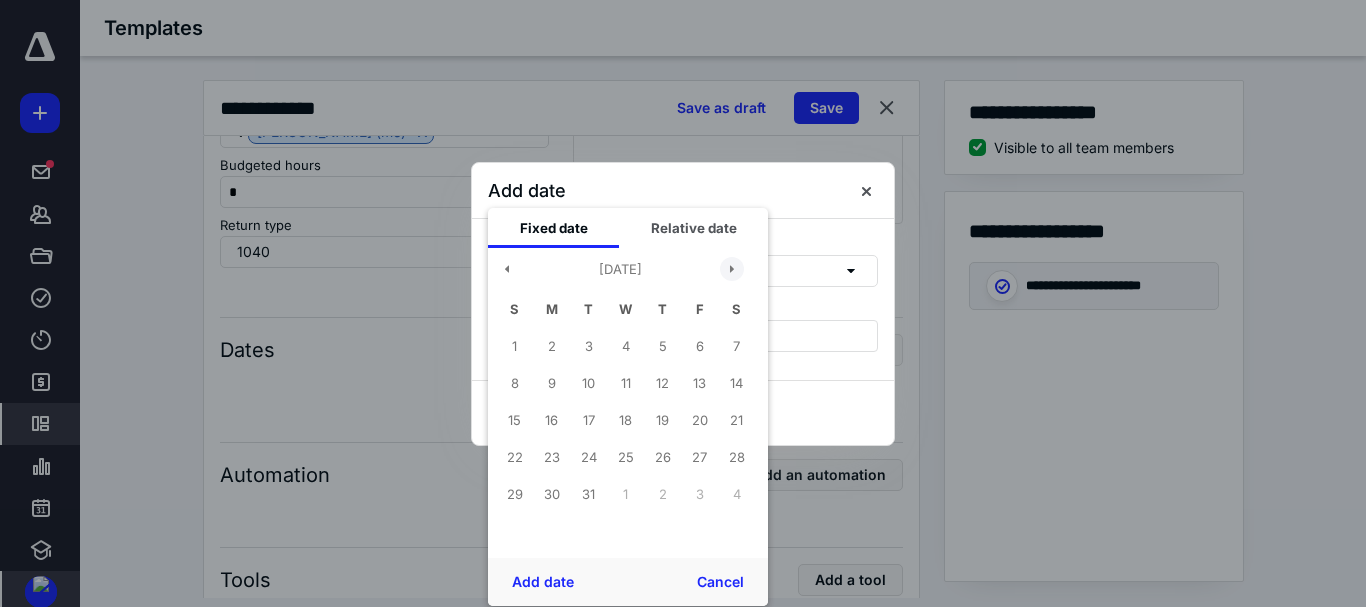 click at bounding box center (732, 269) 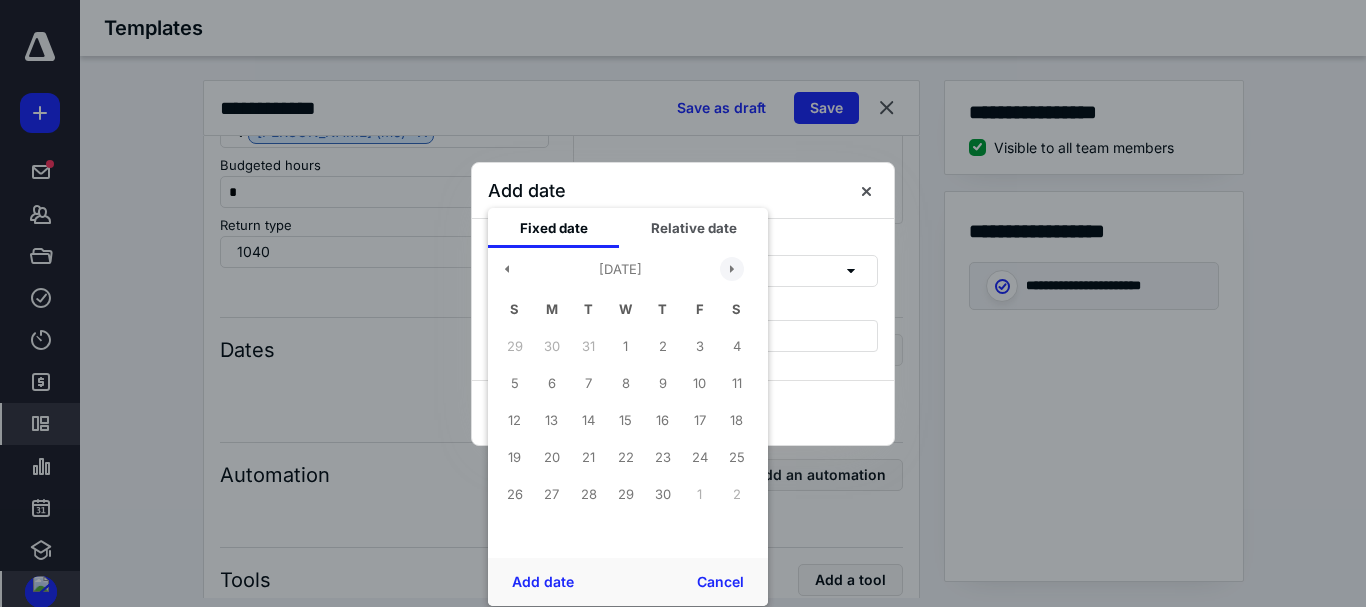 click at bounding box center [732, 269] 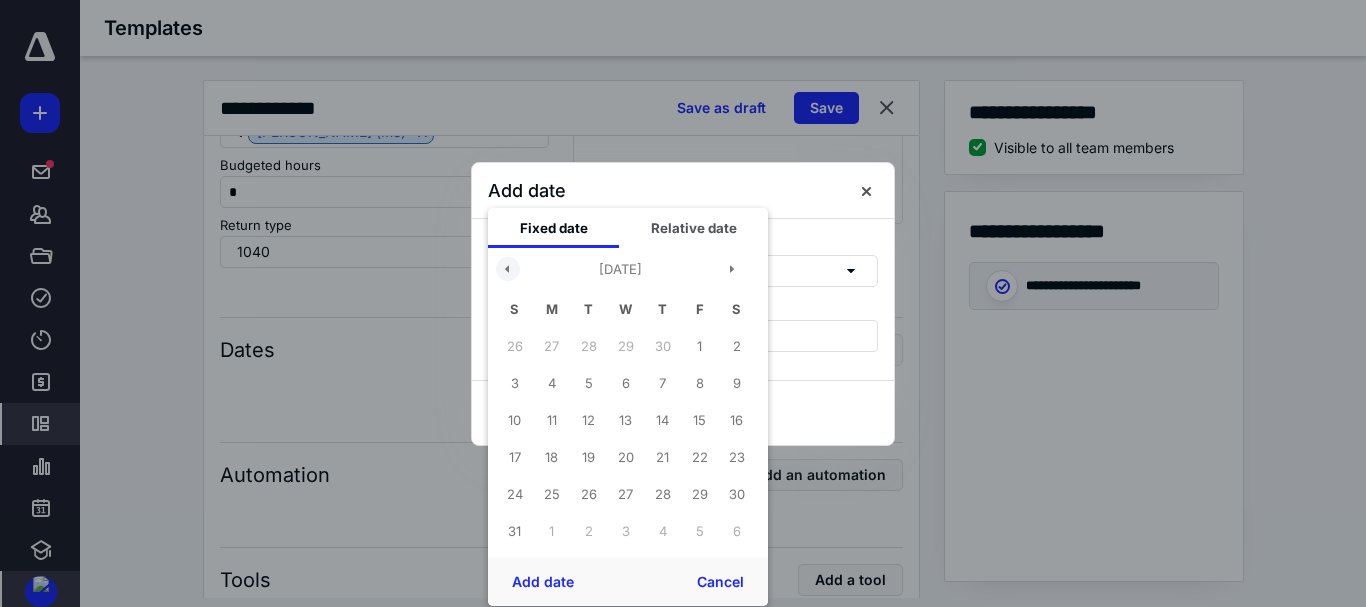 click at bounding box center (508, 269) 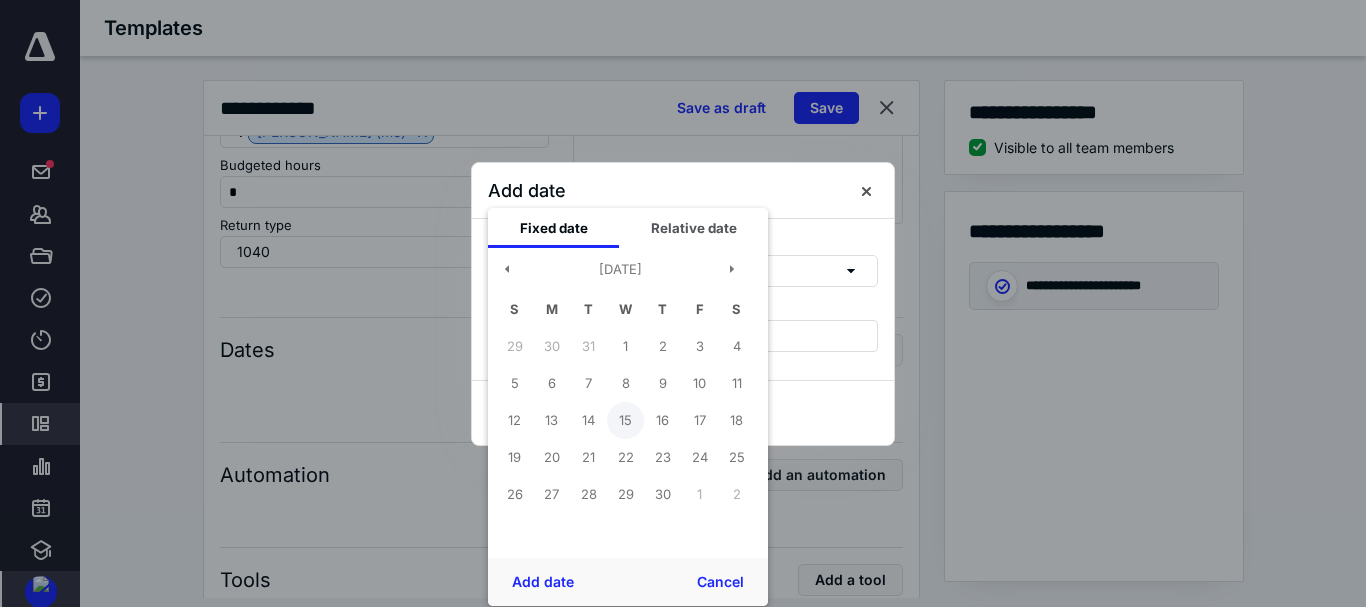 click on "15" at bounding box center [625, 420] 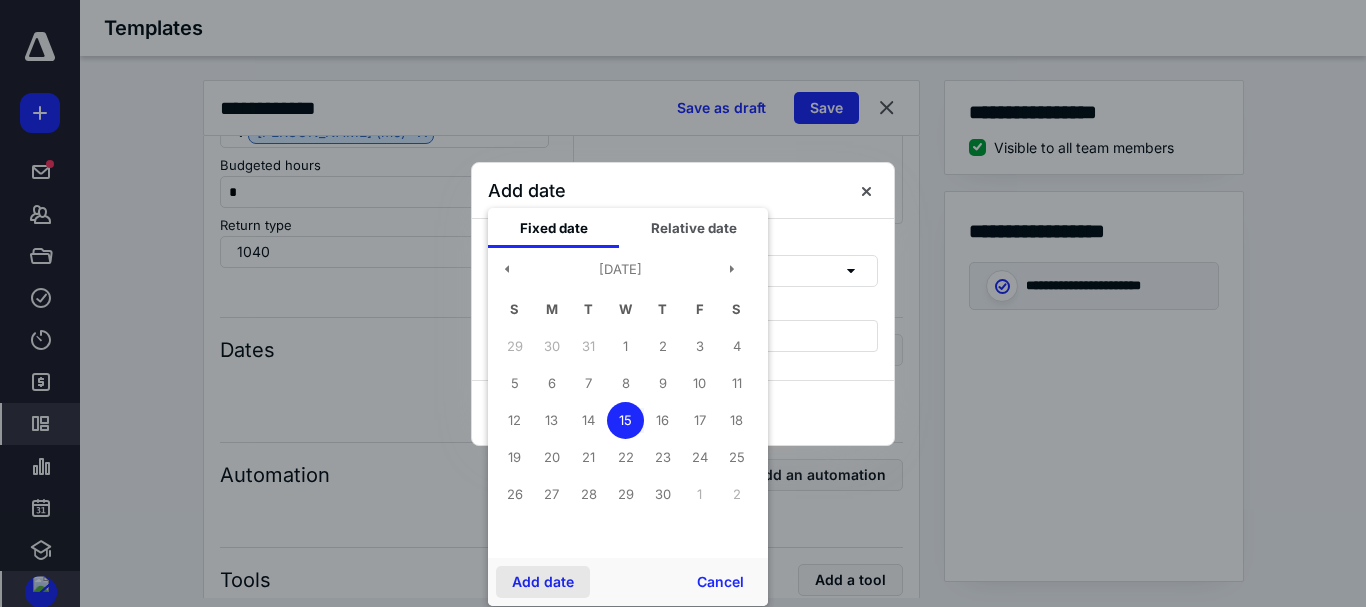 click on "Add date" at bounding box center [543, 582] 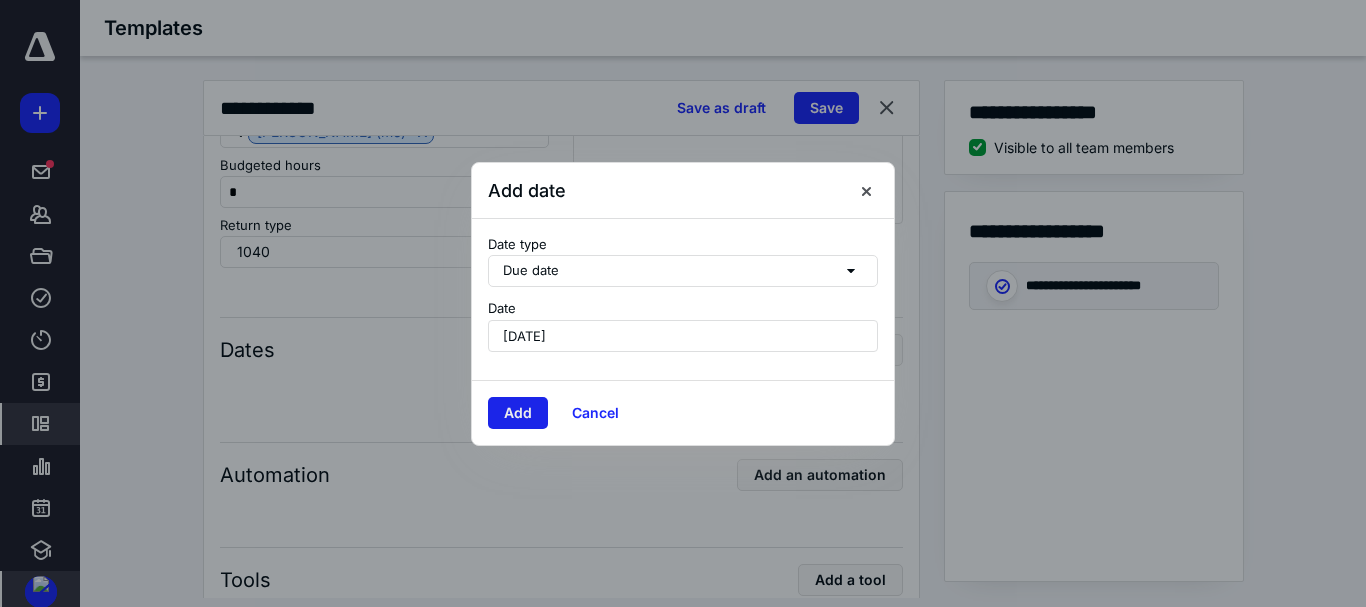 click on "Add" at bounding box center [518, 413] 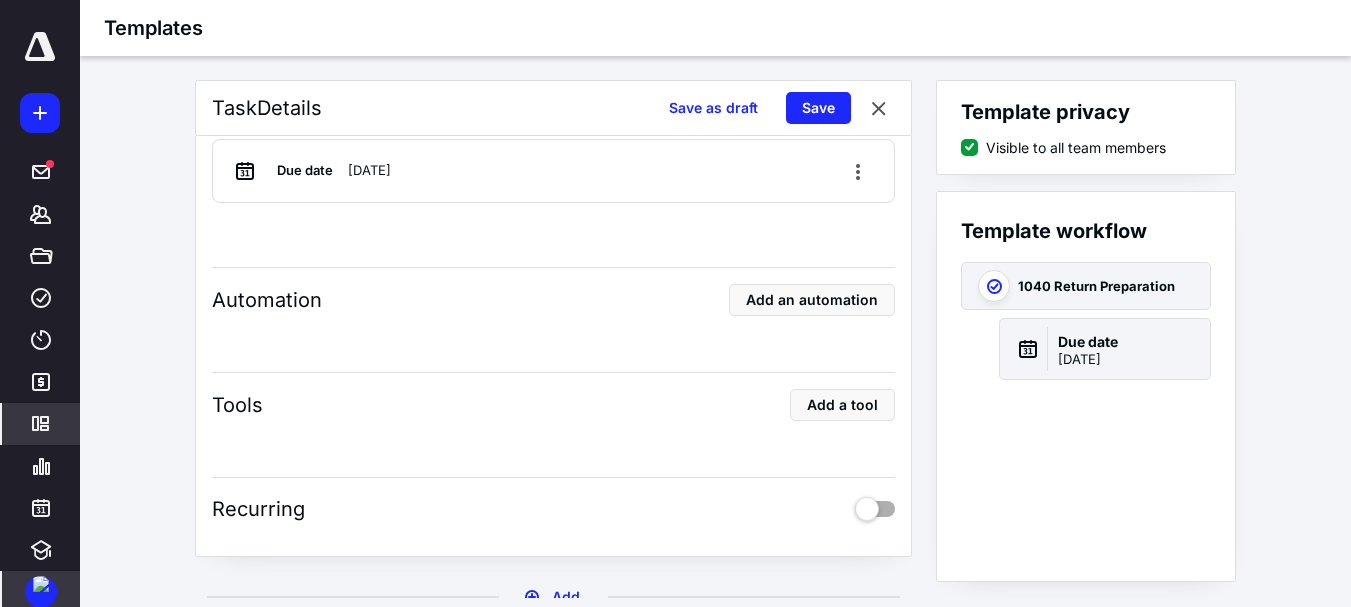 scroll, scrollTop: 403, scrollLeft: 0, axis: vertical 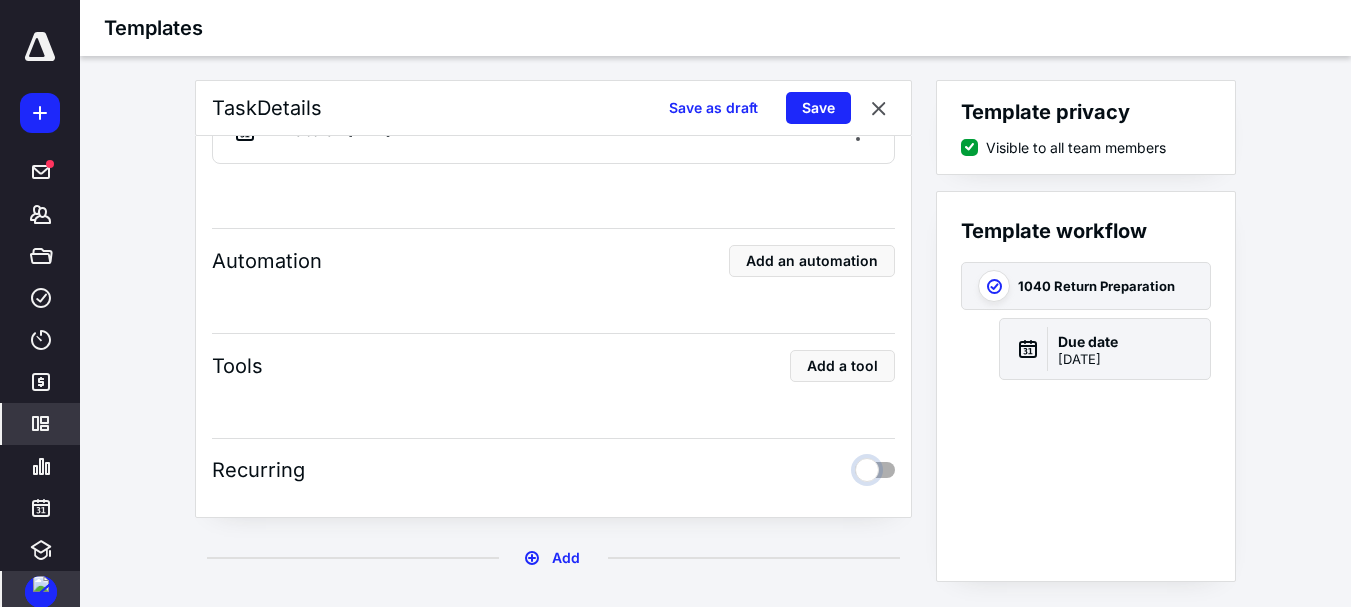 click at bounding box center [875, 467] 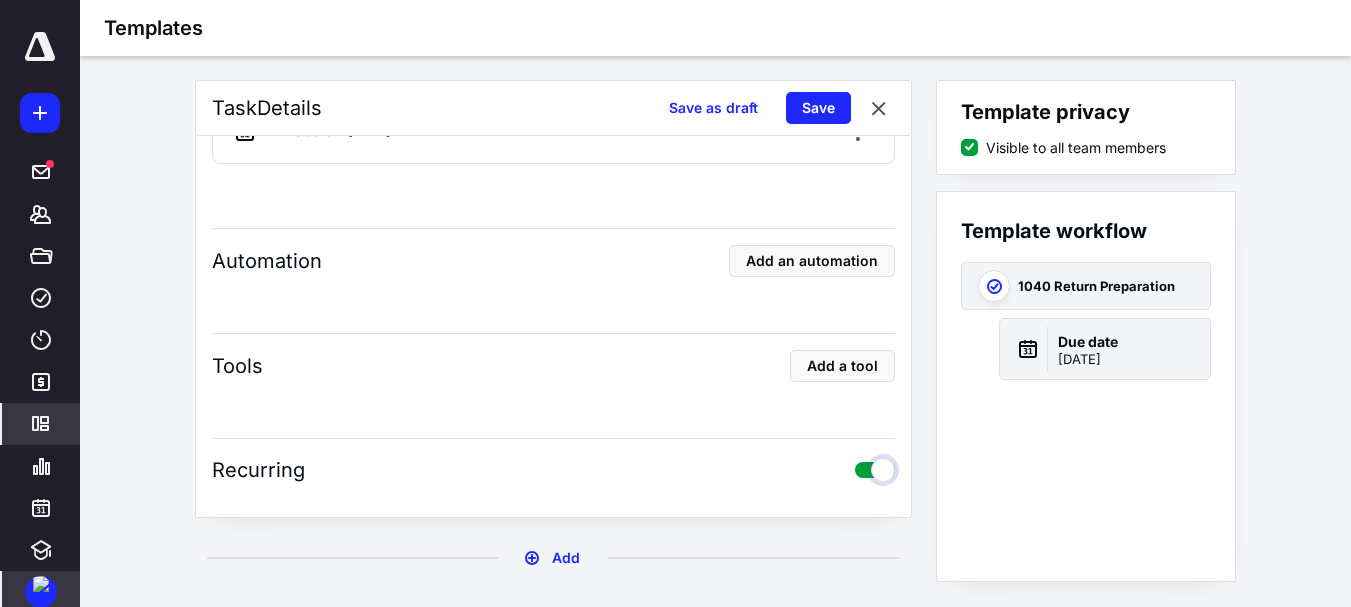 checkbox on "true" 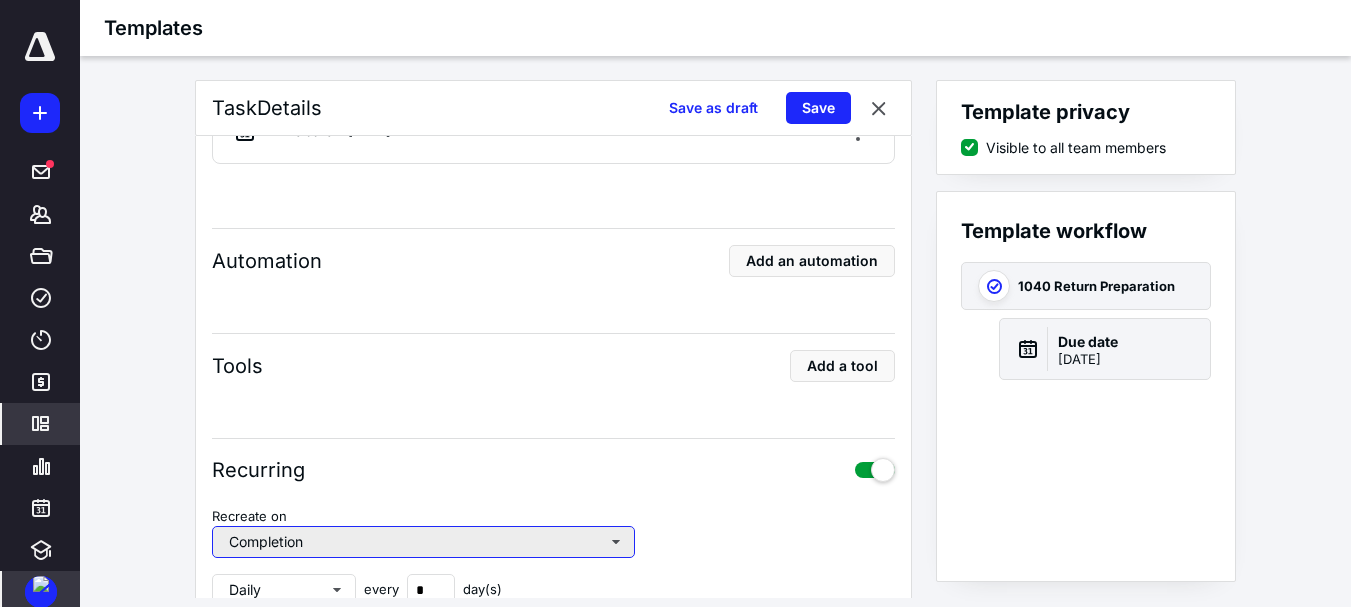 click on "Completion" at bounding box center [423, 542] 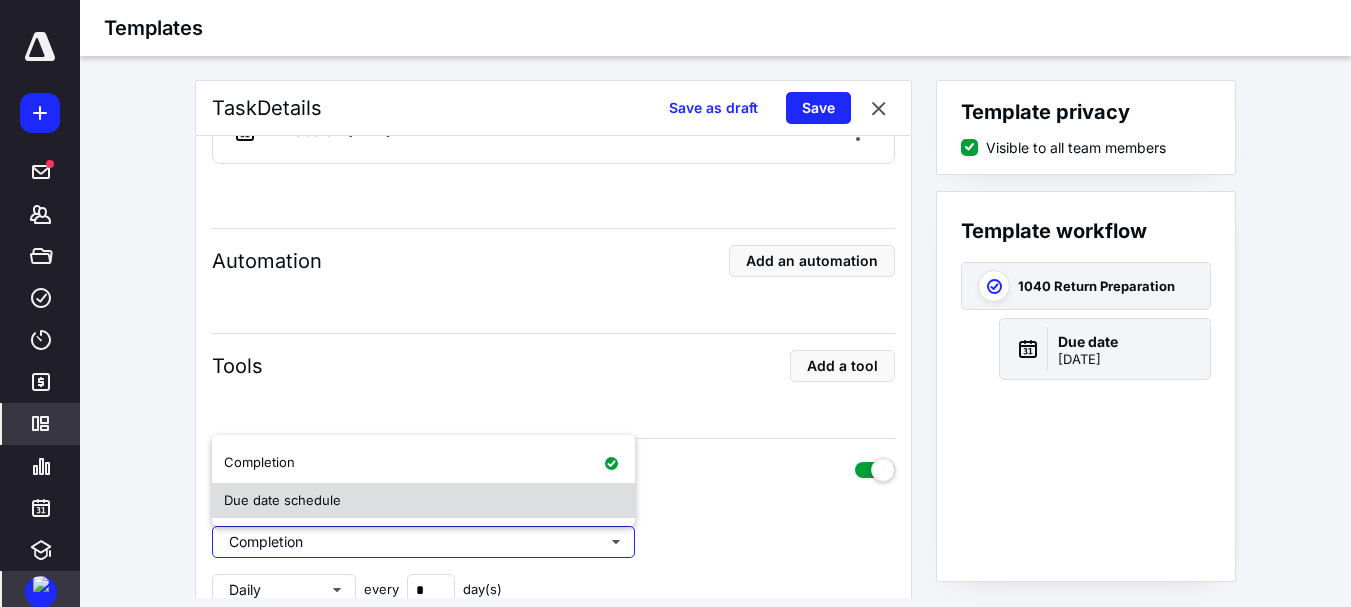 click on "Due date schedule" at bounding box center (423, 501) 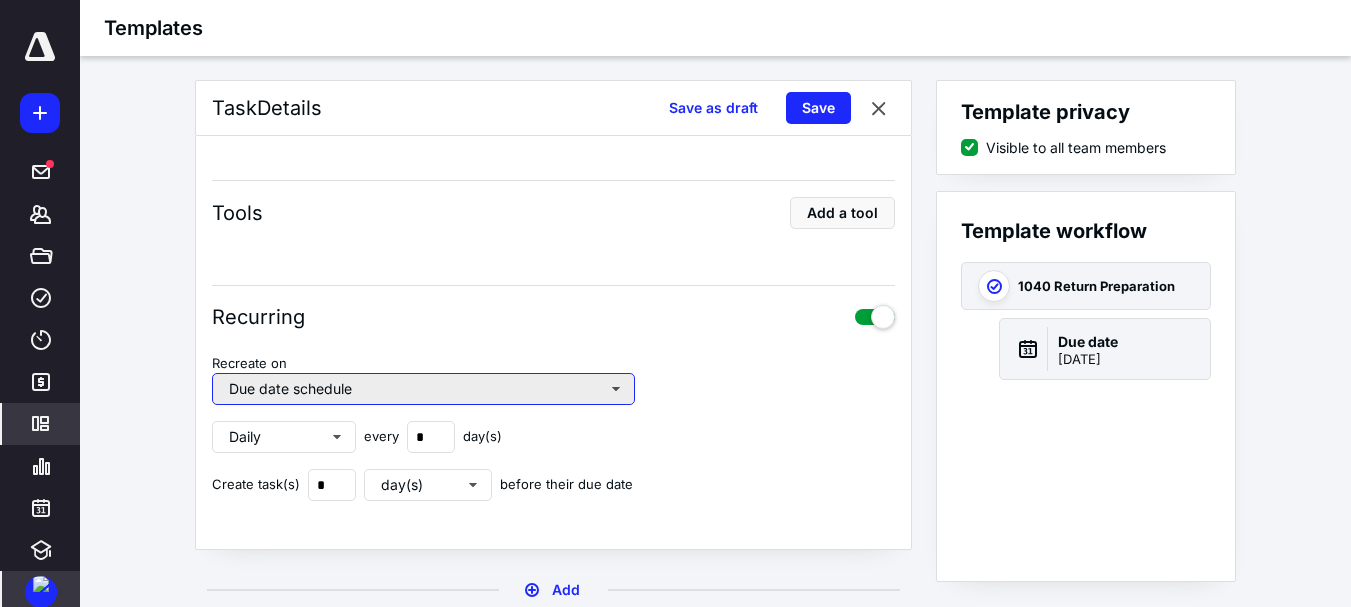 scroll, scrollTop: 557, scrollLeft: 0, axis: vertical 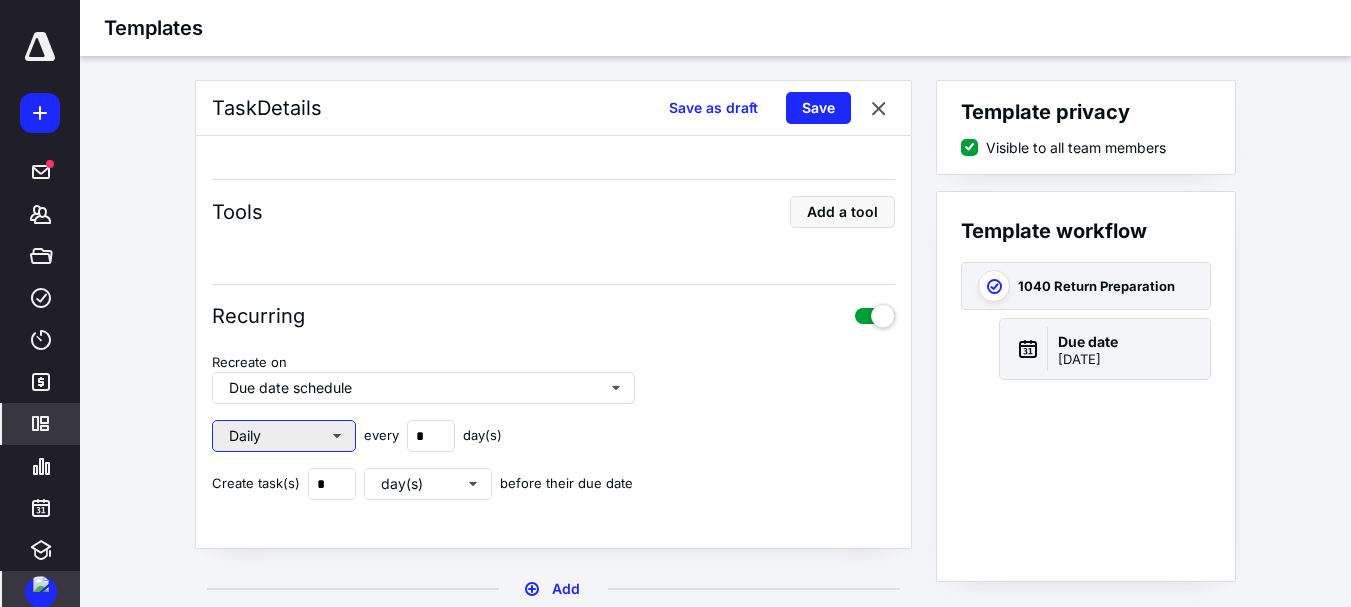 click on "Daily" at bounding box center [284, 436] 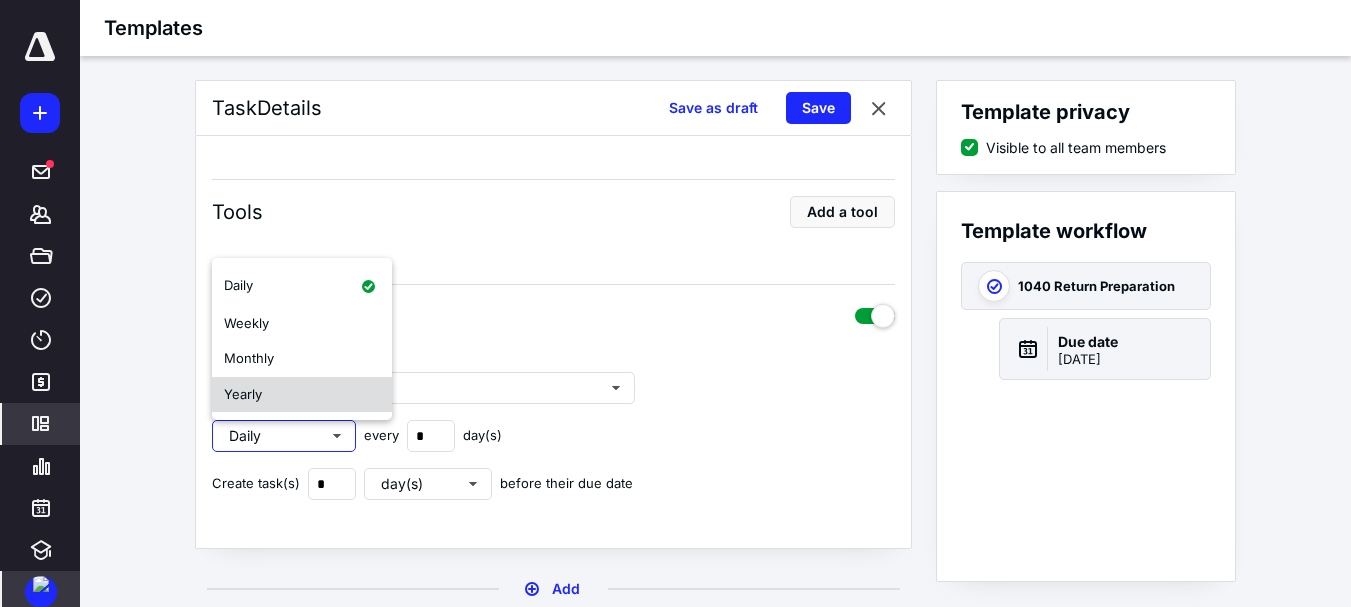 click on "Yearly" at bounding box center (302, 395) 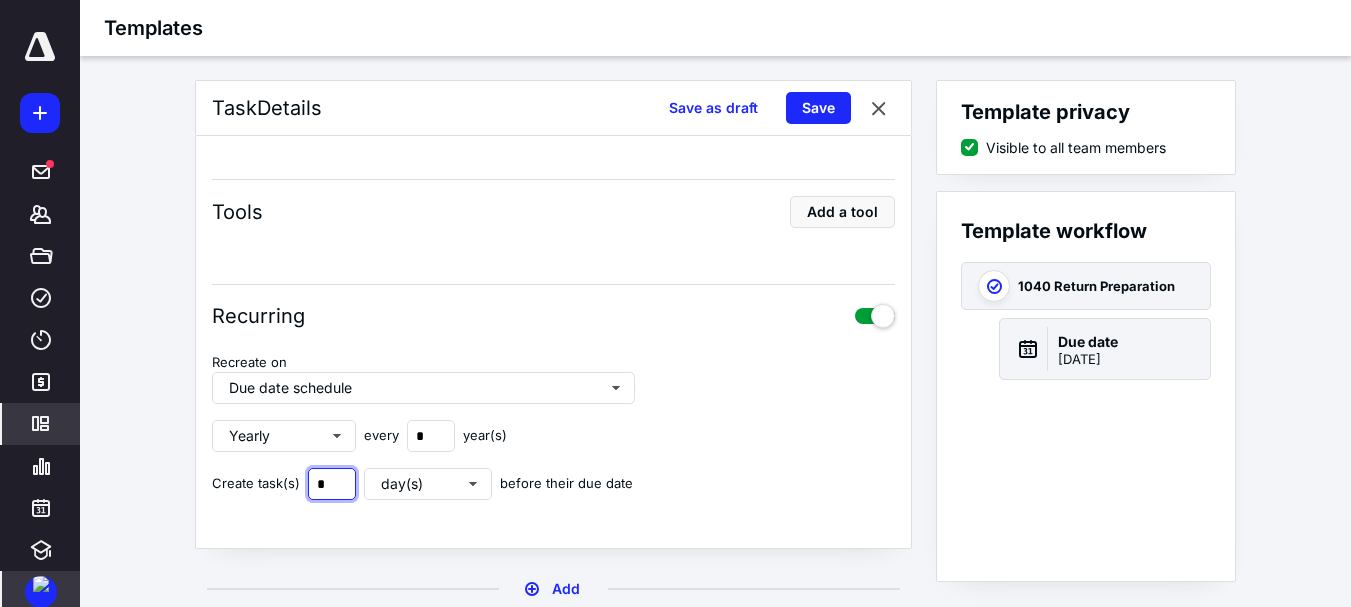drag, startPoint x: 337, startPoint y: 485, endPoint x: 307, endPoint y: 484, distance: 30.016663 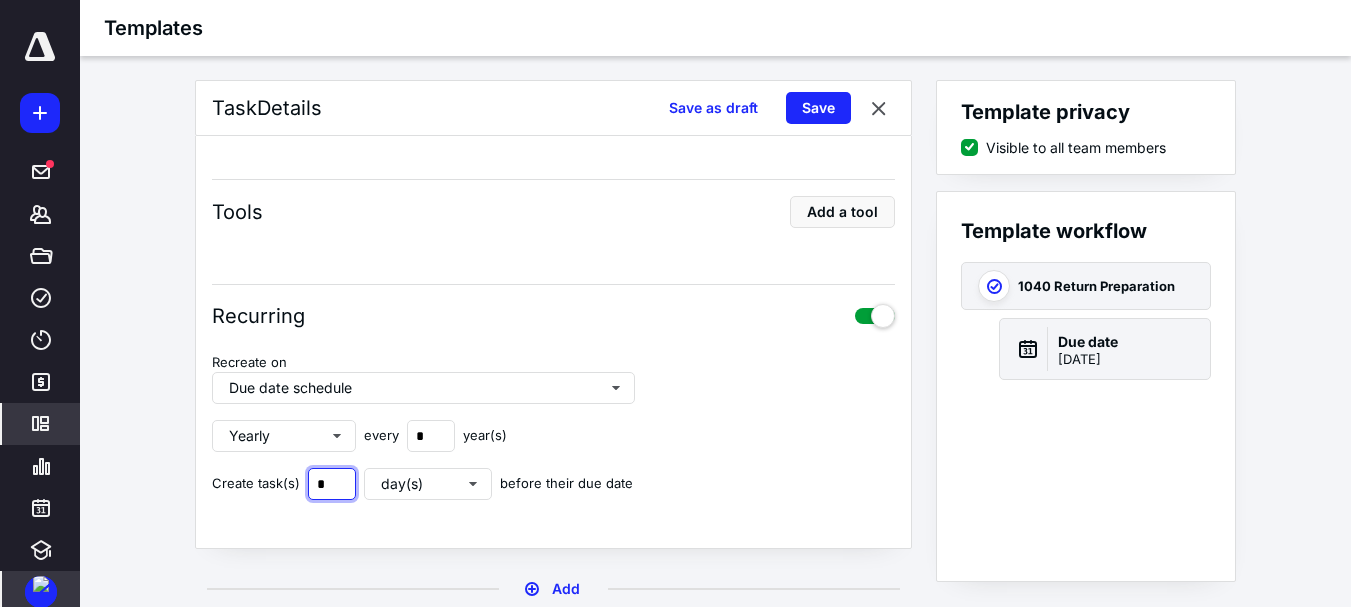 click on "*" at bounding box center (332, 484) 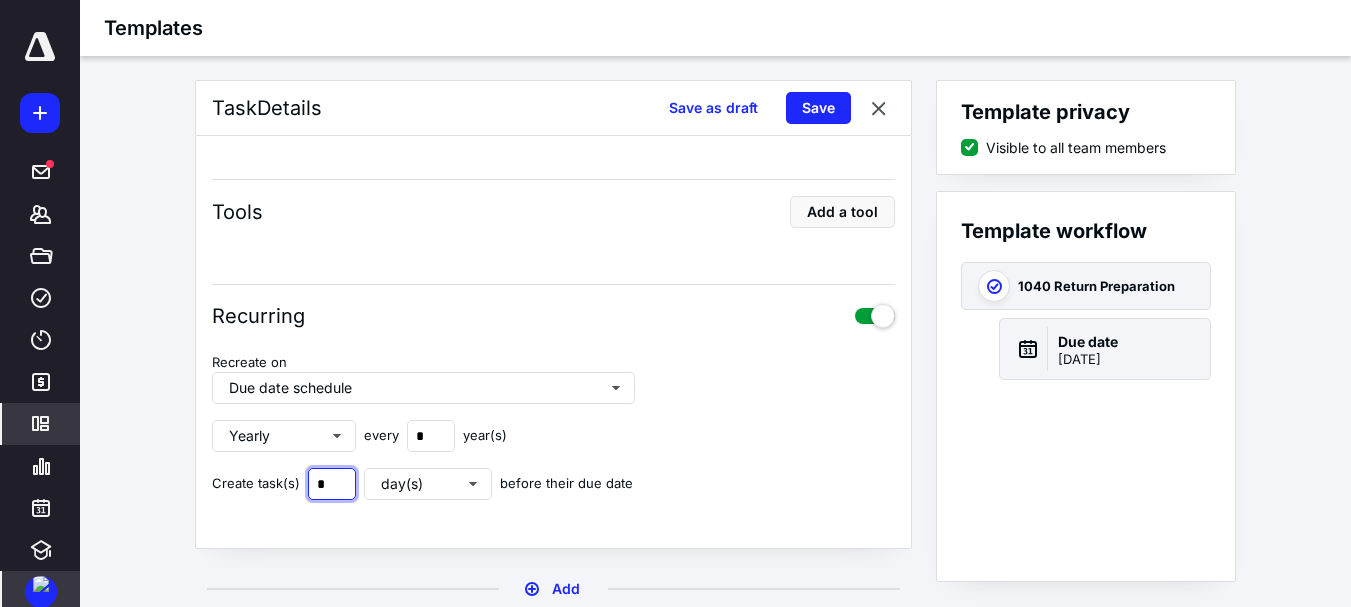 type on "*" 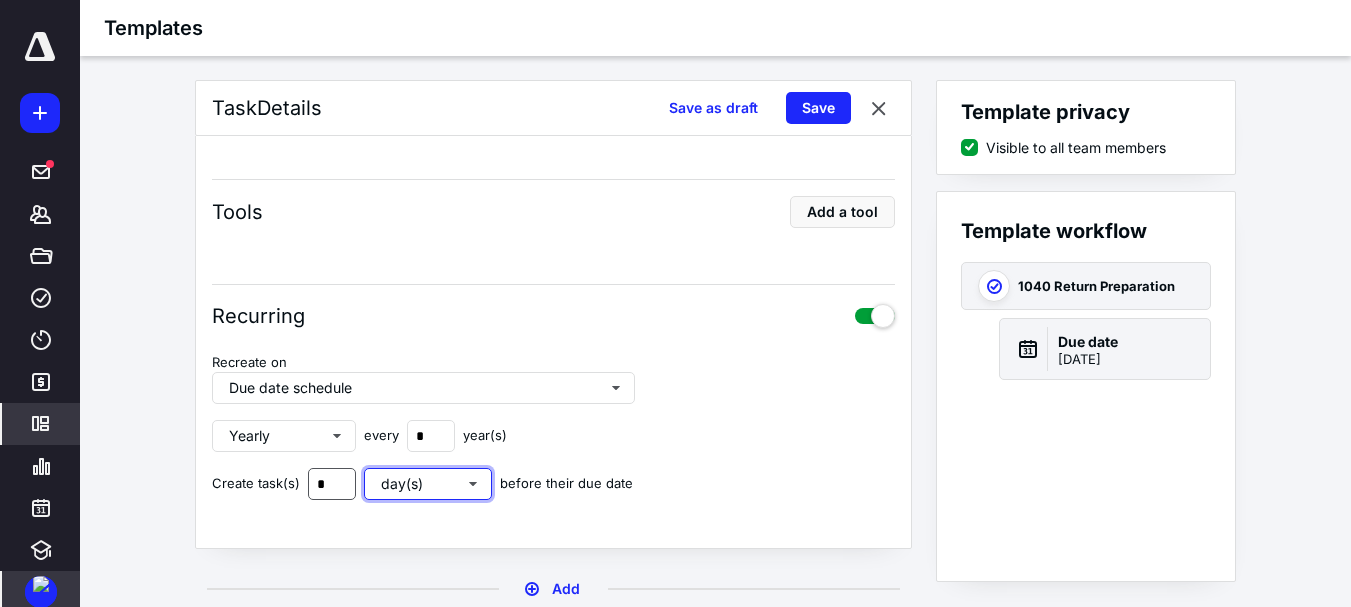 type 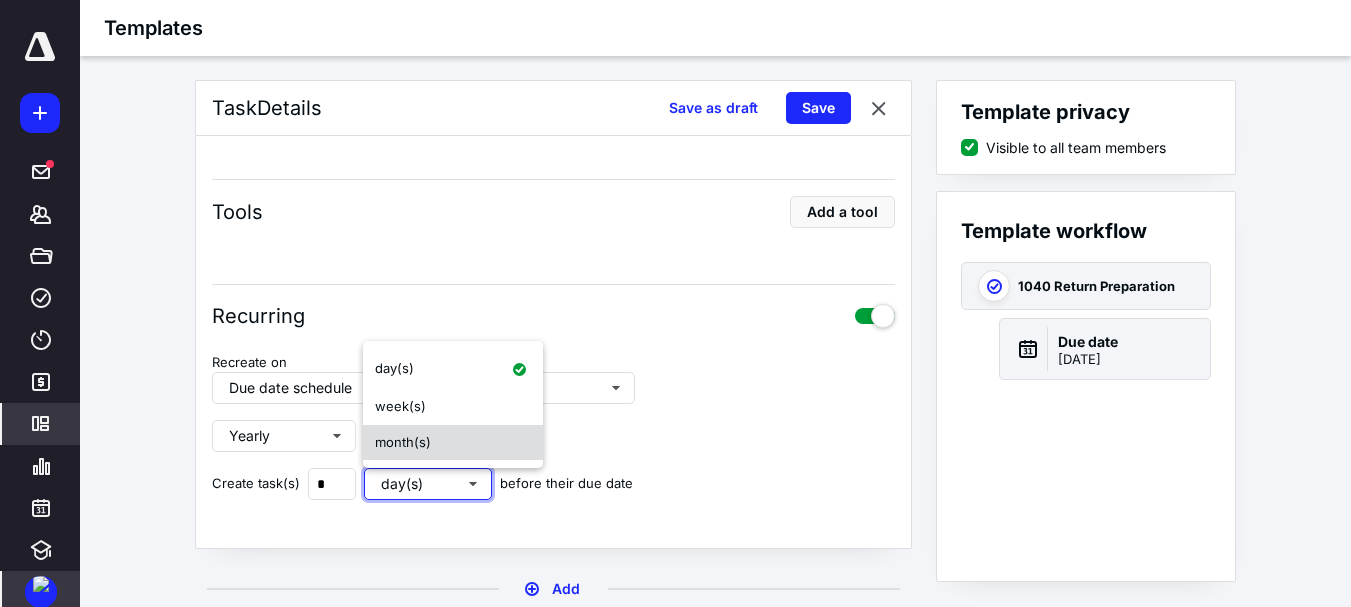 click on "month(s)" at bounding box center (403, 442) 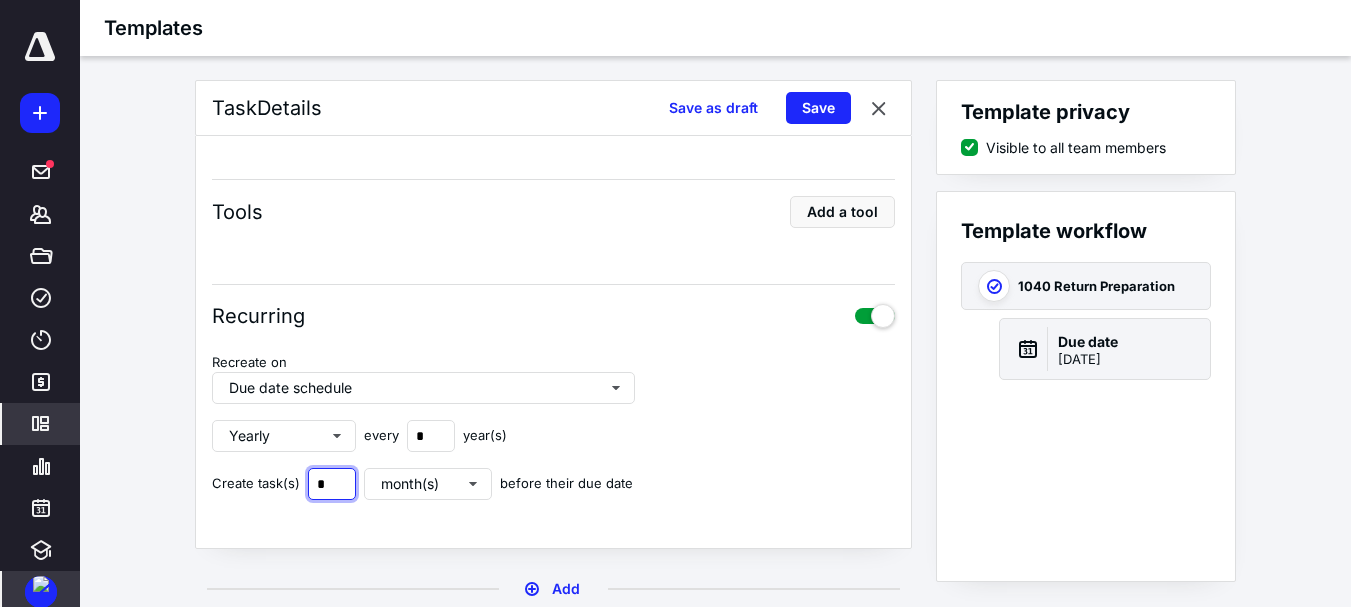 drag, startPoint x: 343, startPoint y: 495, endPoint x: 285, endPoint y: 484, distance: 59.03389 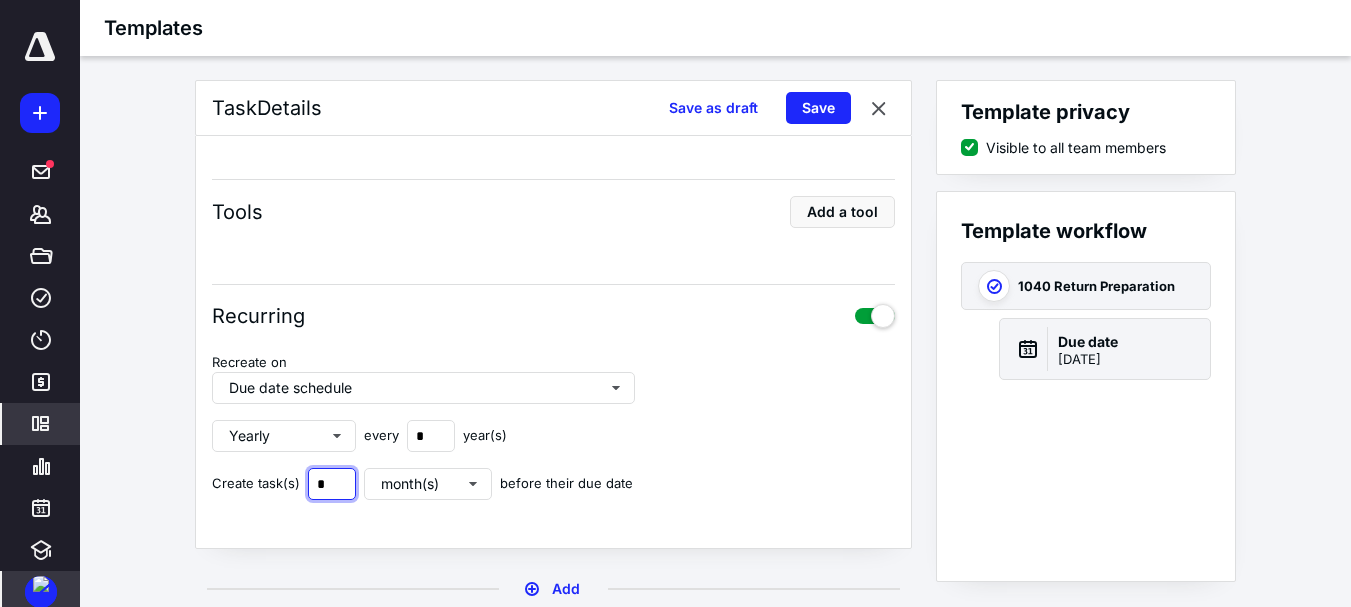 click on "Create task(s) * month(s) before their due date" at bounding box center (423, 484) 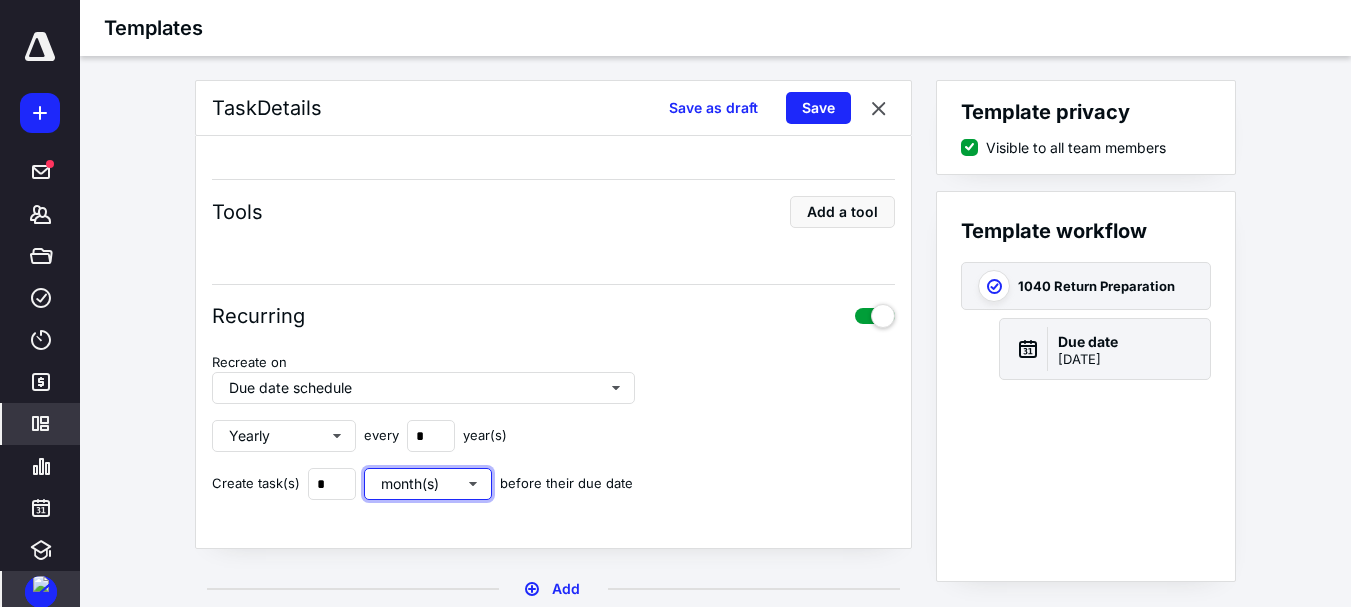 scroll, scrollTop: 588, scrollLeft: 0, axis: vertical 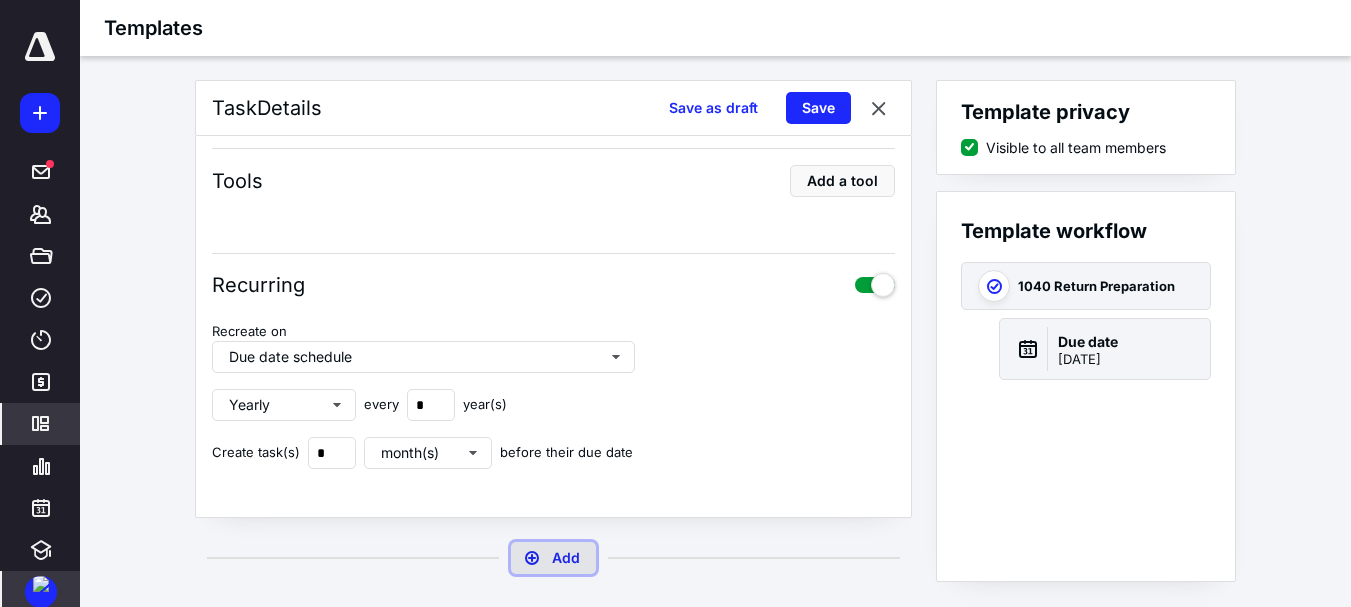 click on "Add" at bounding box center [553, 558] 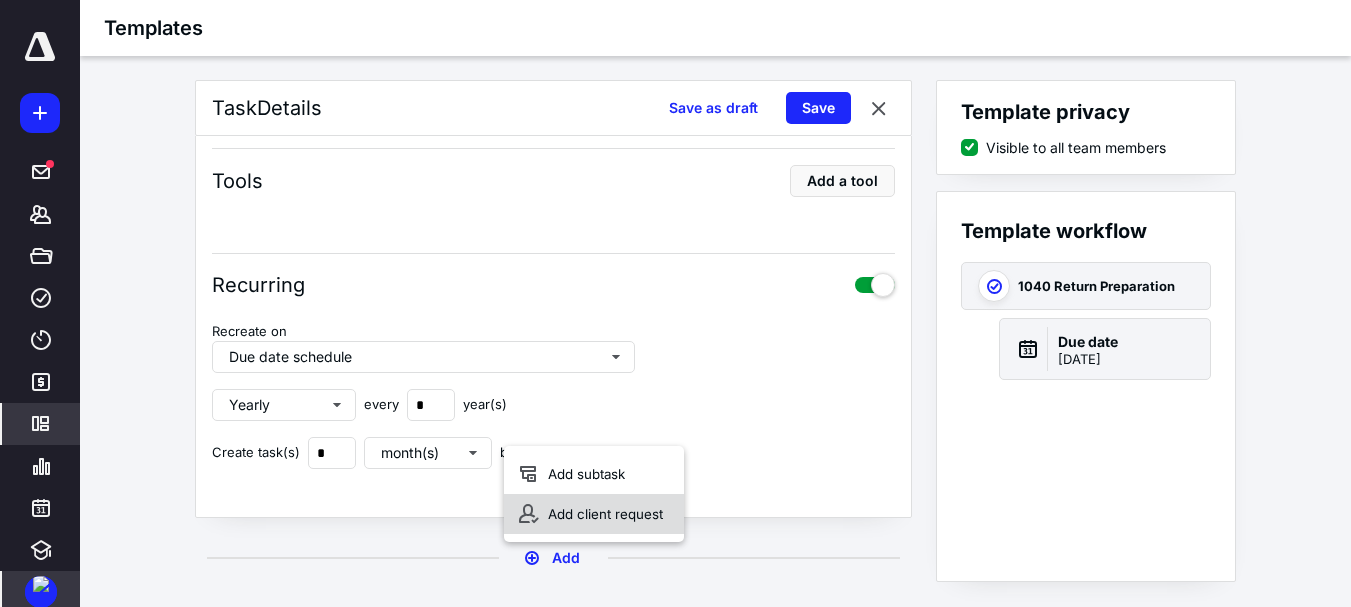 click on "Add client request" at bounding box center (594, 514) 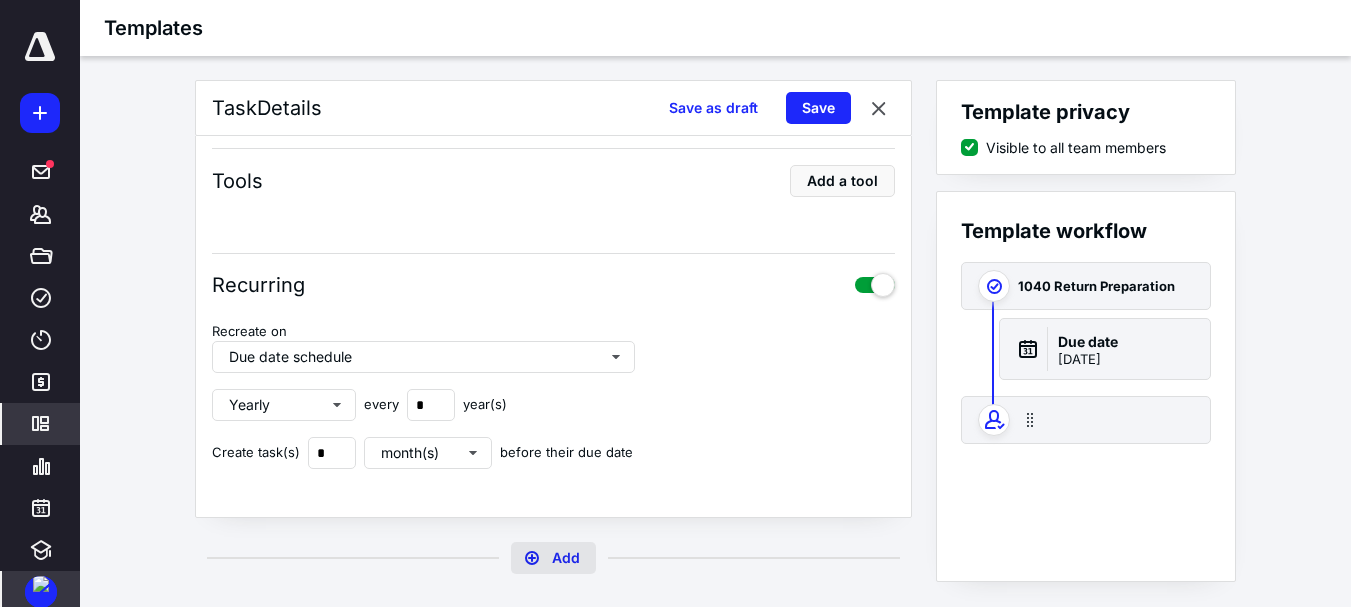 click on "Add" at bounding box center [553, 558] 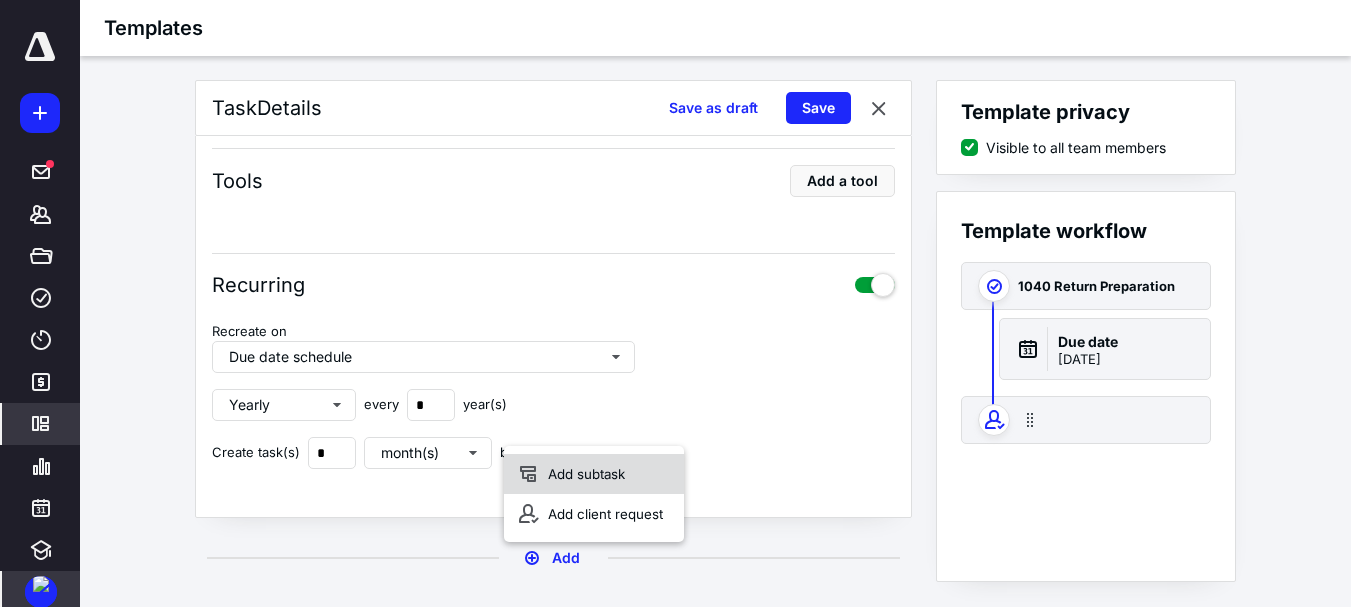 click on "Add subtask" at bounding box center [594, 474] 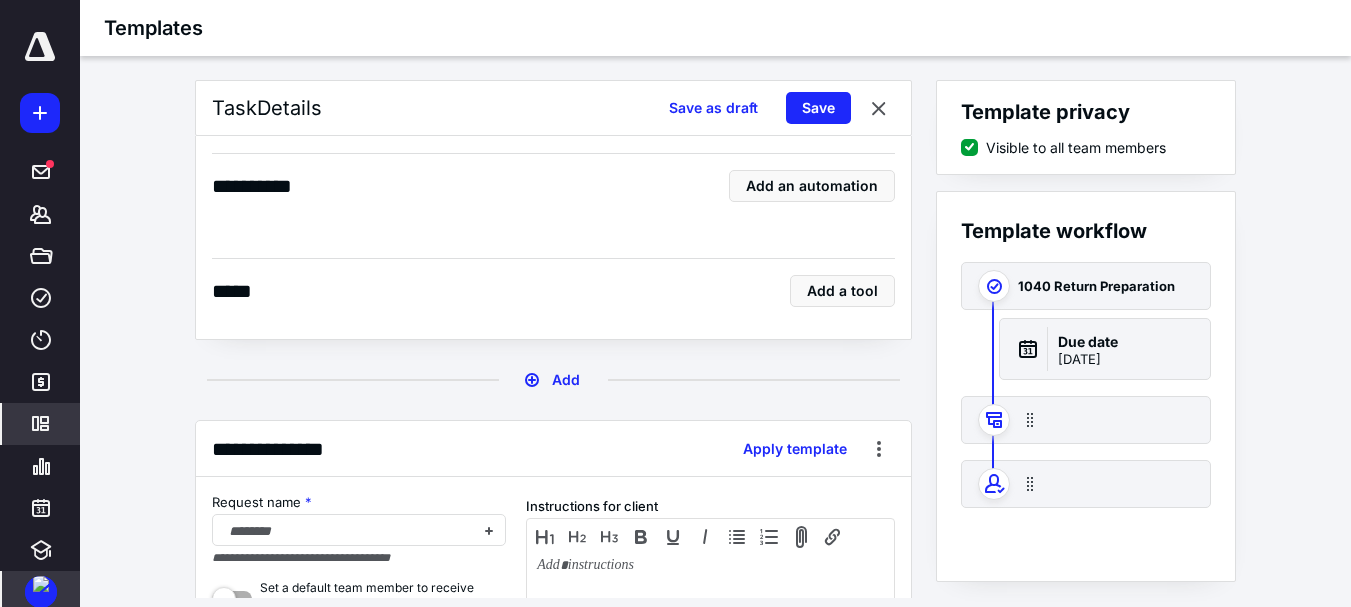 scroll, scrollTop: 1600, scrollLeft: 0, axis: vertical 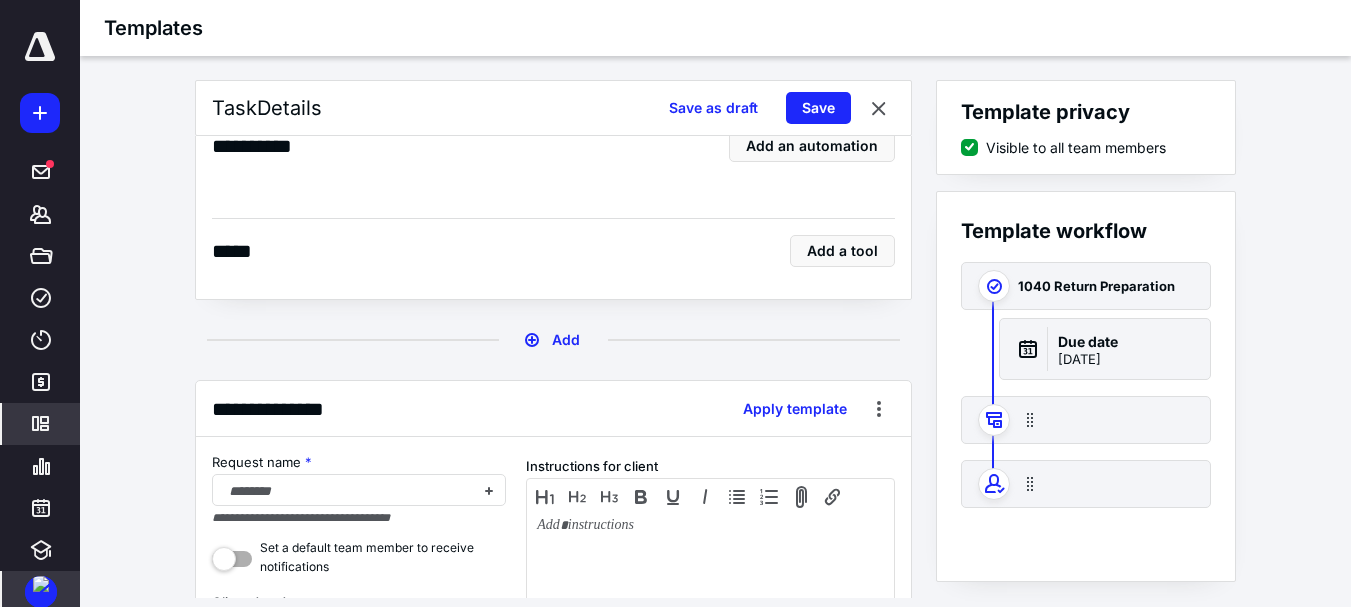 click on "**********" at bounding box center (553, 409) 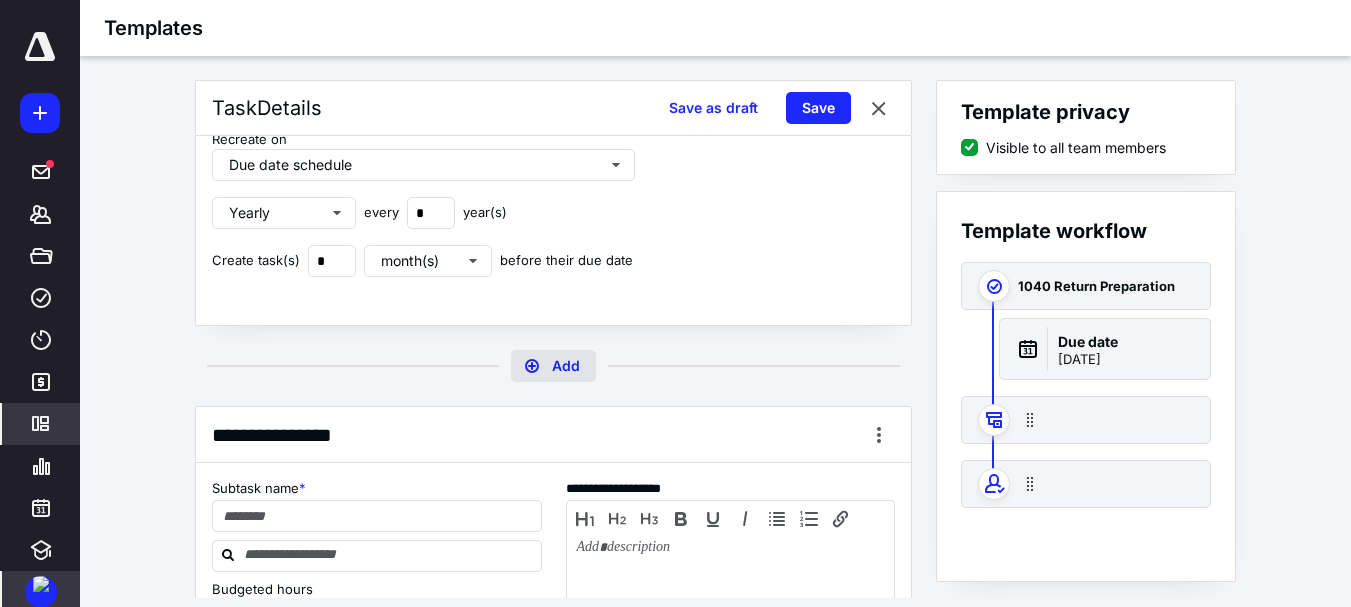 scroll, scrollTop: 768, scrollLeft: 0, axis: vertical 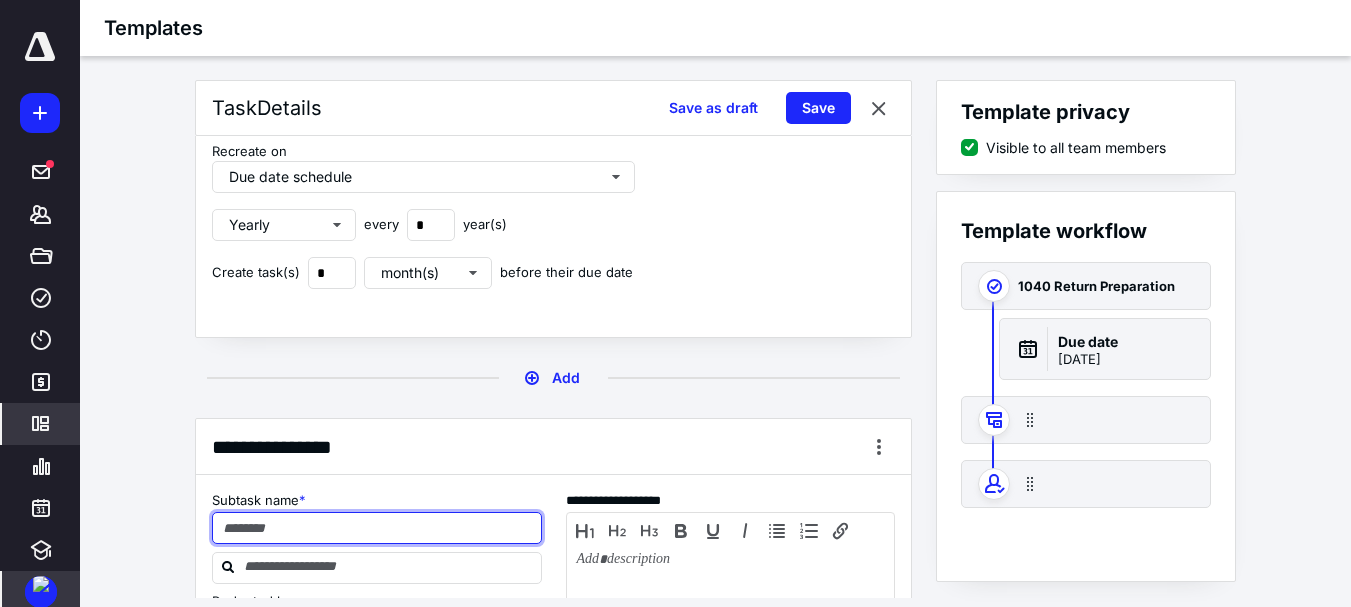 click at bounding box center [377, 528] 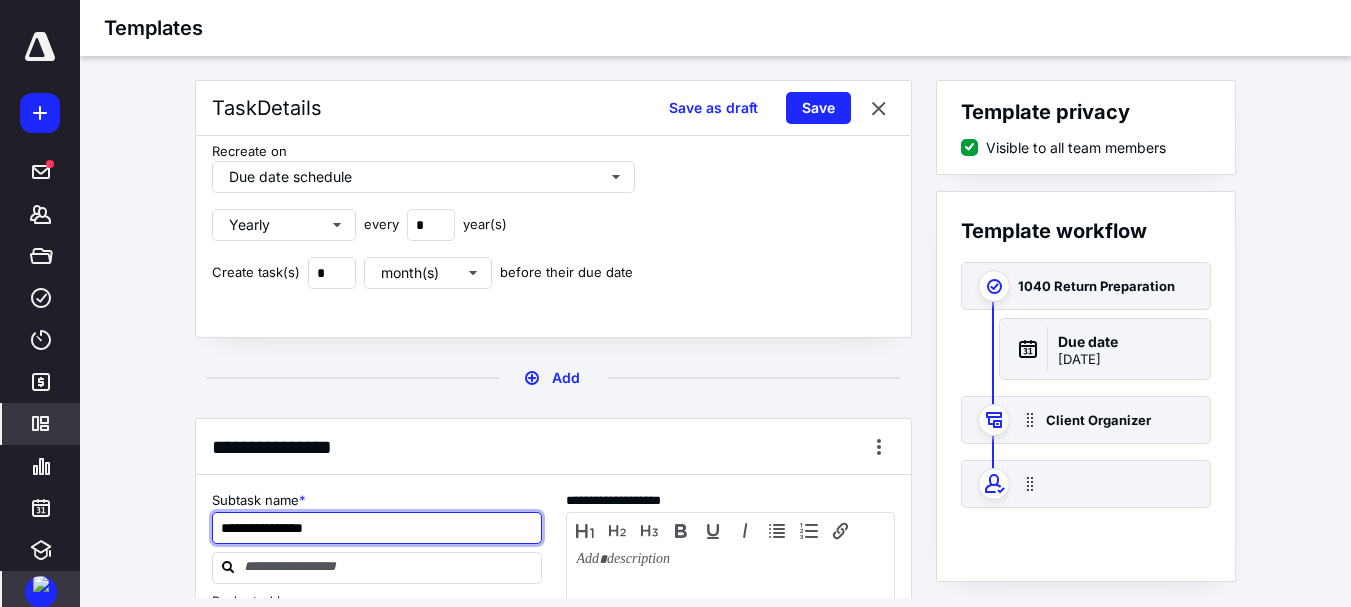 type on "**********" 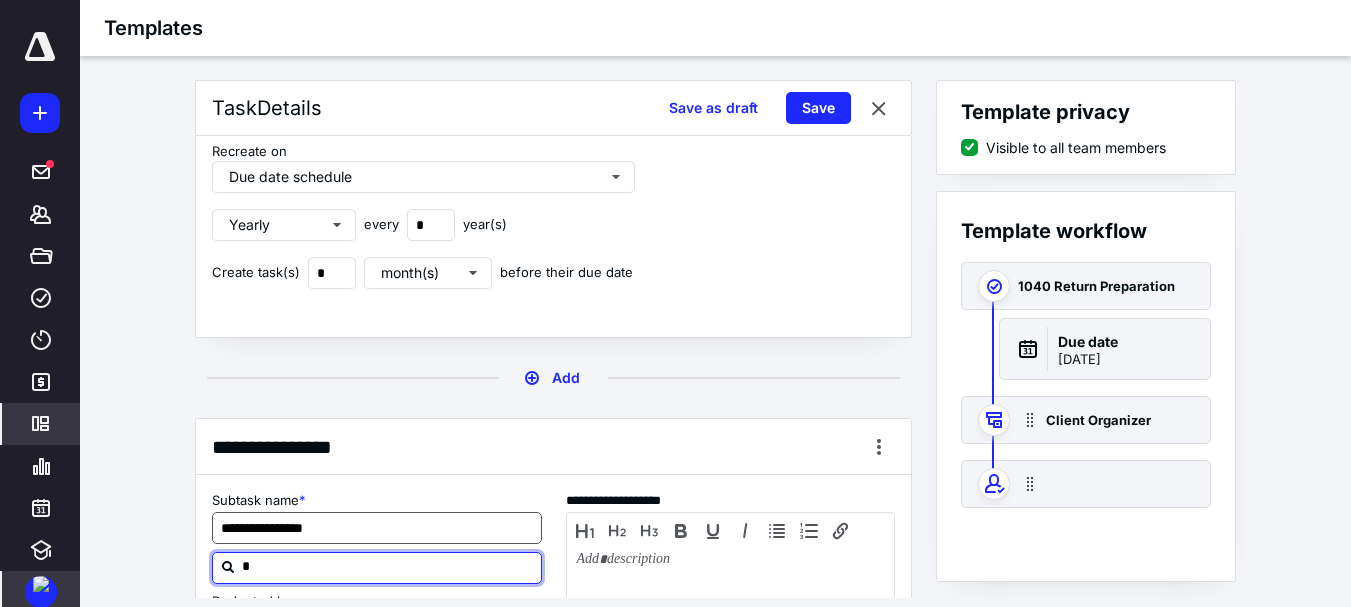type on "**" 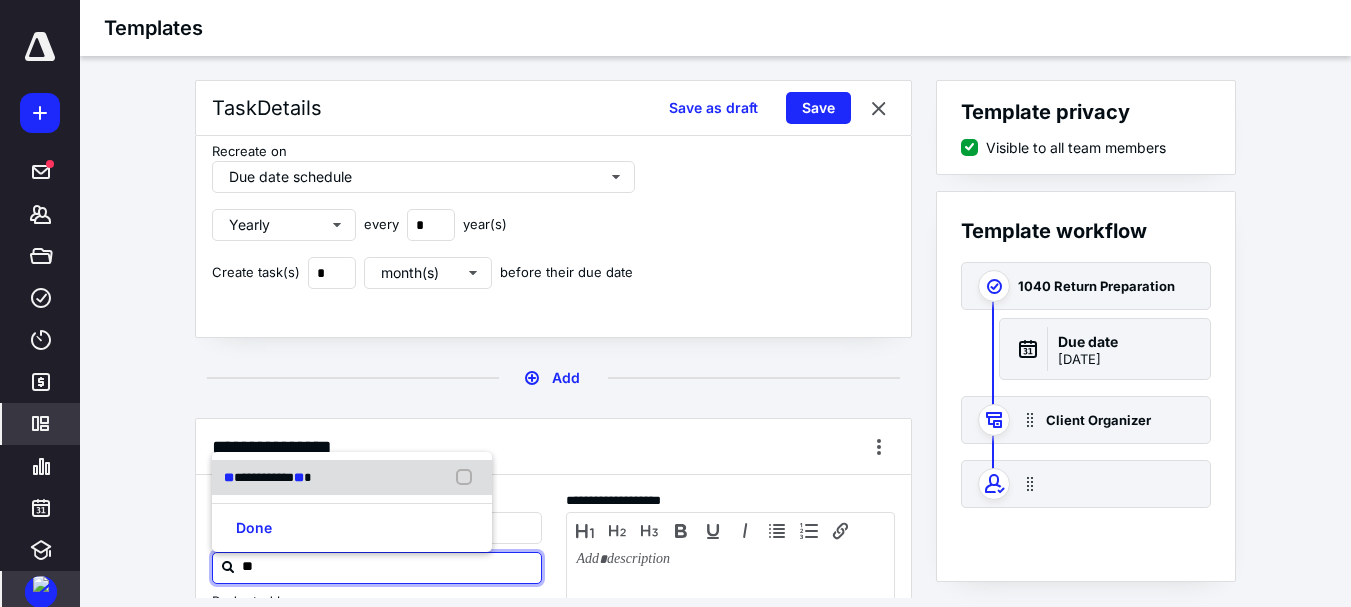 click on "**********" at bounding box center (352, 478) 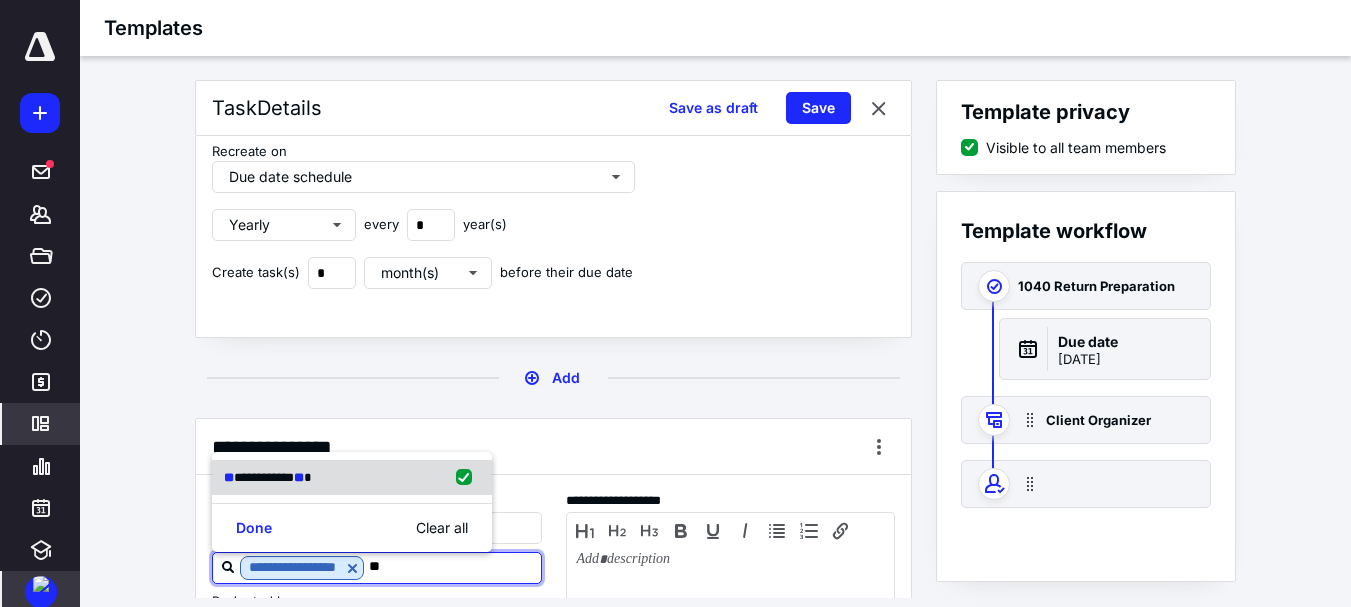 checkbox on "true" 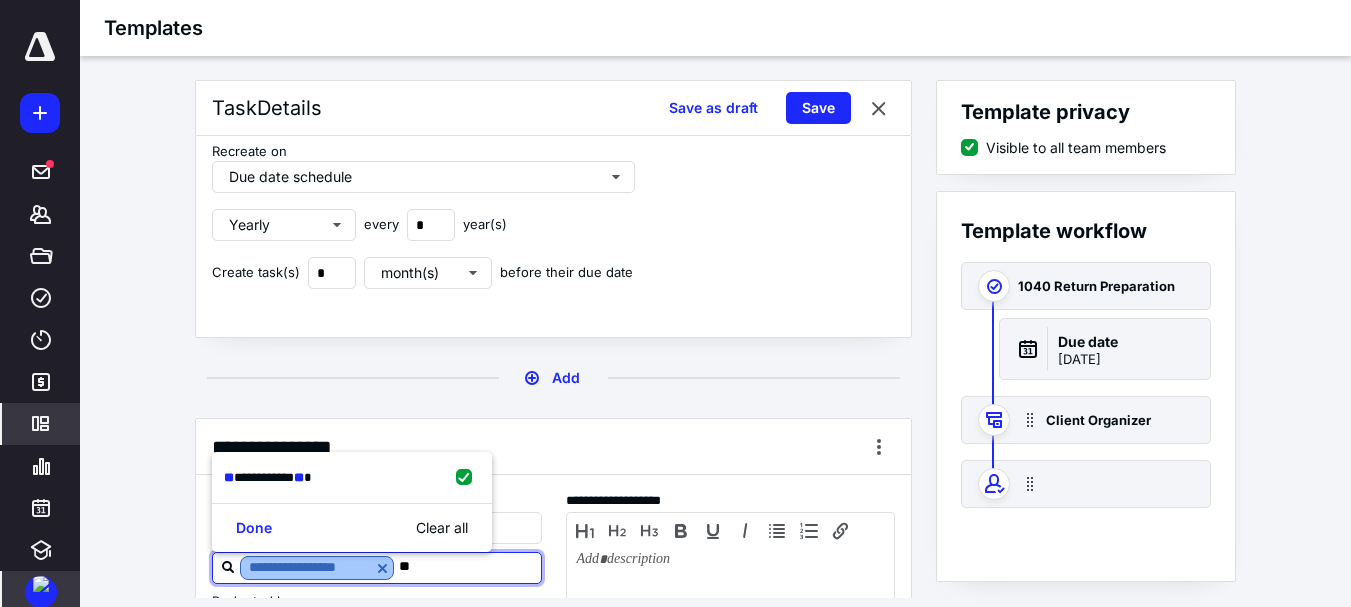 type on "*" 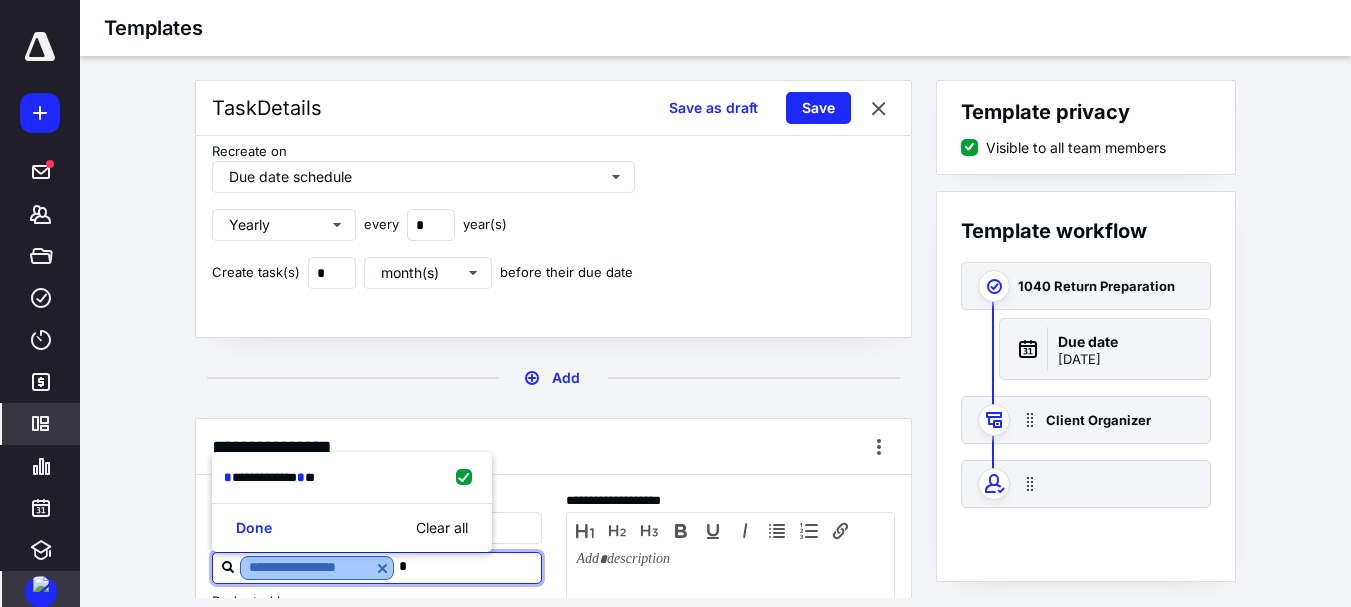 type 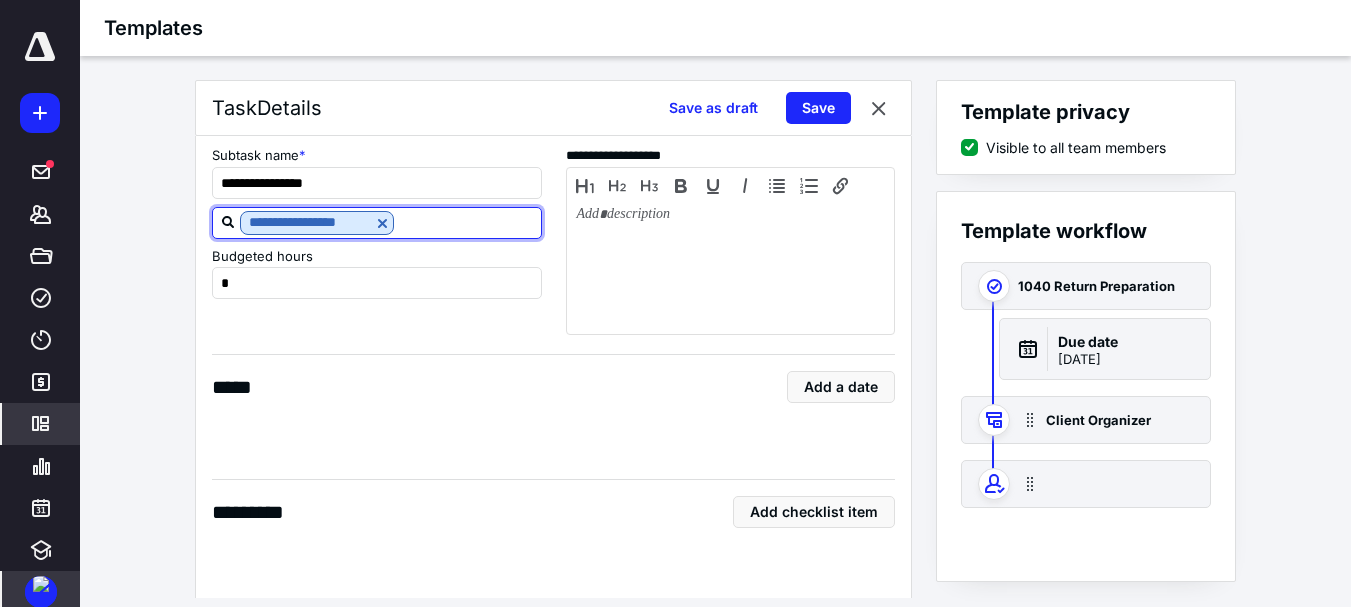scroll, scrollTop: 1136, scrollLeft: 0, axis: vertical 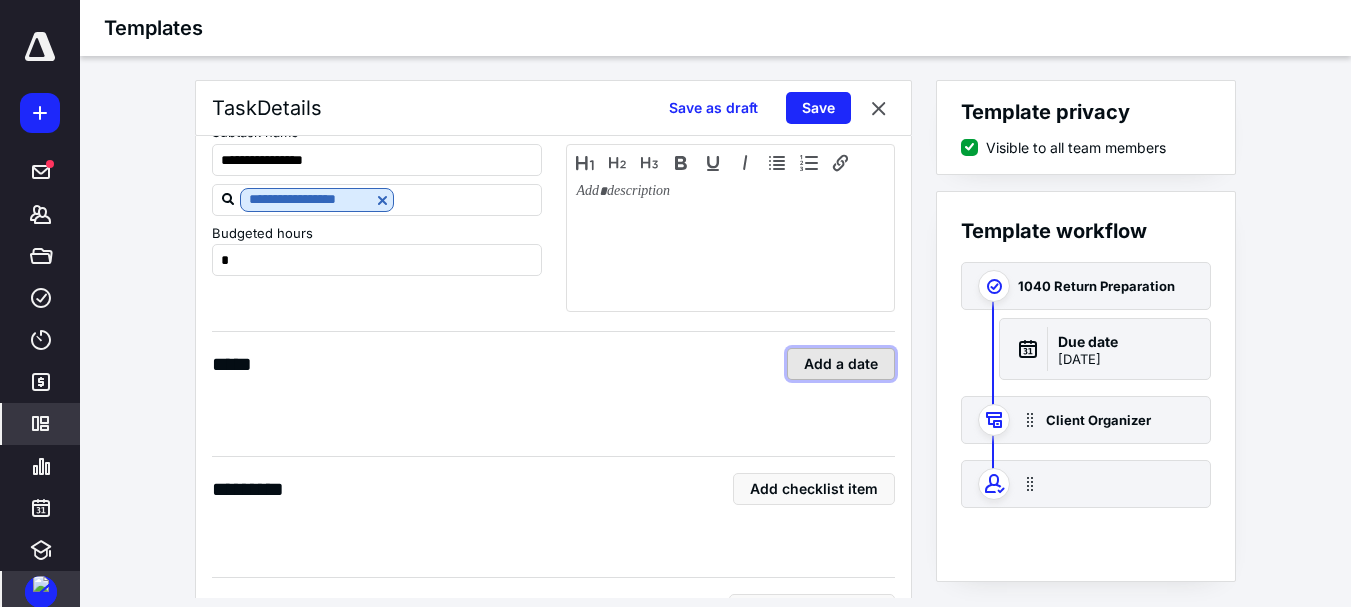 click on "Add a date" at bounding box center (841, 364) 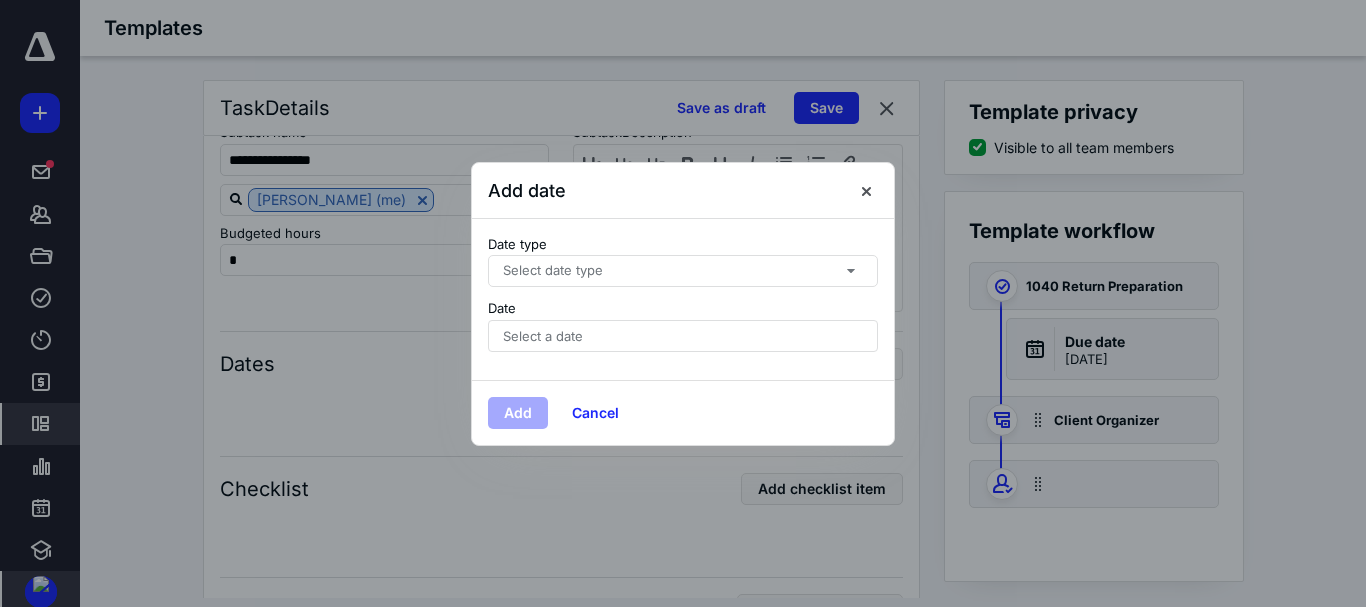 click on "Select date type" at bounding box center [553, 271] 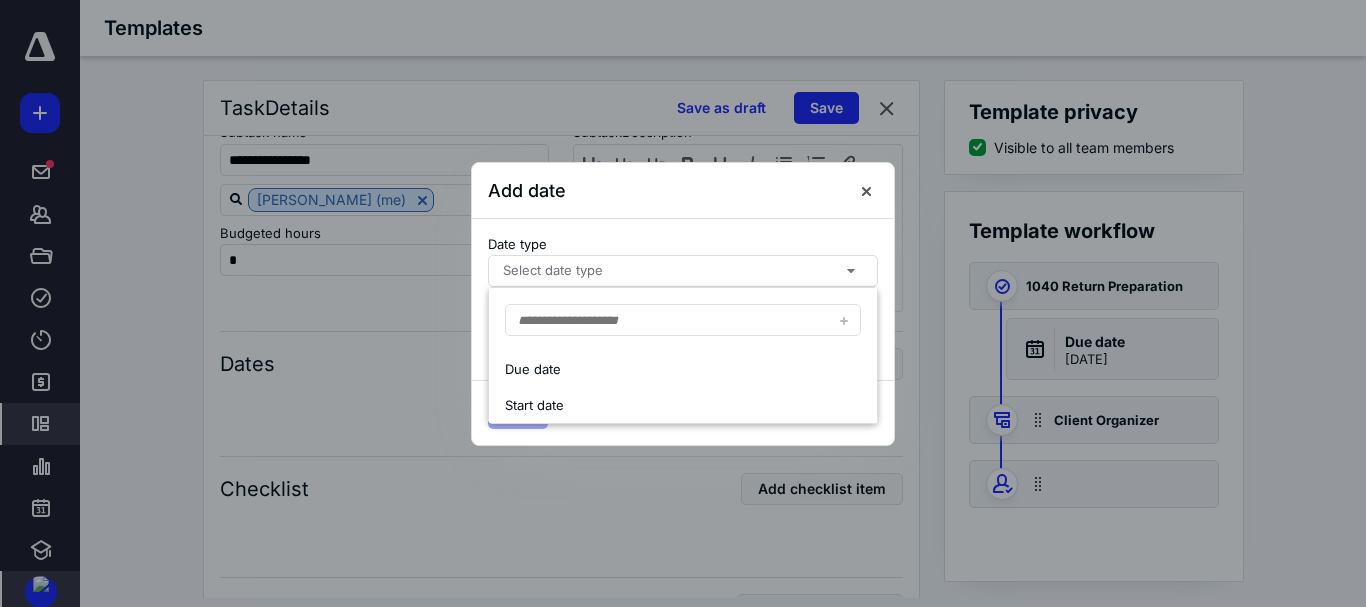 click on "Due date Start date" at bounding box center (683, 355) 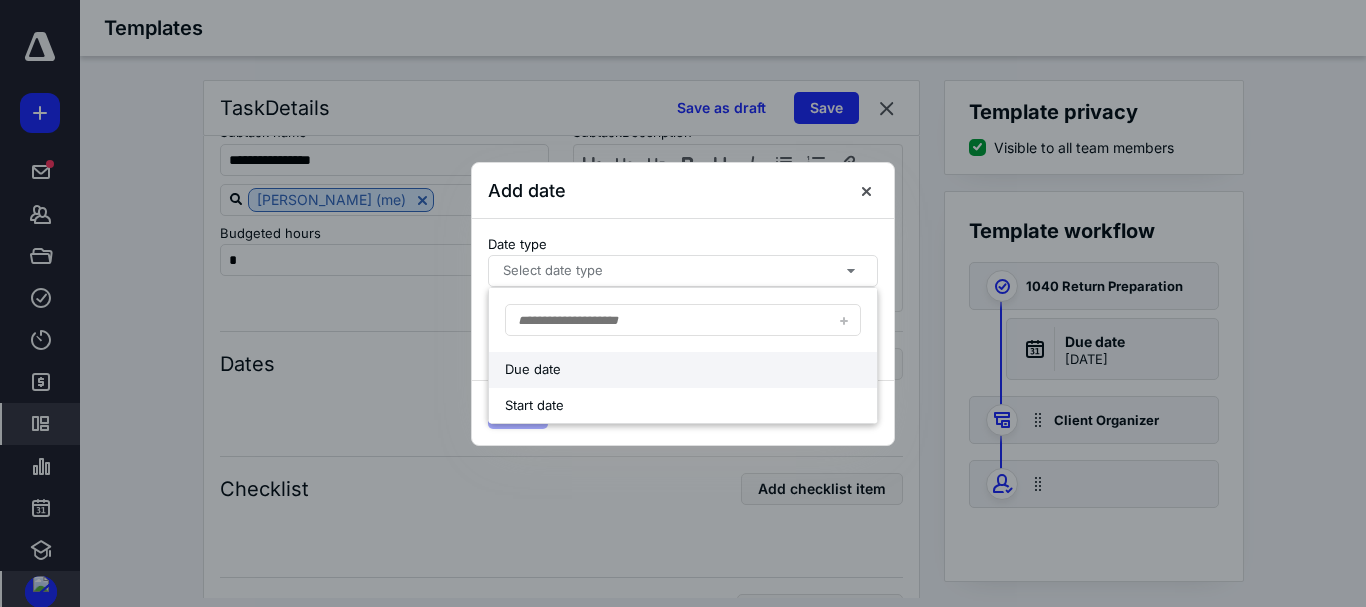 click on "Due date" at bounding box center (665, 370) 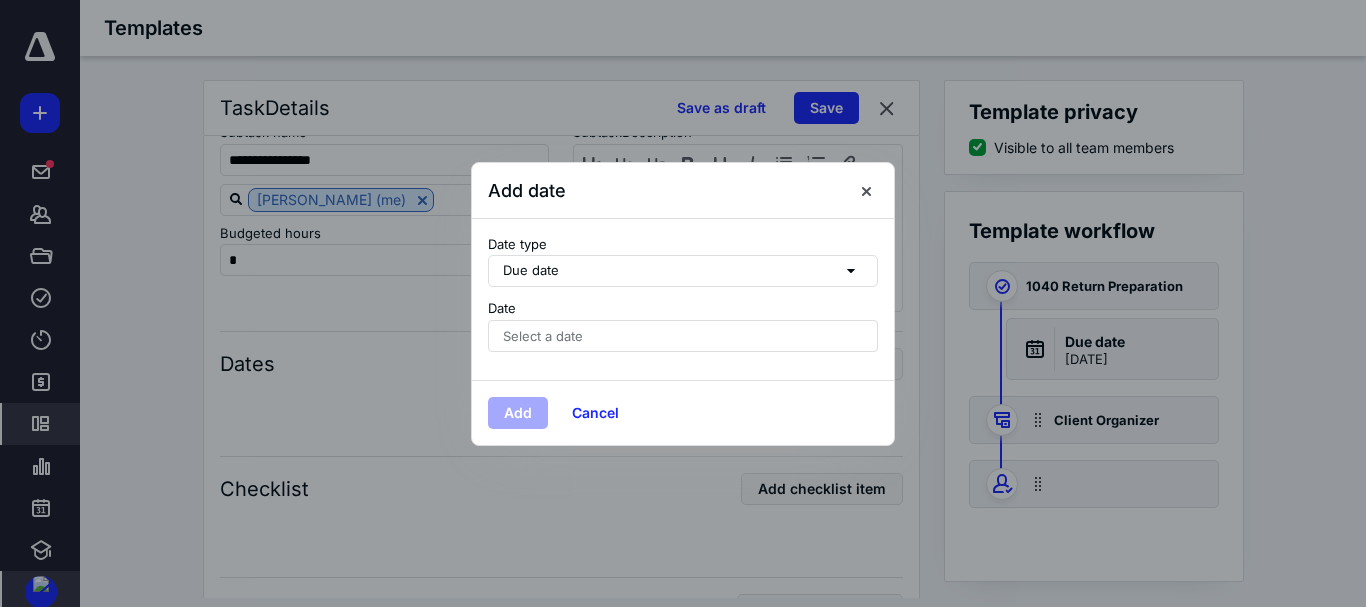 click on "Date type Due date Date Select a date" at bounding box center (683, 299) 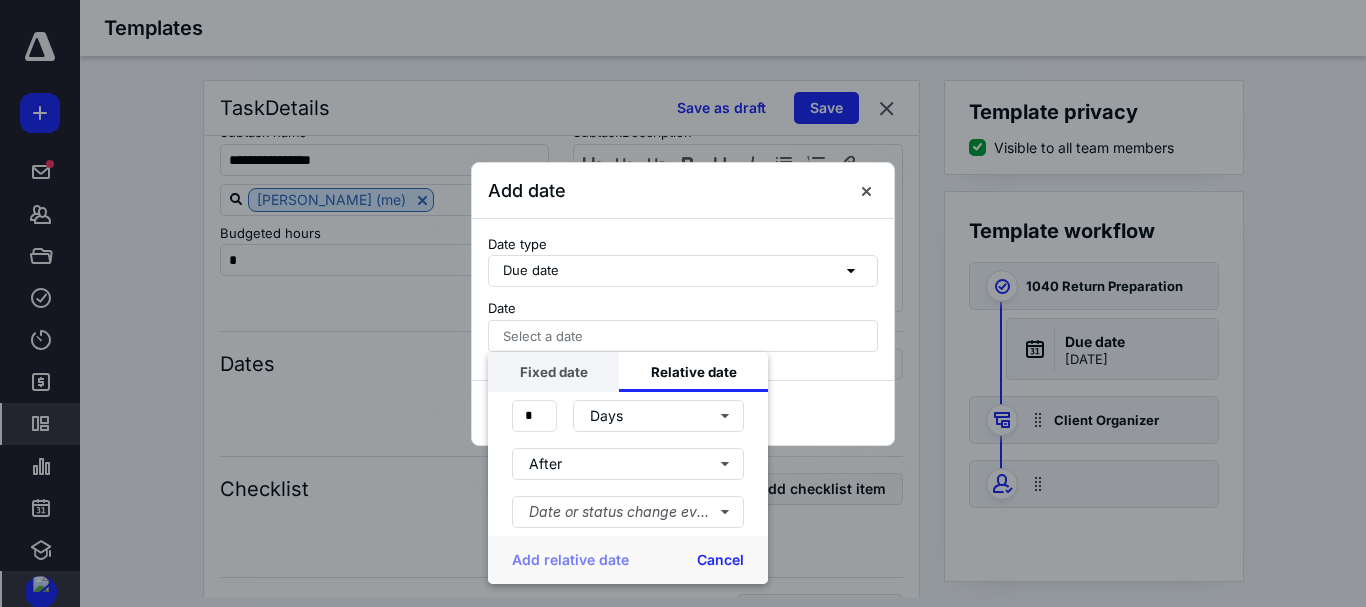 click on "Fixed date" at bounding box center [553, 372] 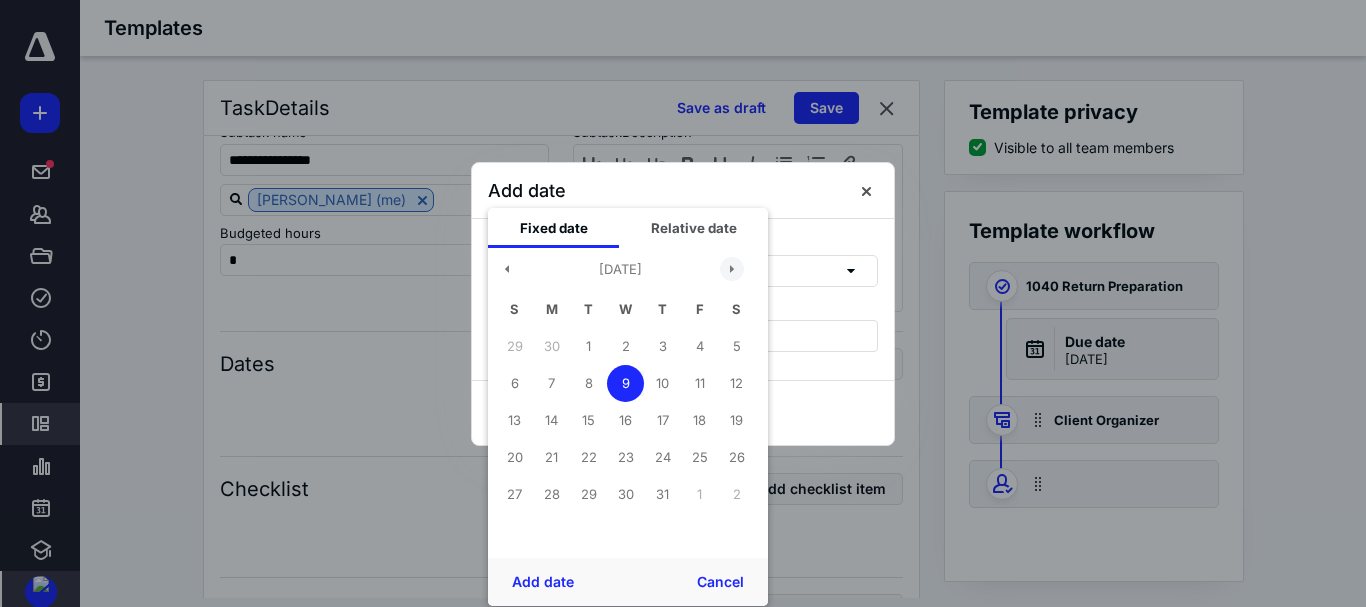 click at bounding box center (732, 269) 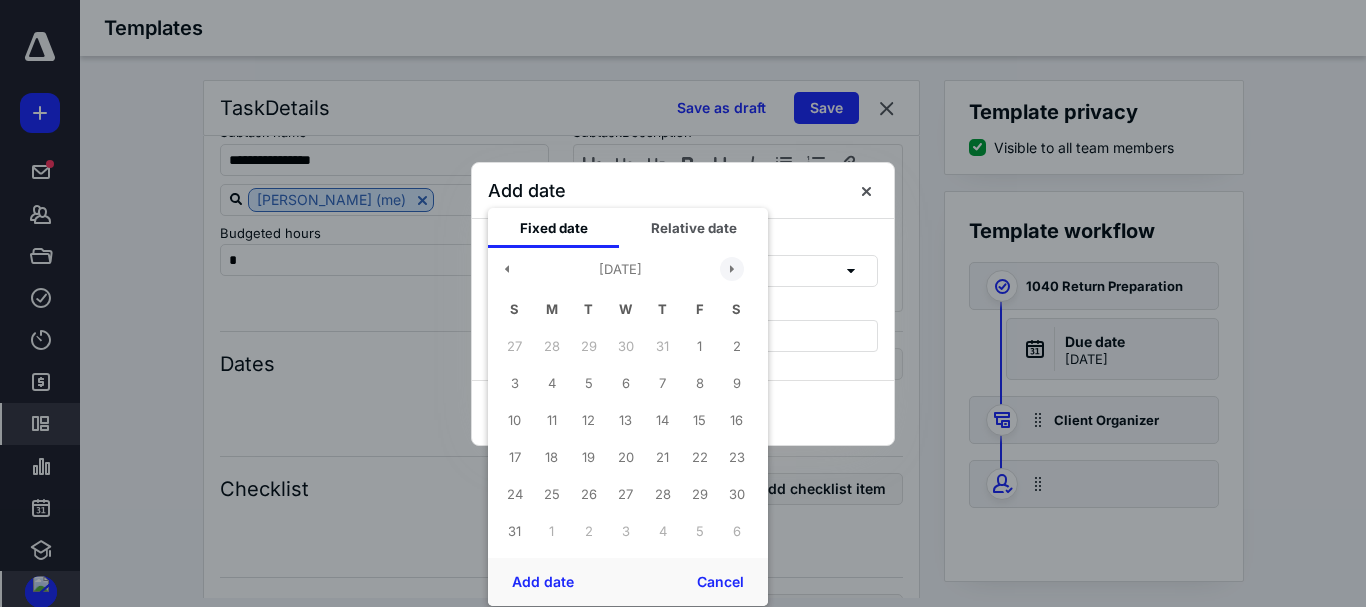 click at bounding box center (732, 269) 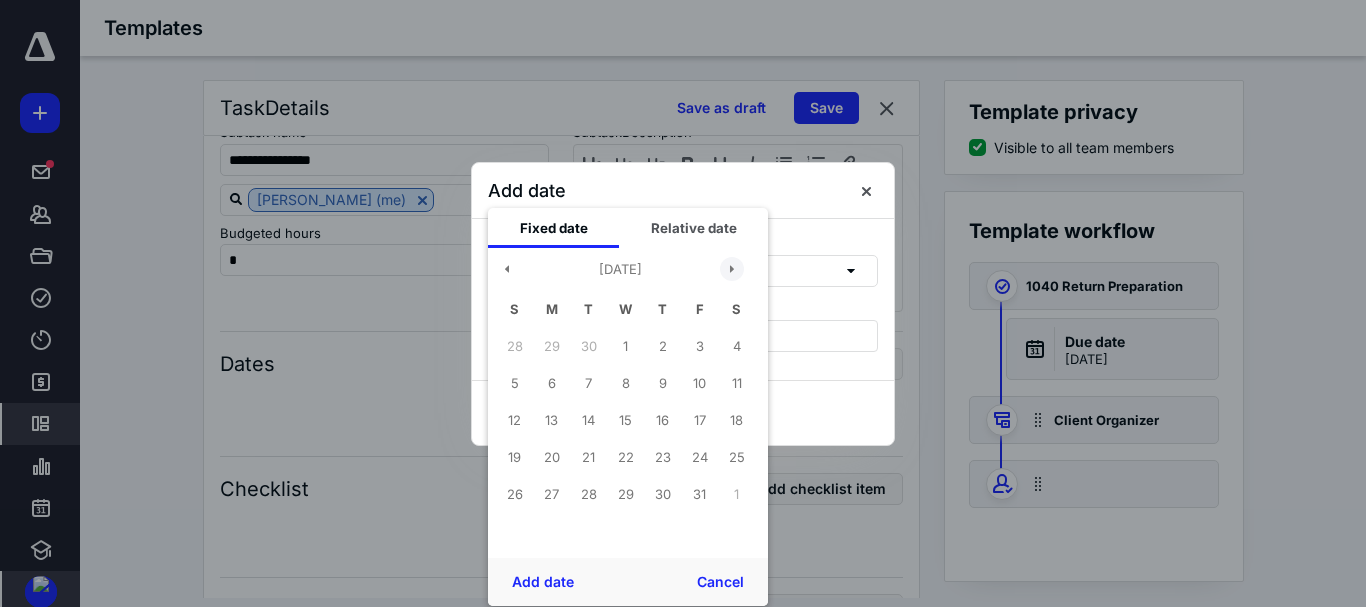 click at bounding box center [732, 269] 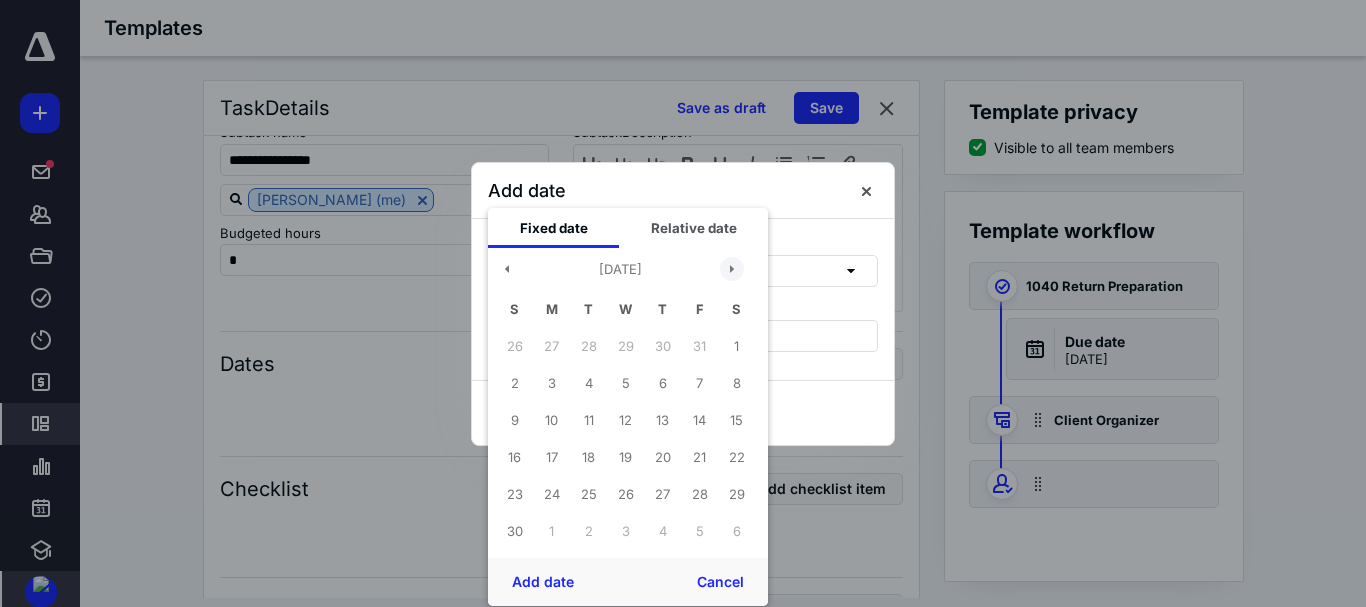 click at bounding box center [732, 269] 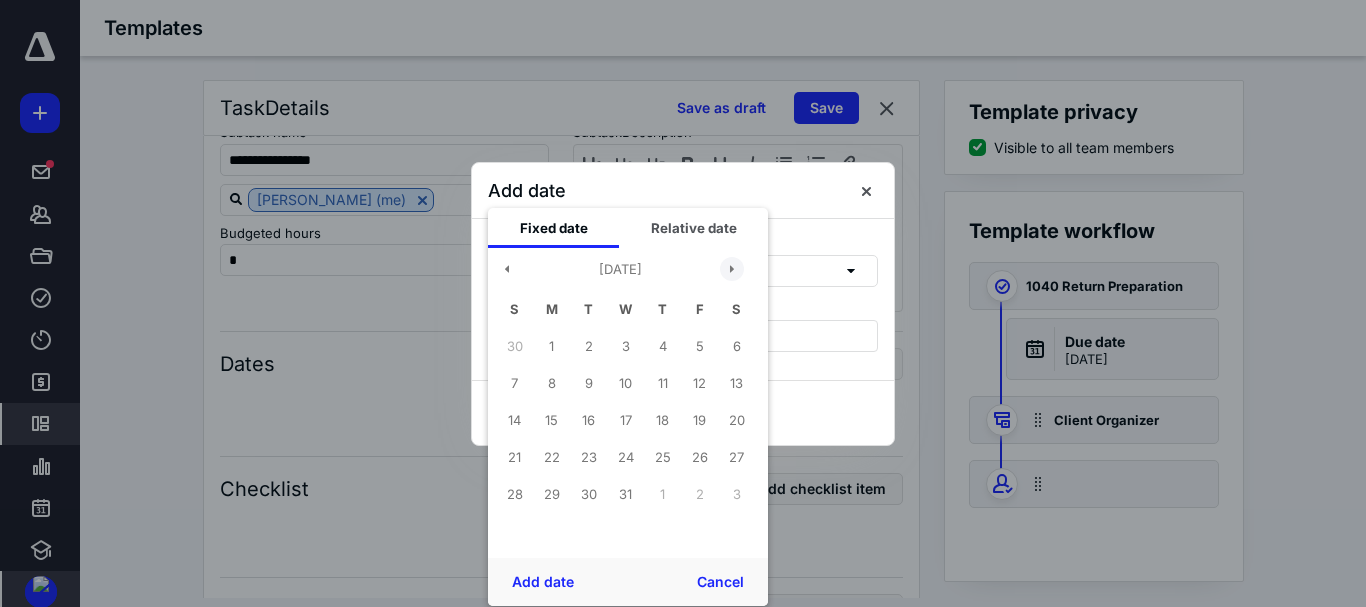click at bounding box center [732, 269] 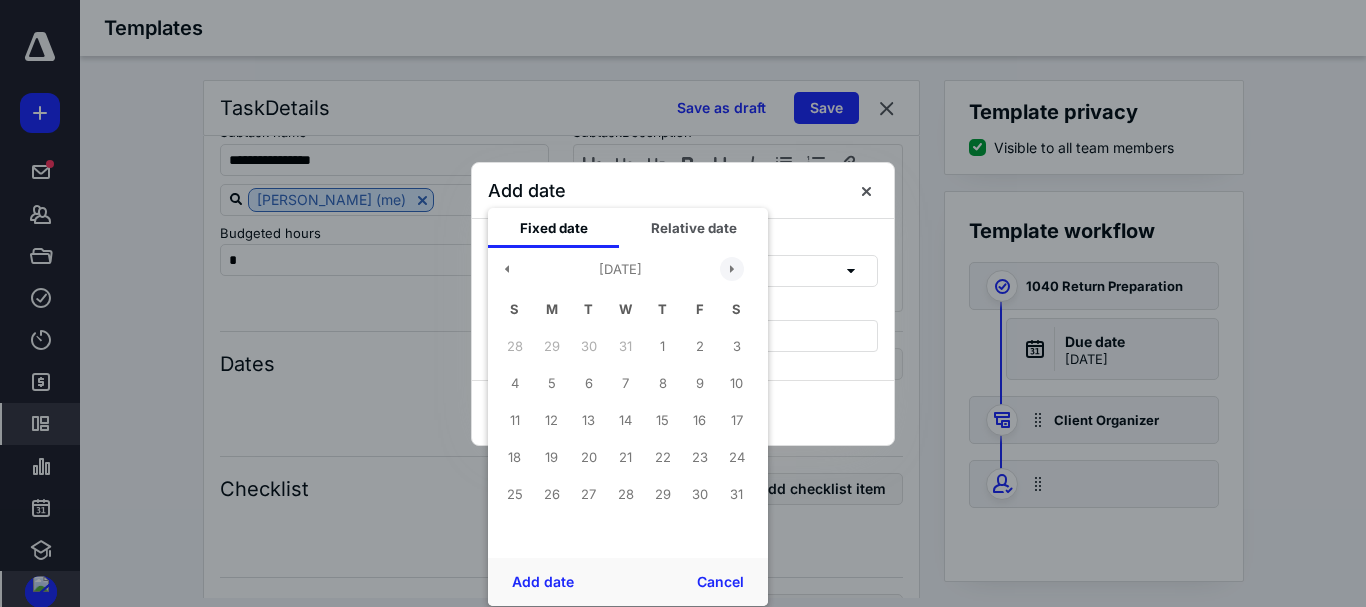 click at bounding box center (732, 269) 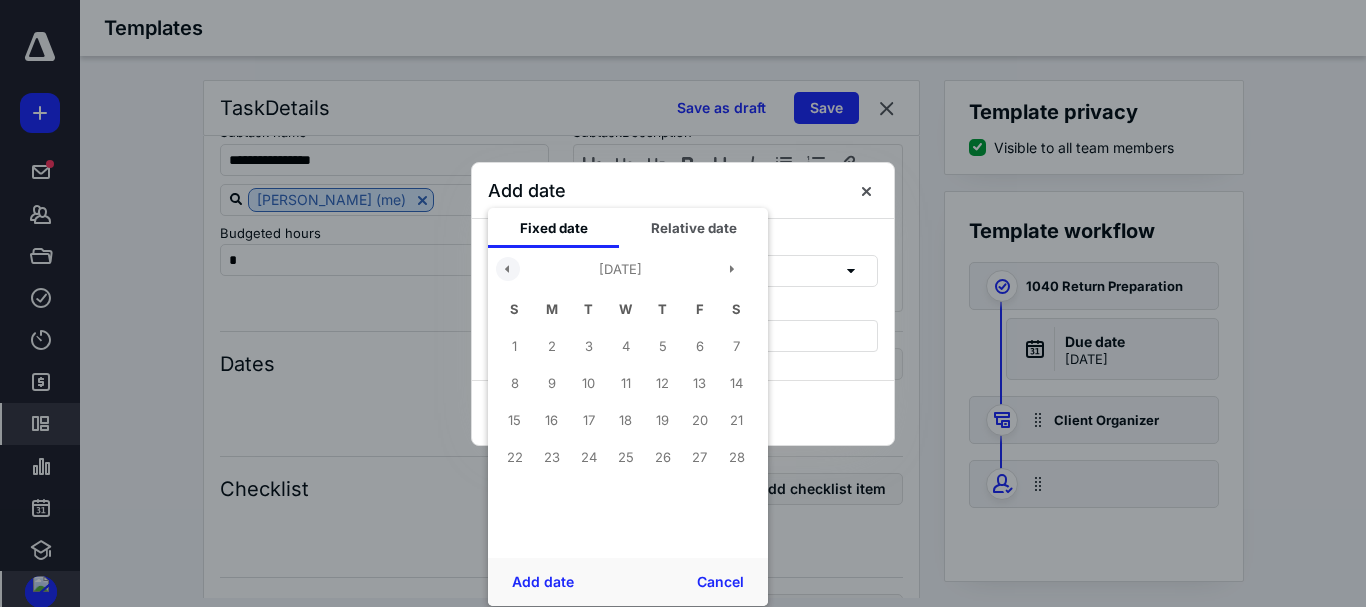 click at bounding box center [508, 269] 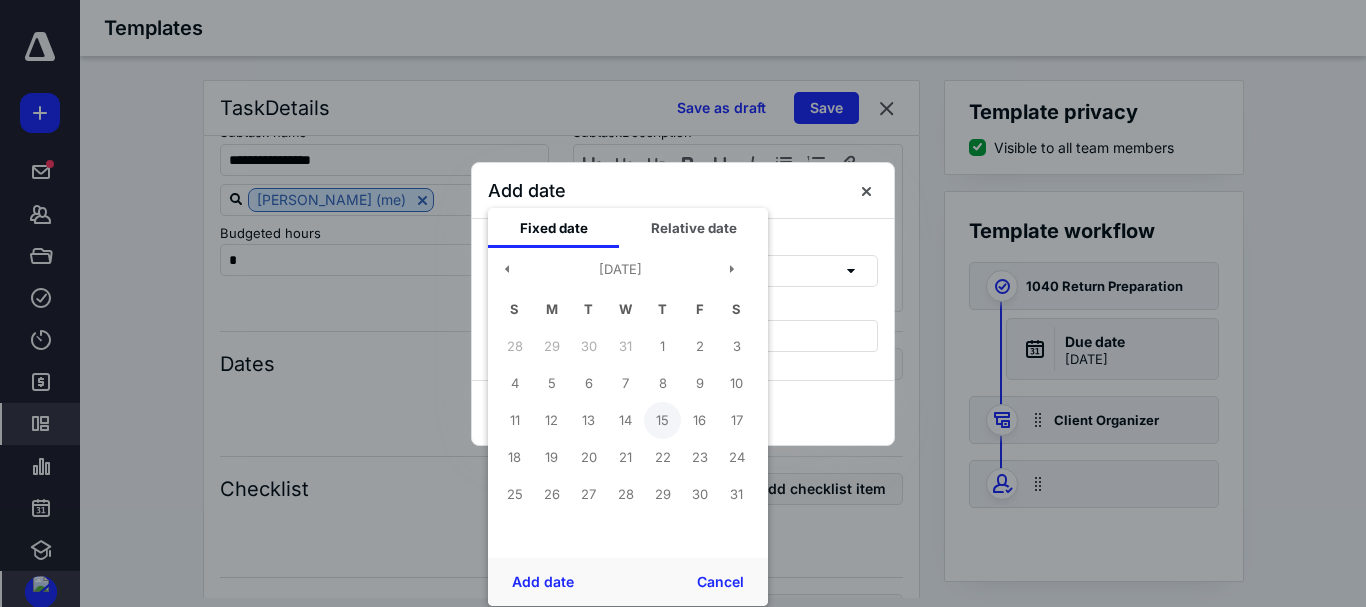 click on "15" at bounding box center [662, 420] 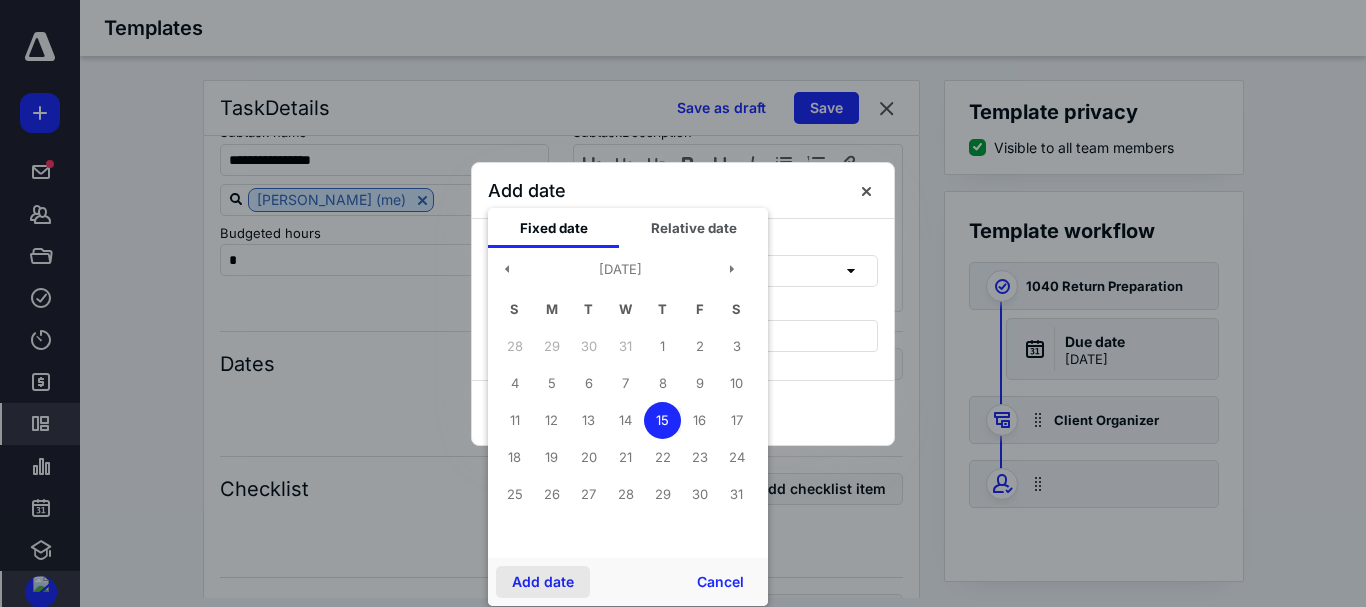 click on "Add date" at bounding box center [543, 582] 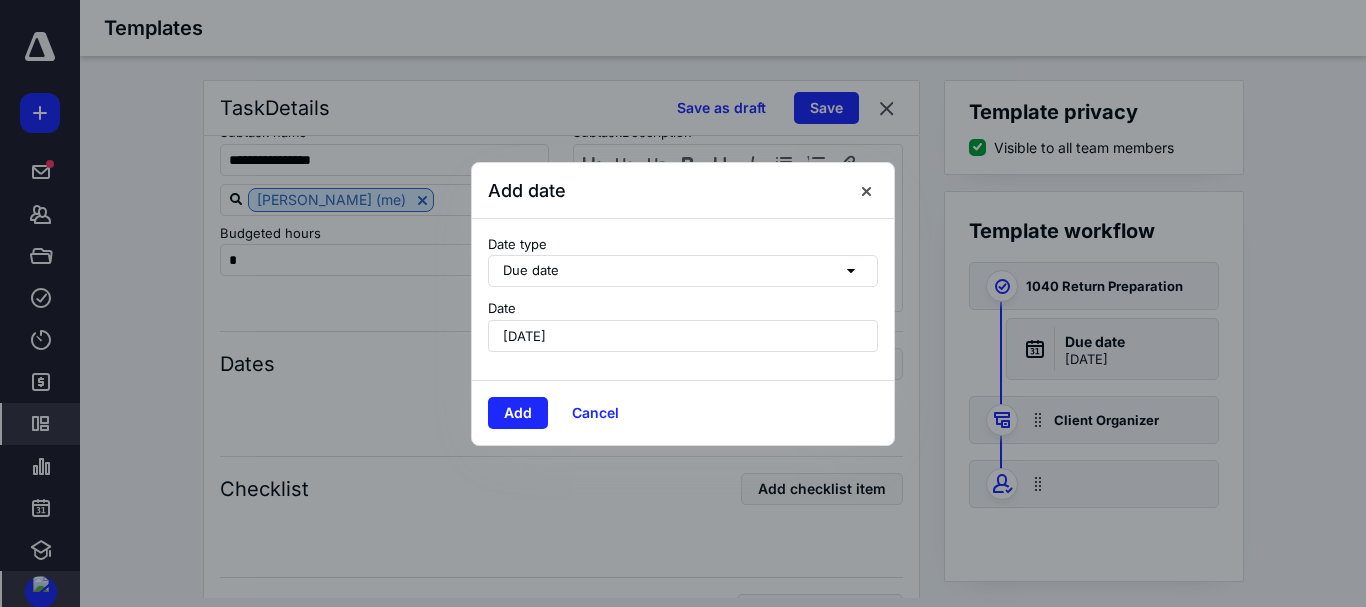 click on "Add Cancel" at bounding box center (683, 412) 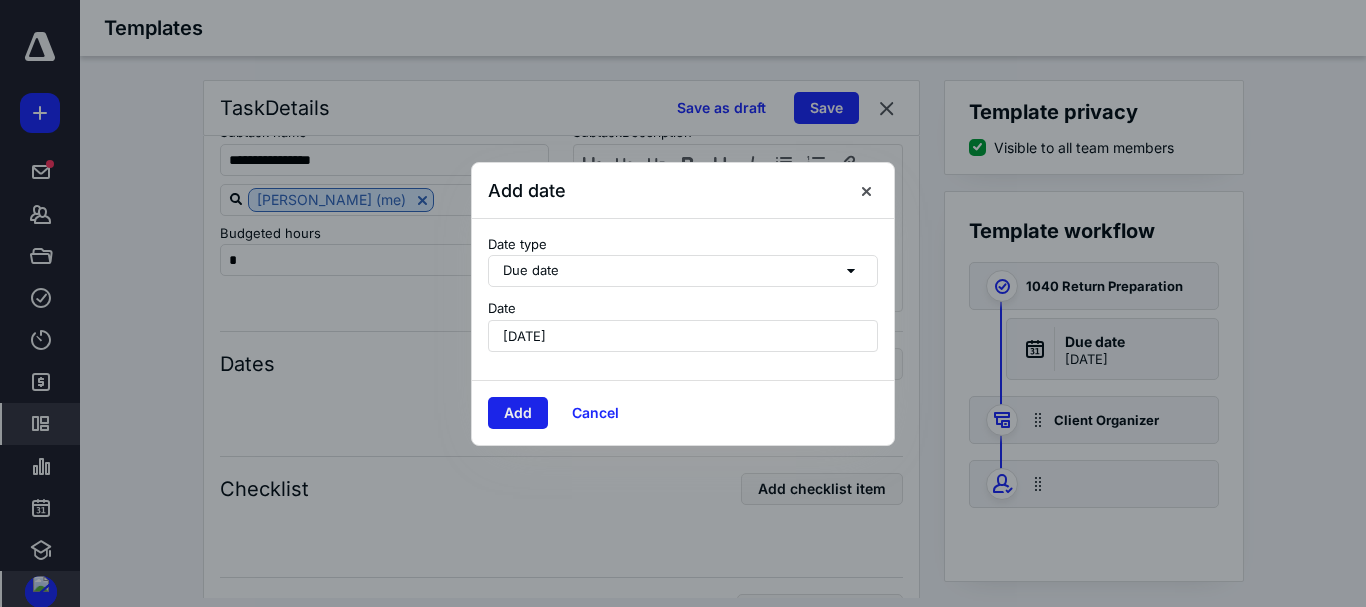 click on "Add" at bounding box center (518, 413) 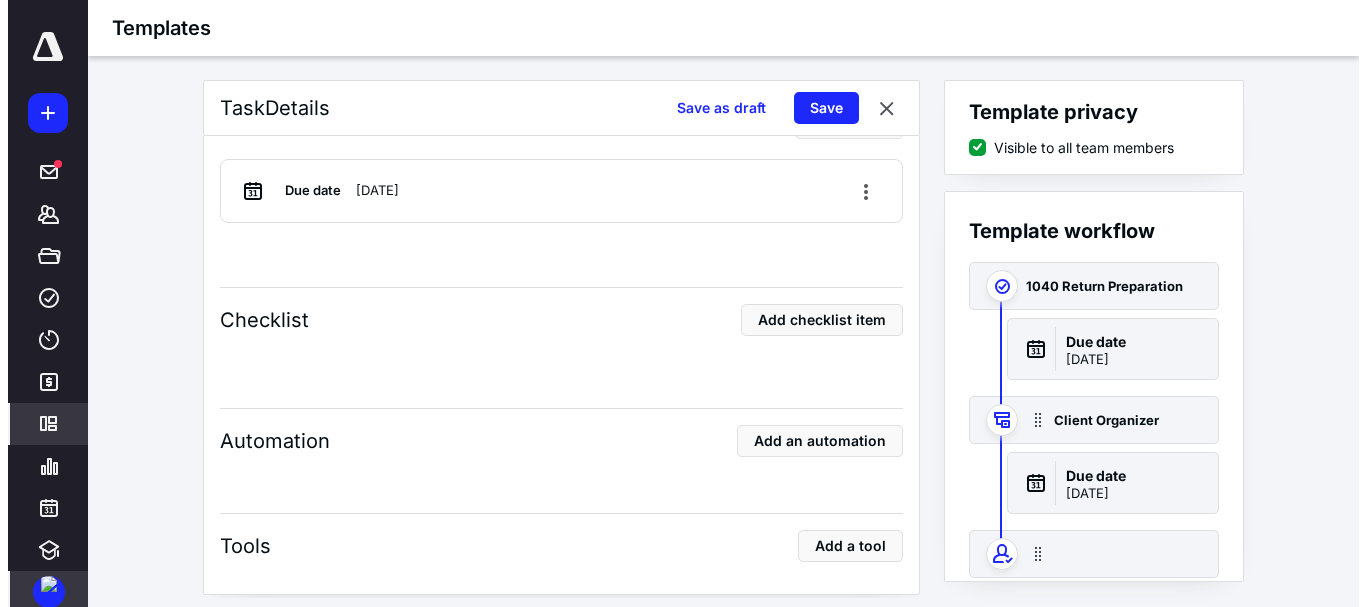 scroll, scrollTop: 1389, scrollLeft: 0, axis: vertical 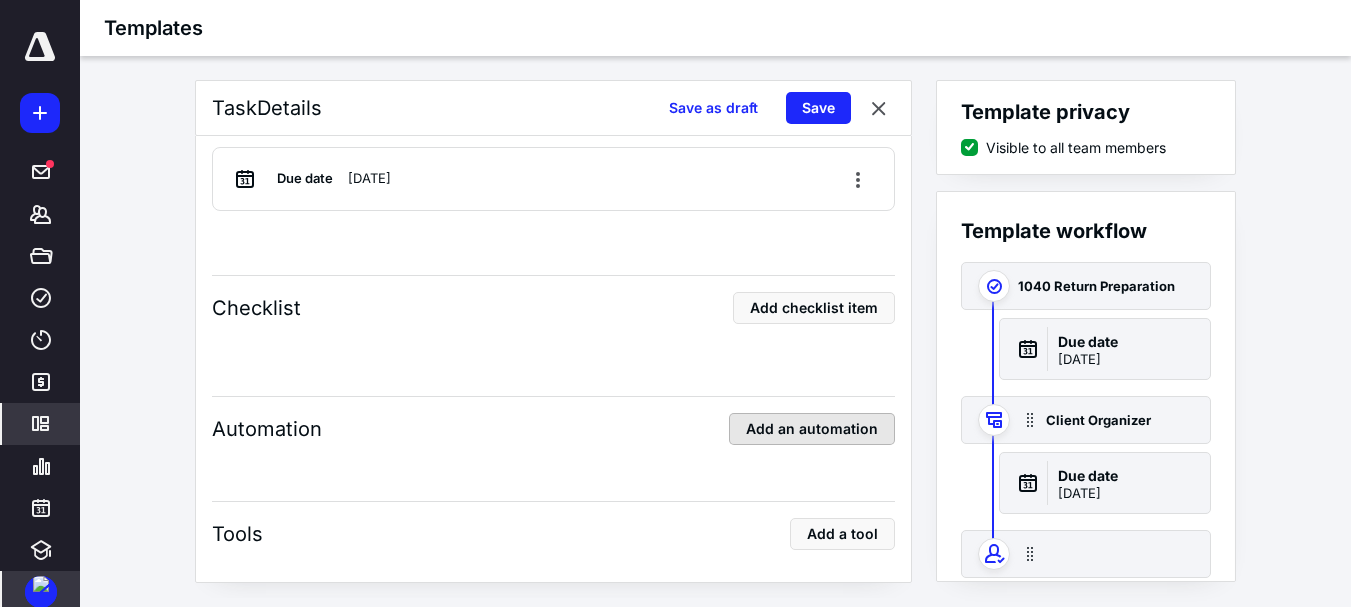 click on "Add an automation" at bounding box center (812, 429) 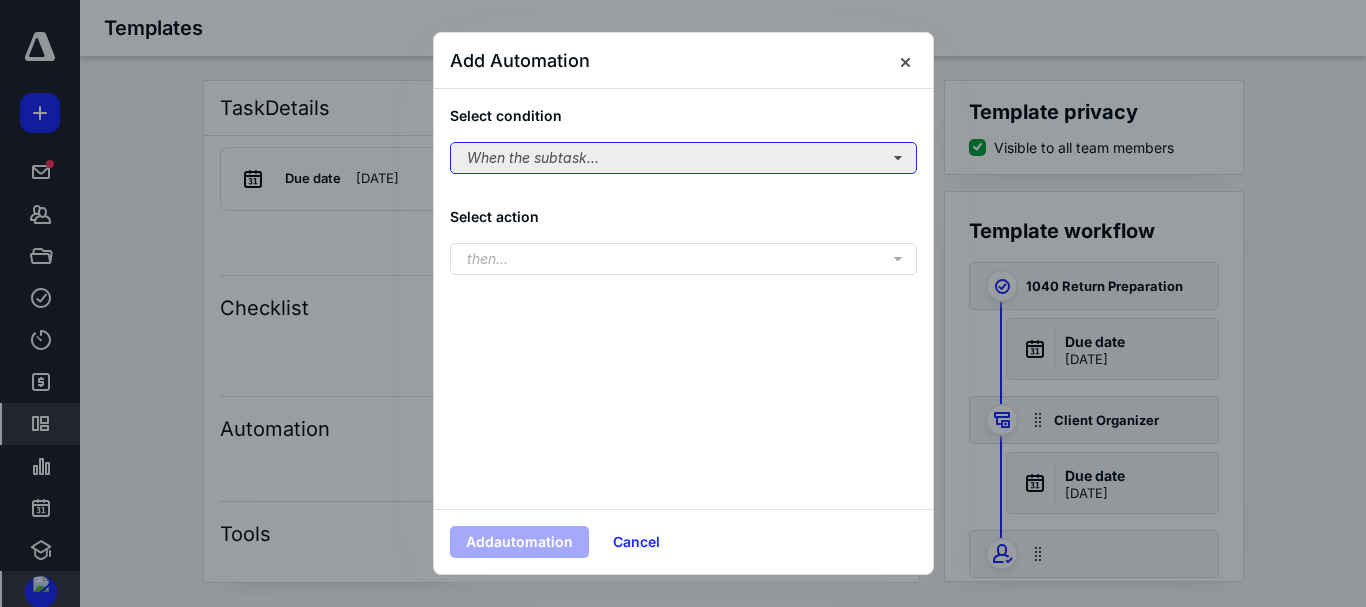 click on "When the subtask..." at bounding box center [683, 158] 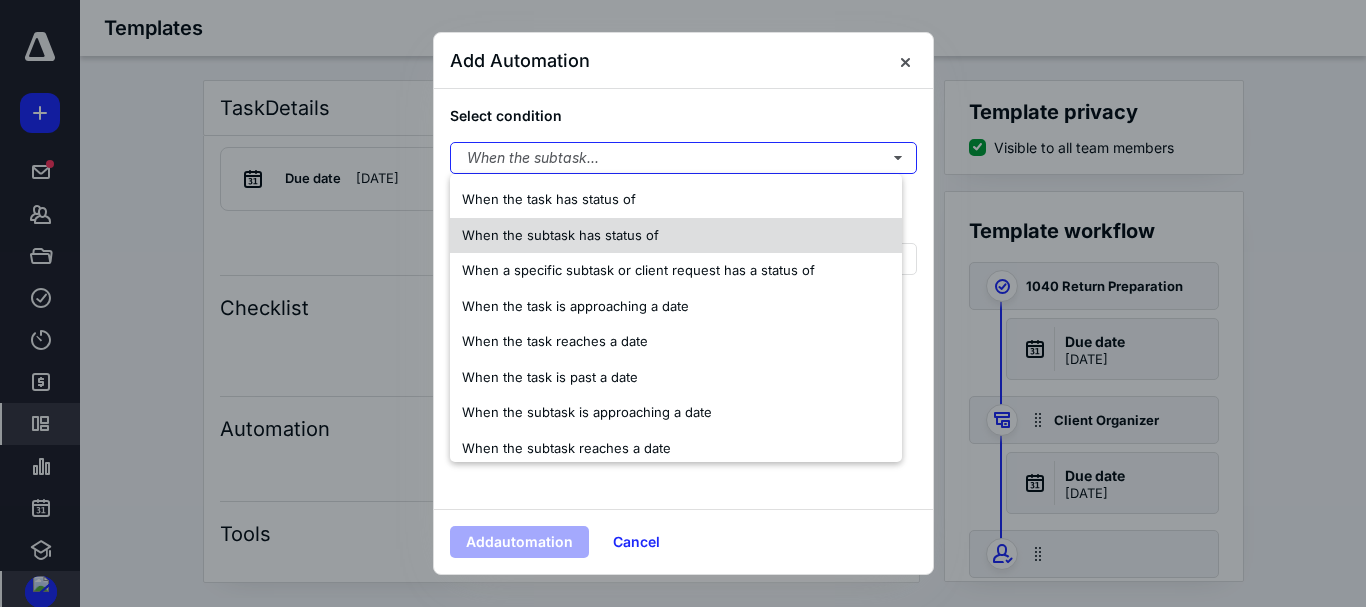 click on "When the subtask has status of" at bounding box center [560, 235] 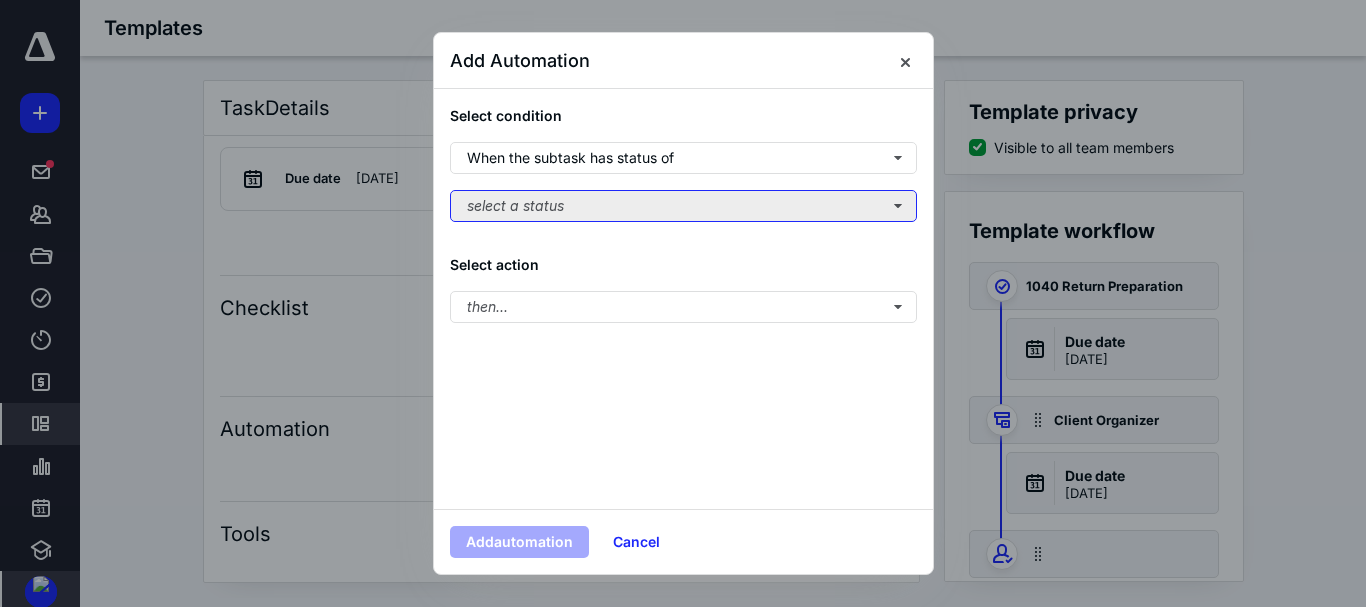 click on "select a status" at bounding box center [683, 206] 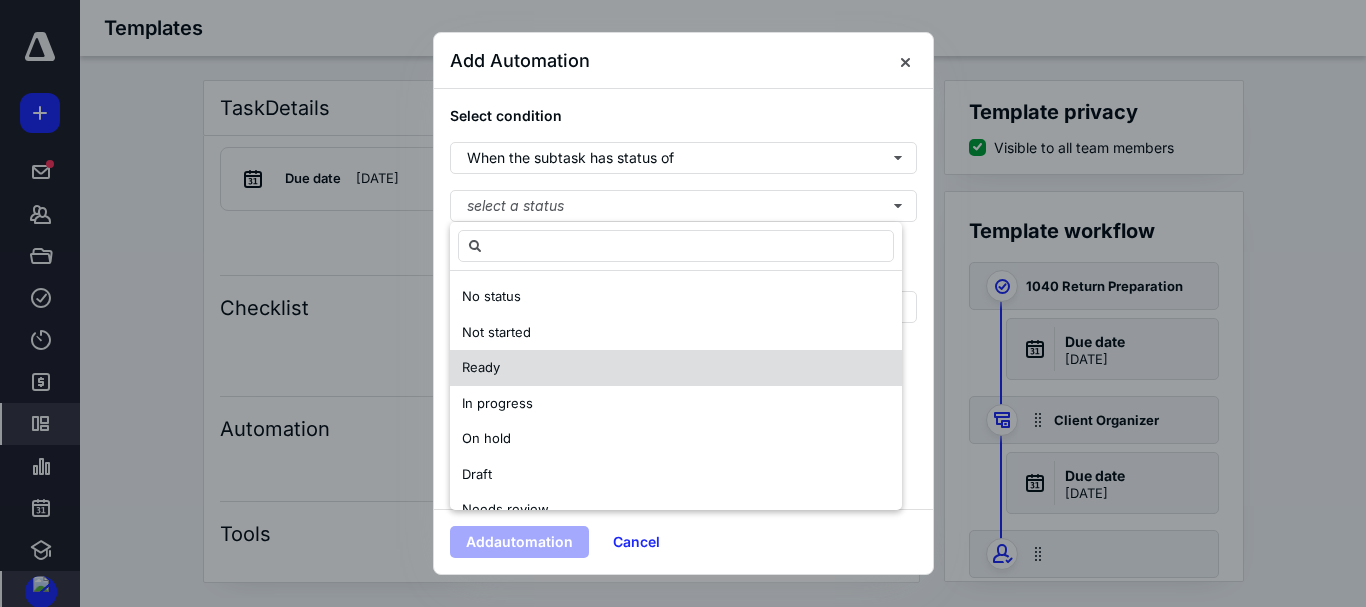 click on "Ready" at bounding box center [676, 368] 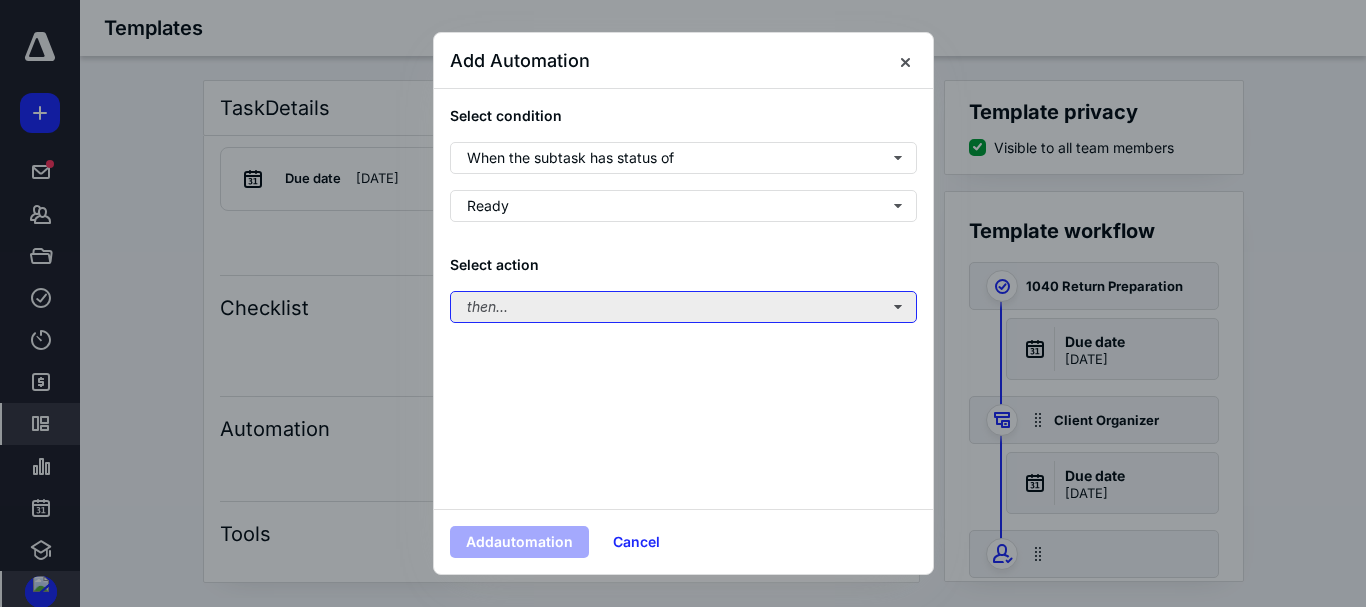 click on "then..." at bounding box center [683, 307] 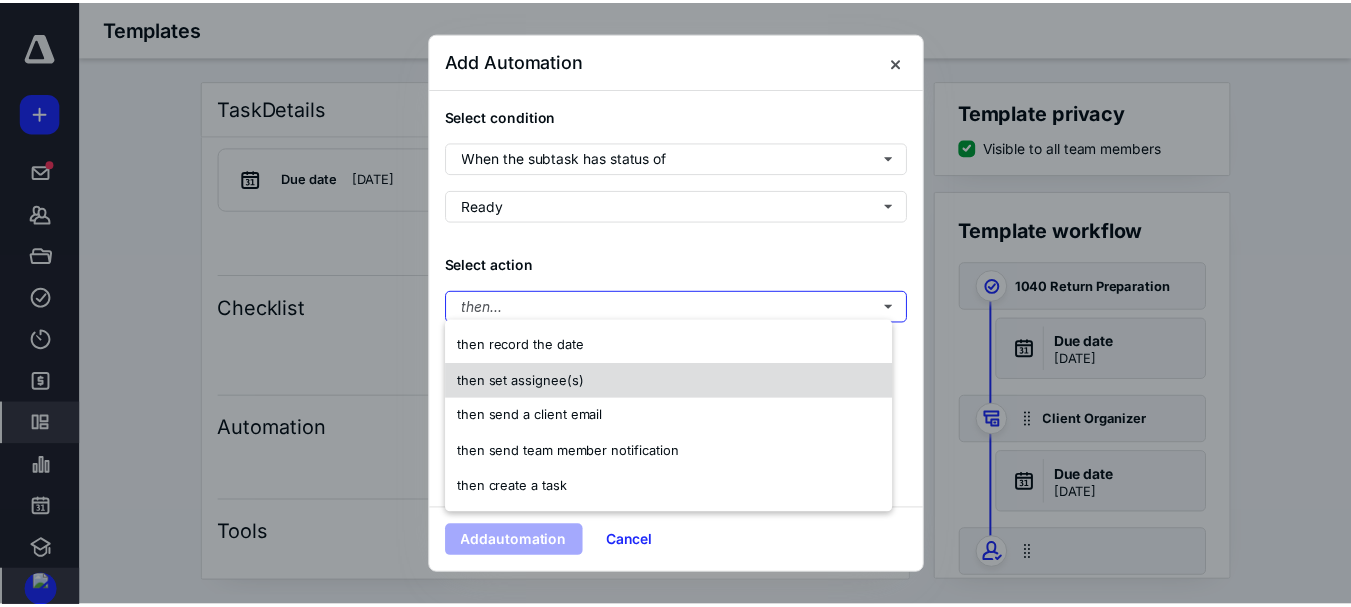 scroll, scrollTop: 12, scrollLeft: 0, axis: vertical 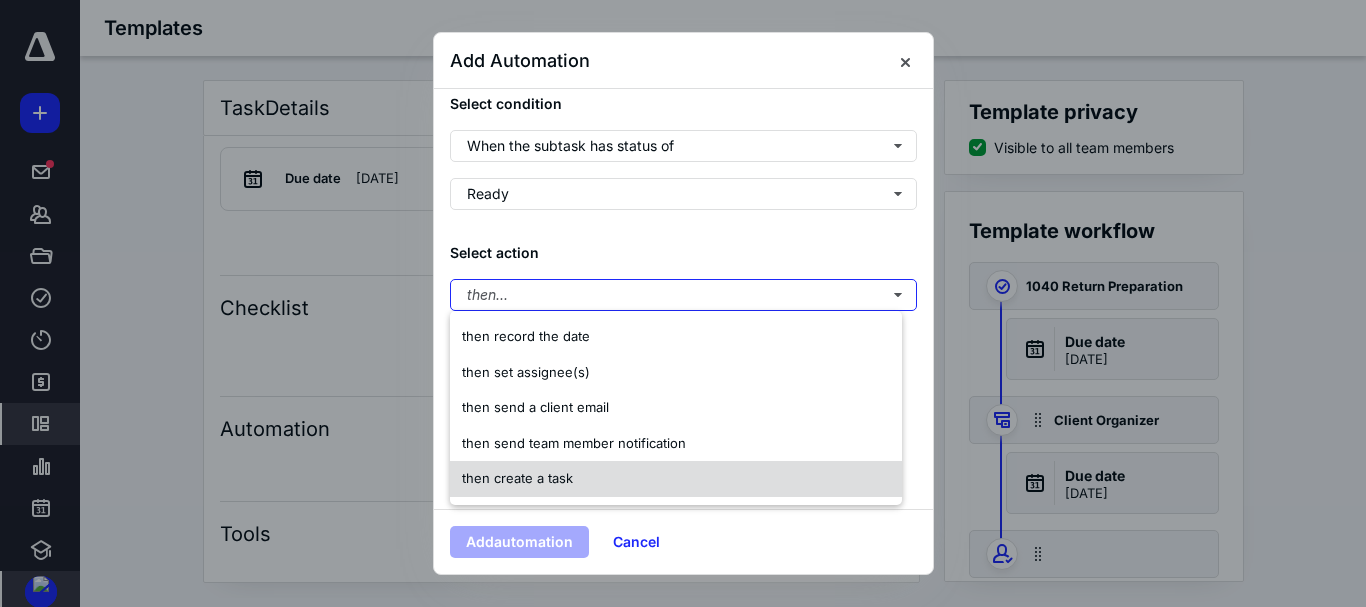 click on "then create a task" at bounding box center [517, 478] 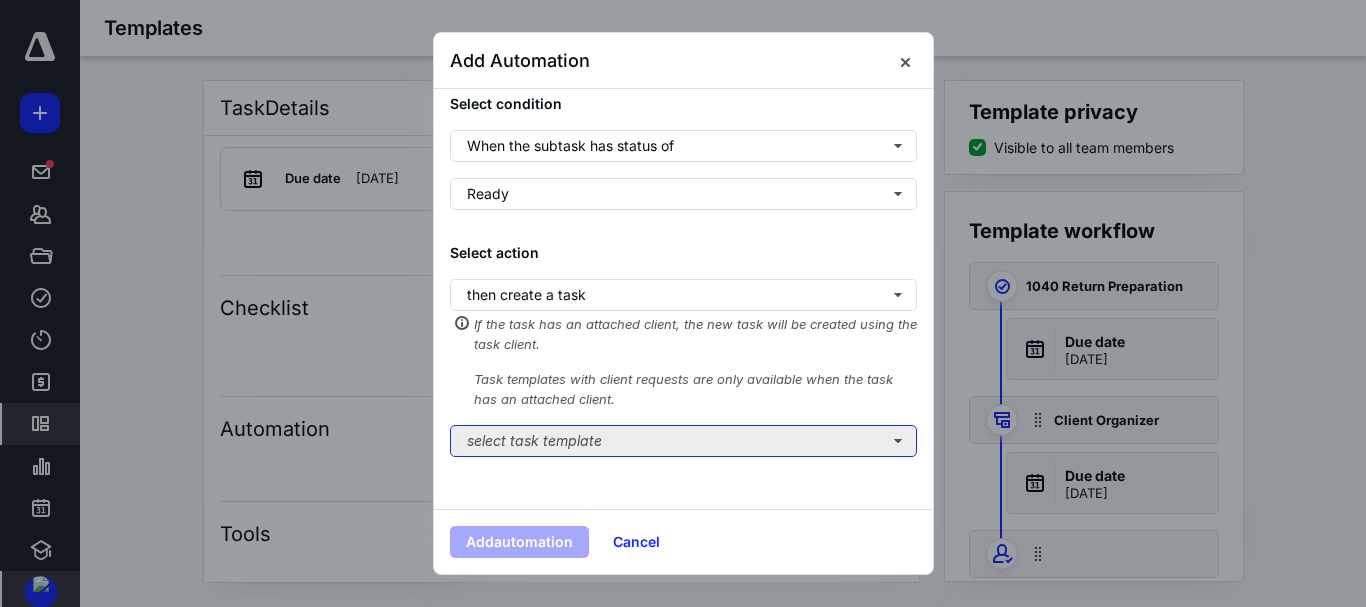 click on "select task template" at bounding box center (683, 441) 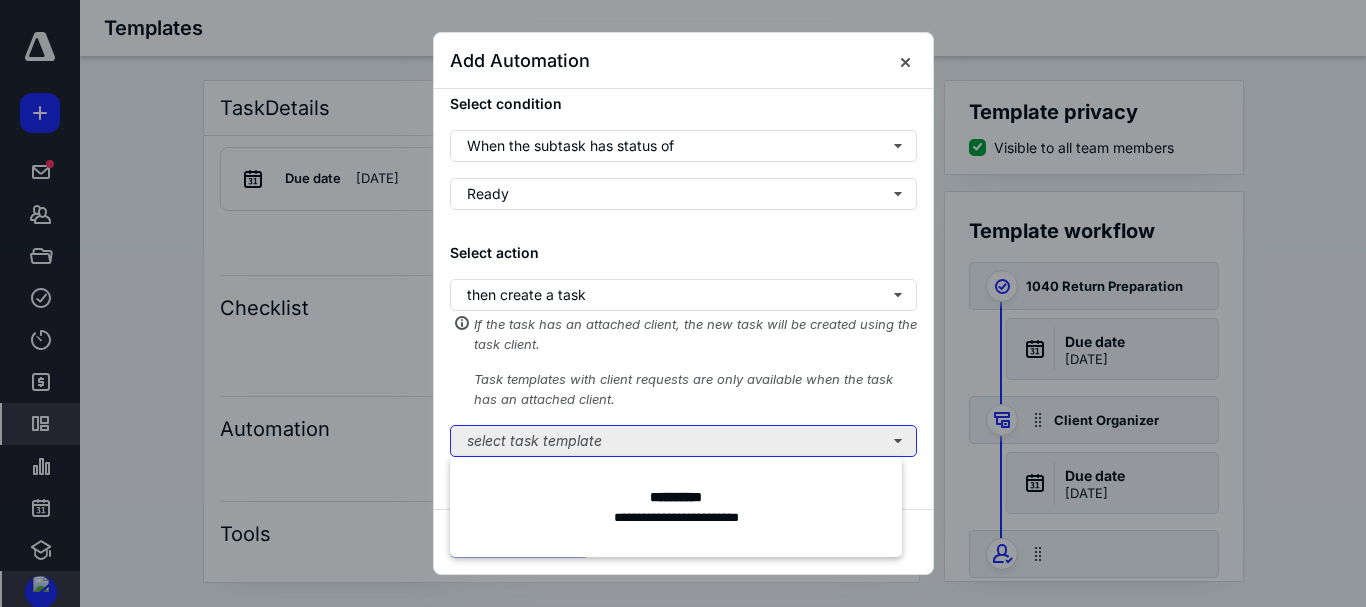 click on "select task template" at bounding box center [683, 441] 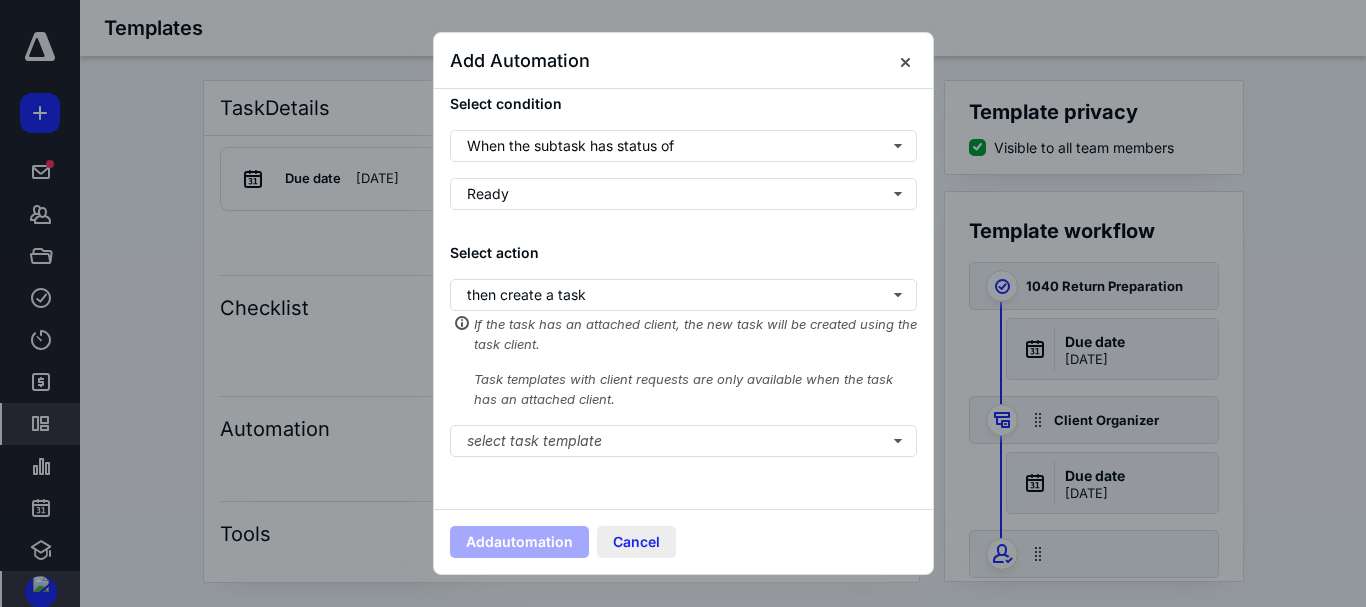 click on "Cancel" at bounding box center (636, 542) 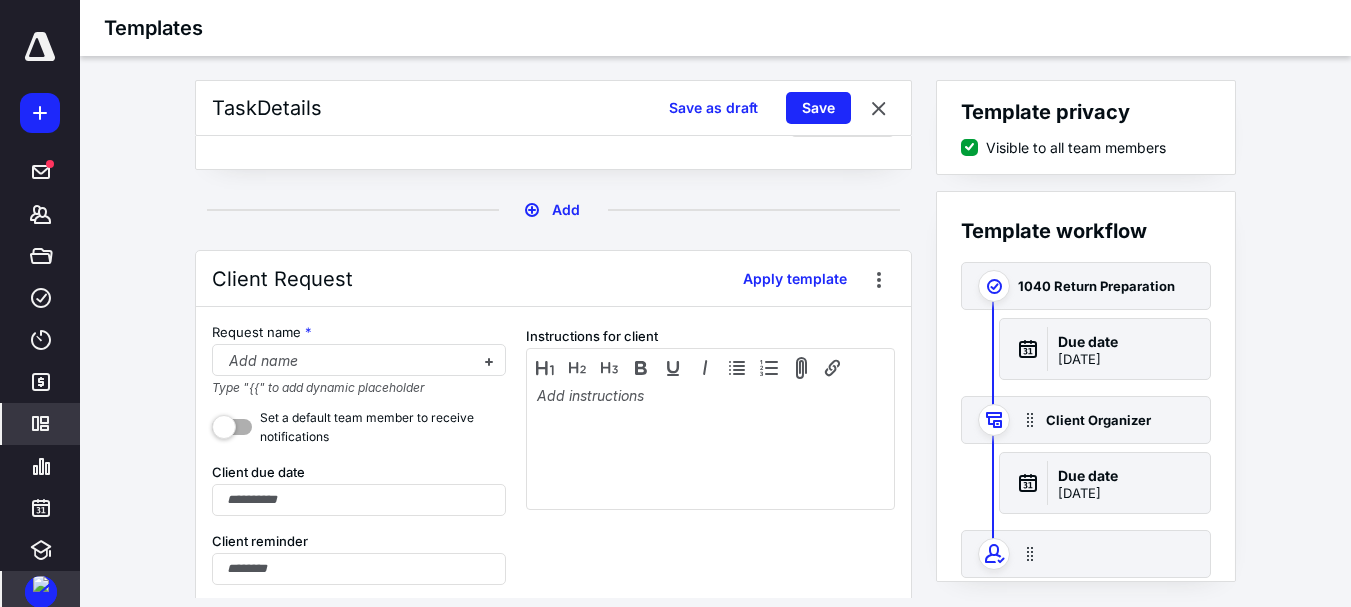 scroll, scrollTop: 1825, scrollLeft: 0, axis: vertical 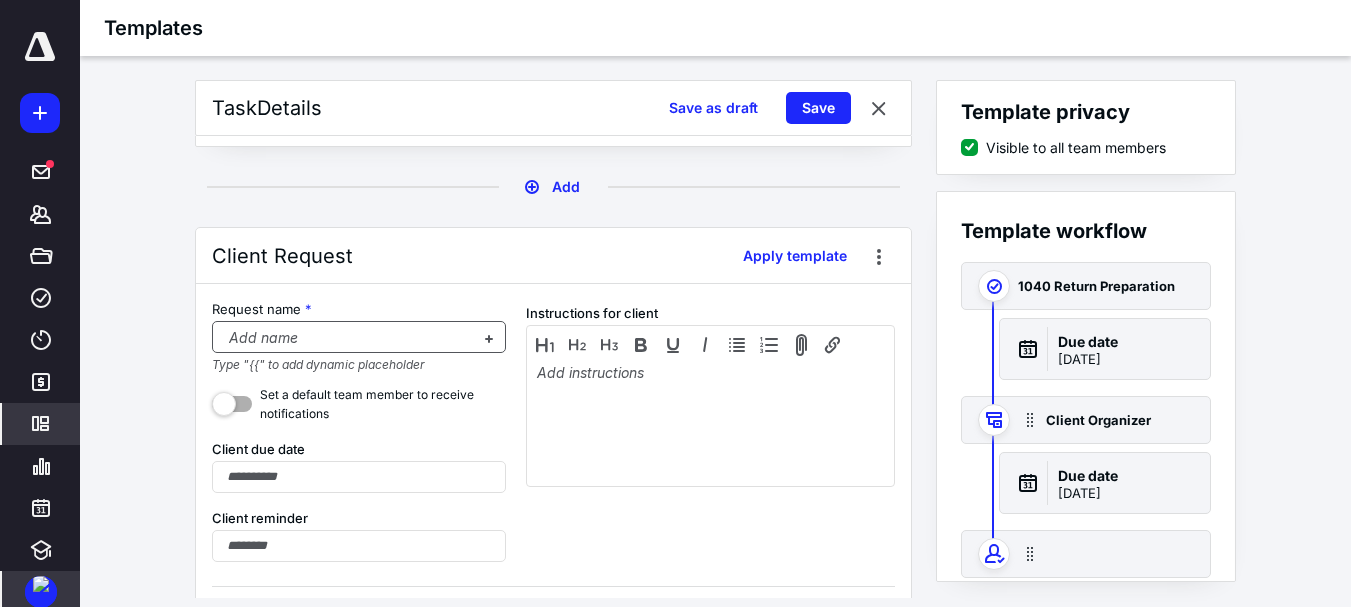 click at bounding box center (347, 338) 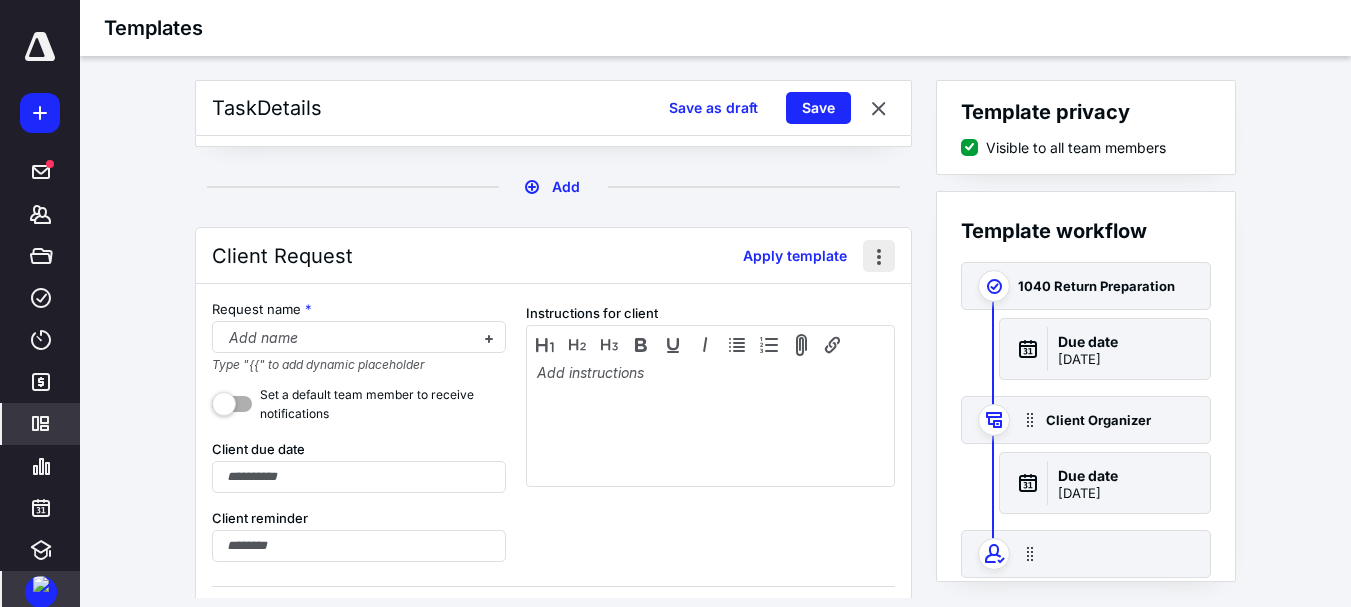 click at bounding box center (879, 256) 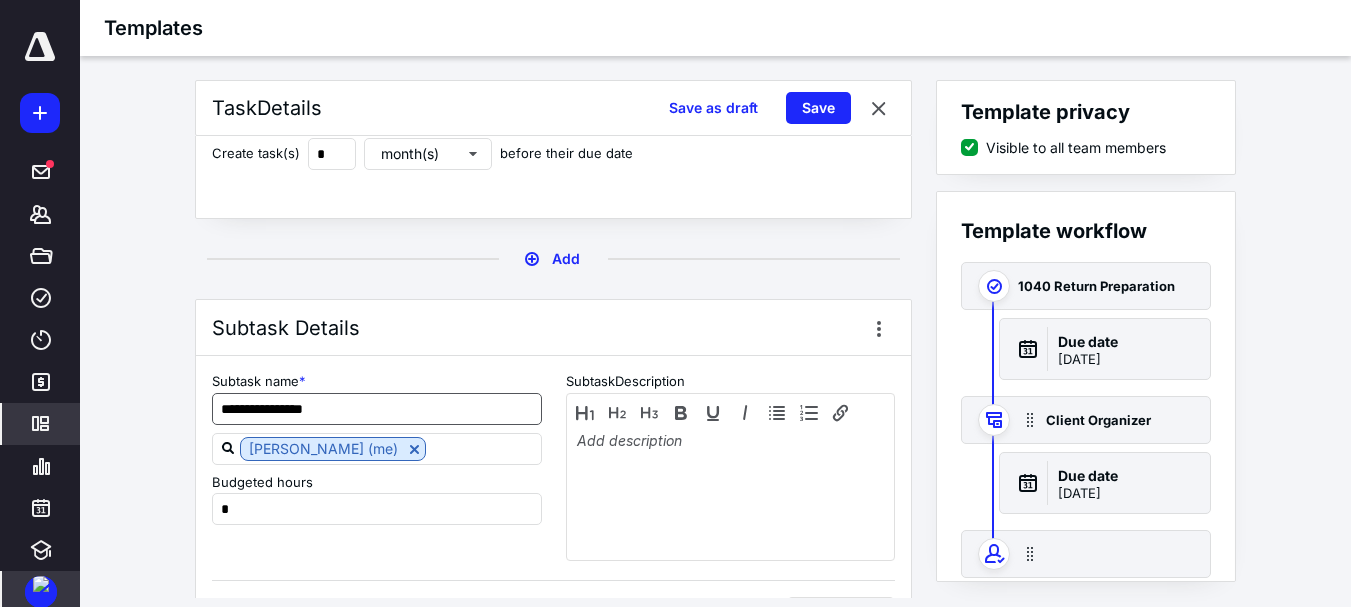 scroll, scrollTop: 886, scrollLeft: 0, axis: vertical 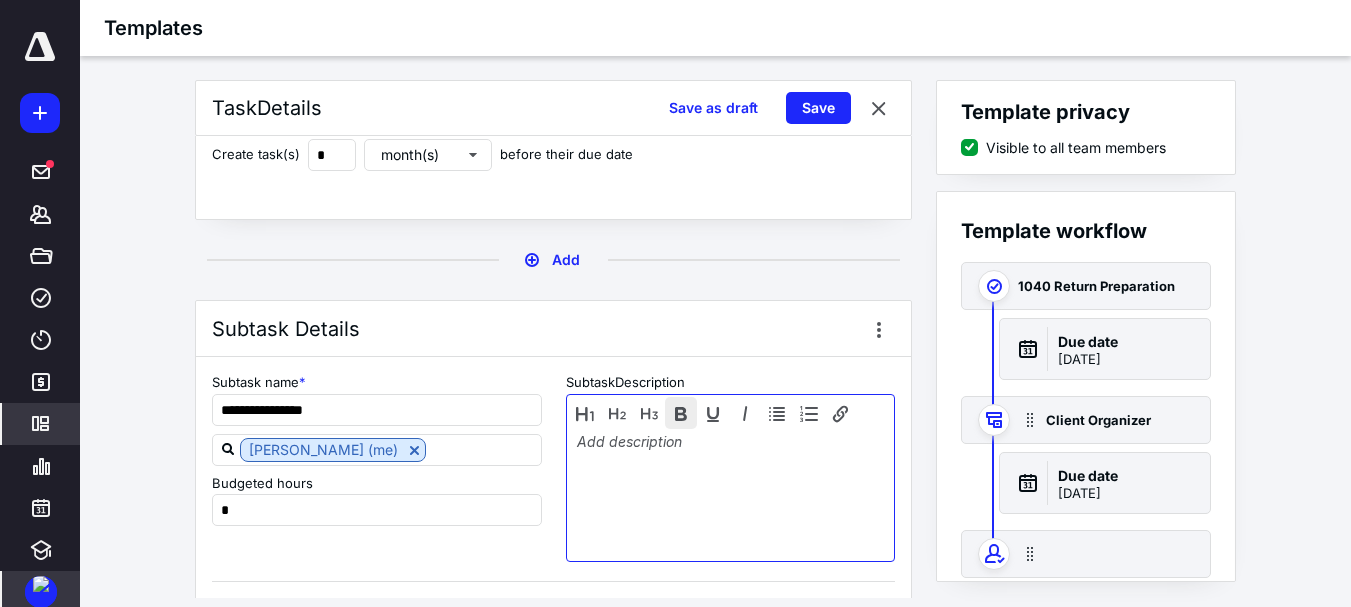 click at bounding box center (681, 413) 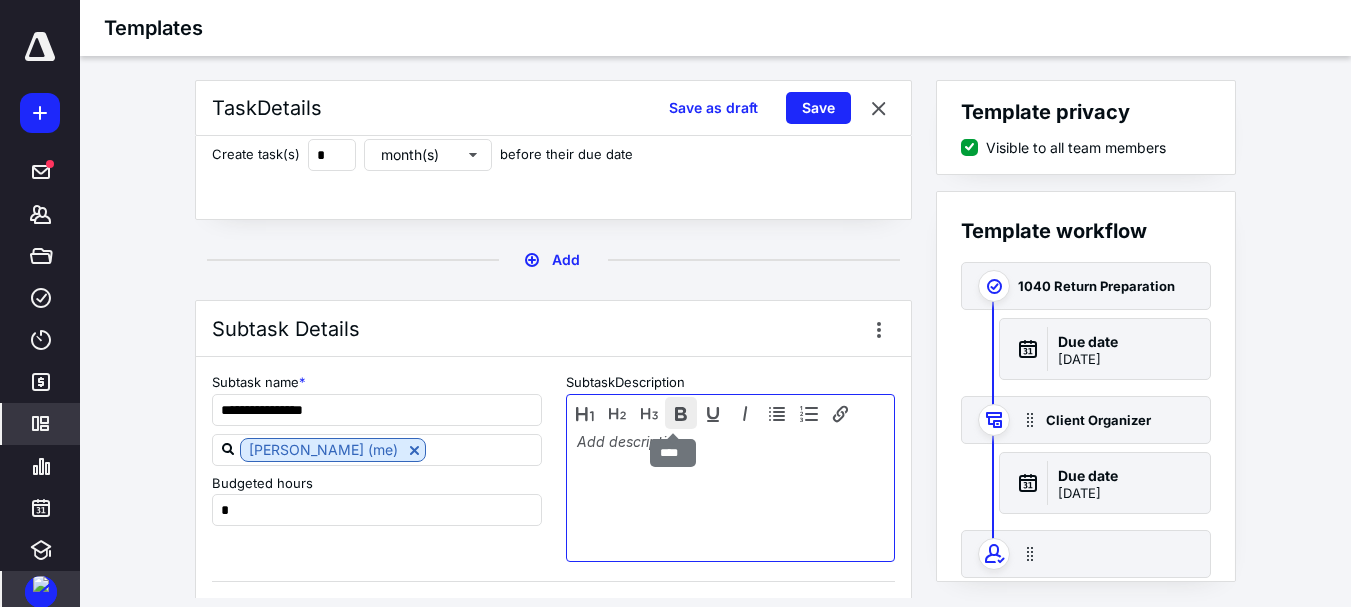 click at bounding box center (681, 413) 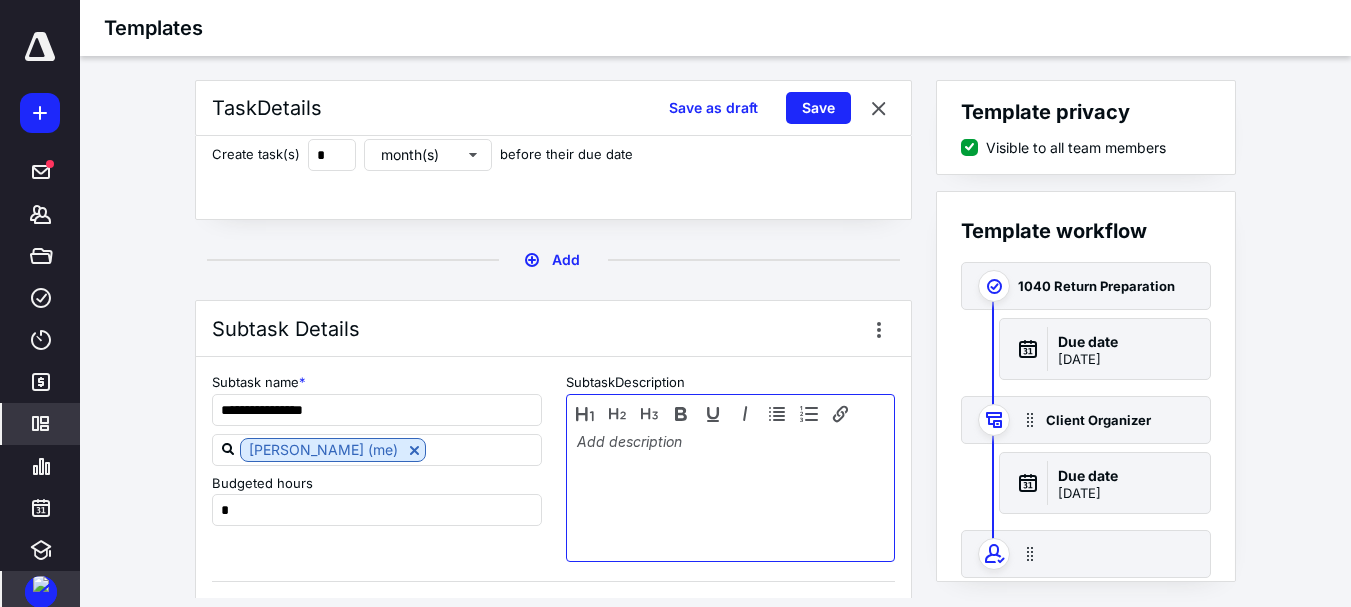 click at bounding box center (731, 493) 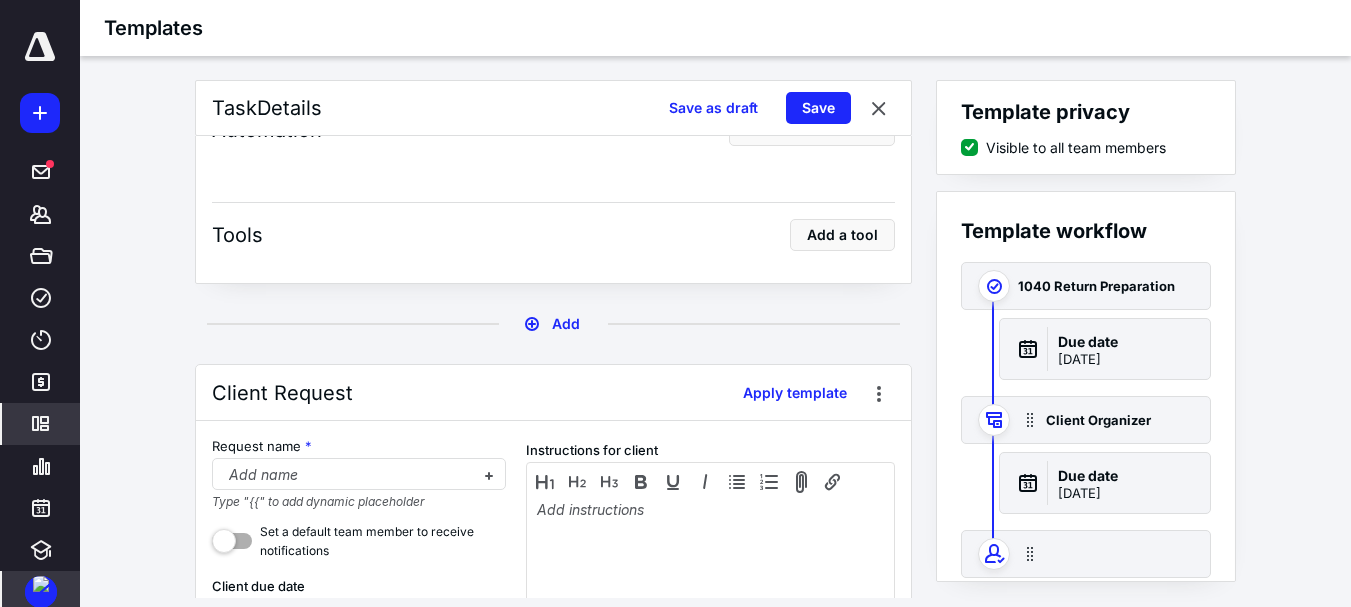scroll, scrollTop: 1694, scrollLeft: 0, axis: vertical 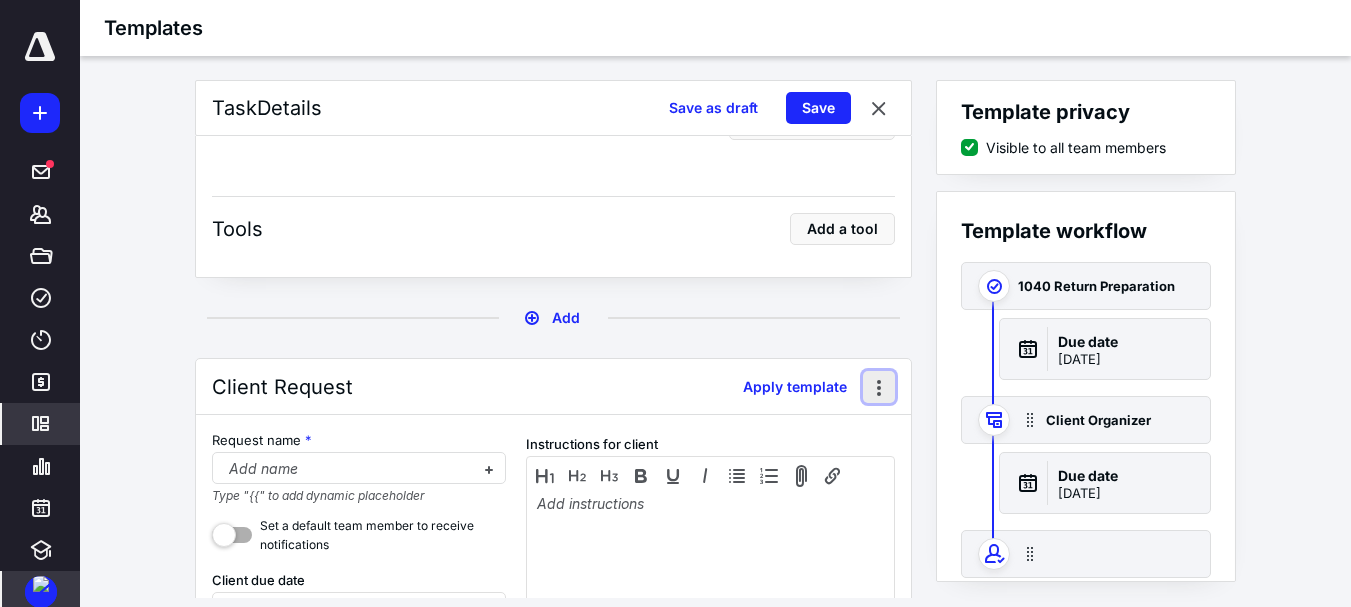 click at bounding box center (879, 387) 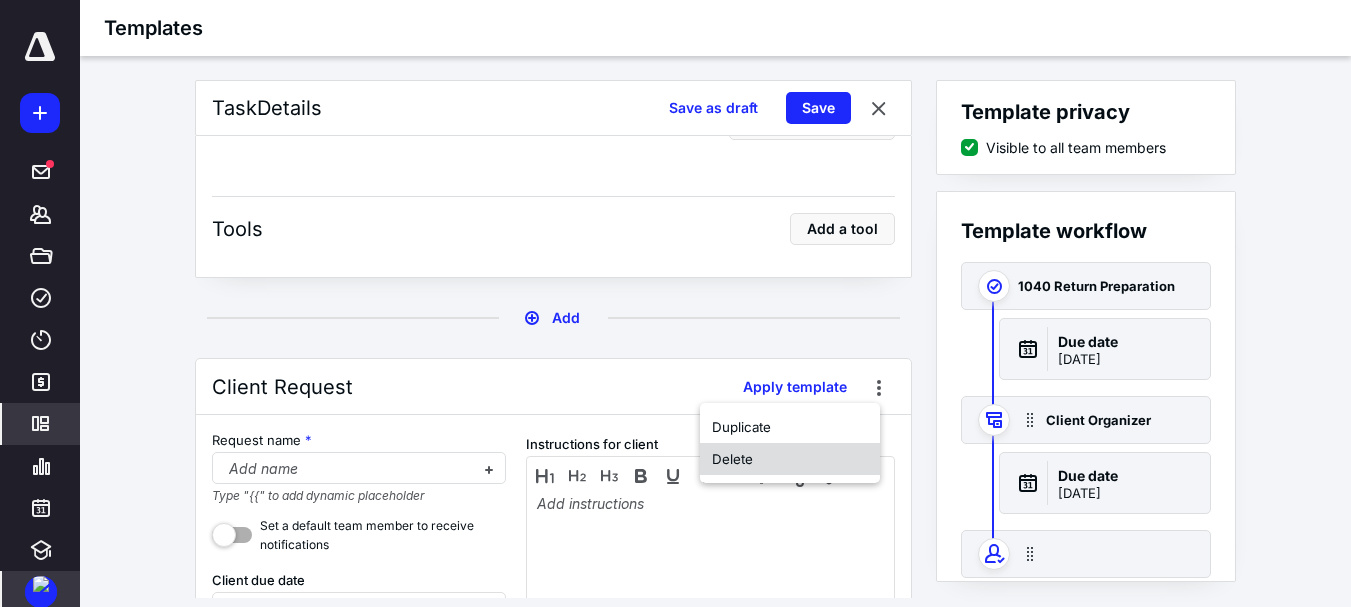 click on "Delete" at bounding box center (790, 459) 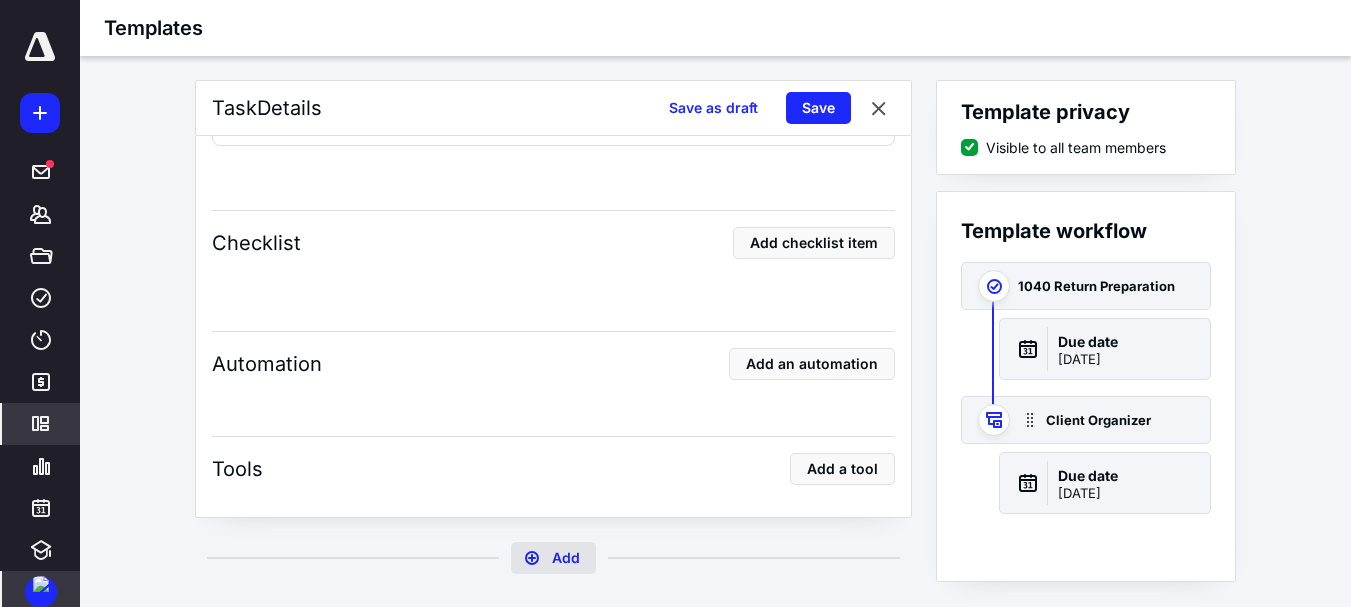 click on "Add" at bounding box center [553, 558] 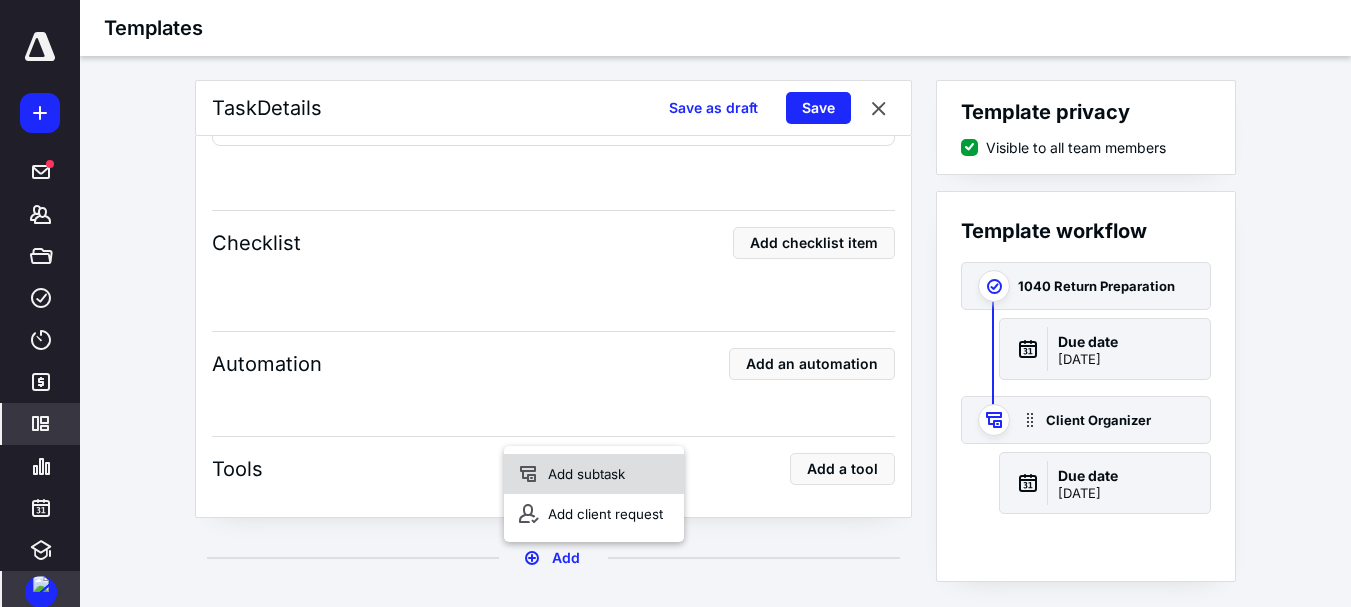 click on "Add subtask" at bounding box center [594, 474] 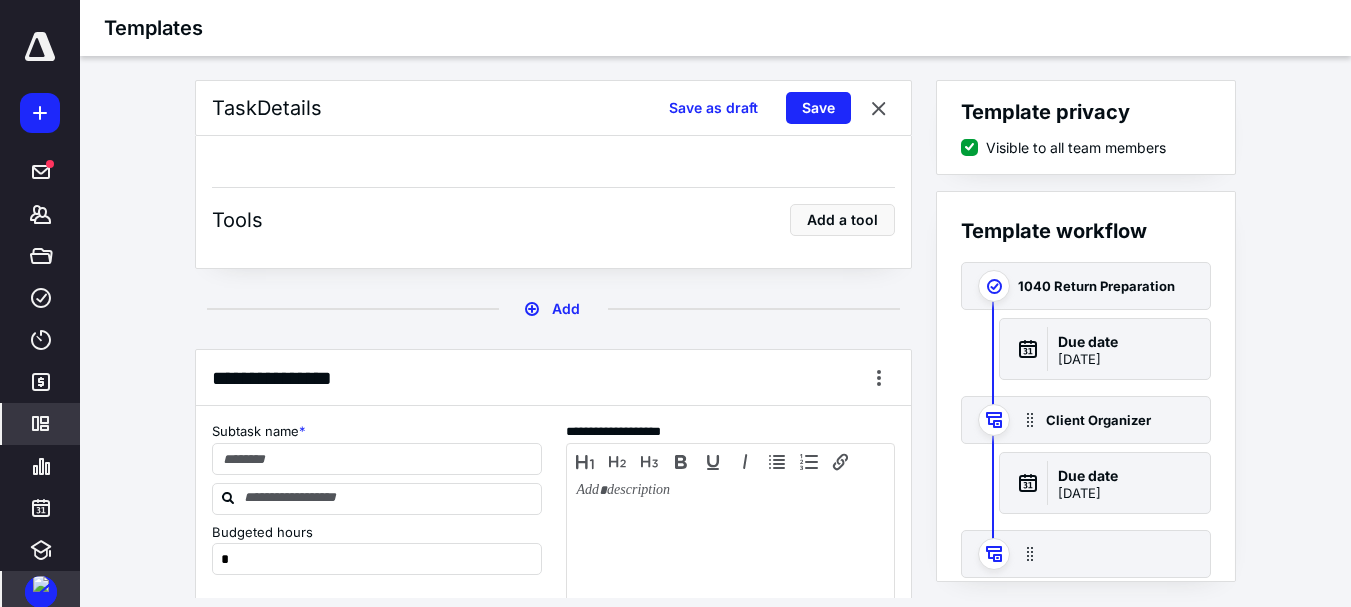 scroll, scrollTop: 1760, scrollLeft: 0, axis: vertical 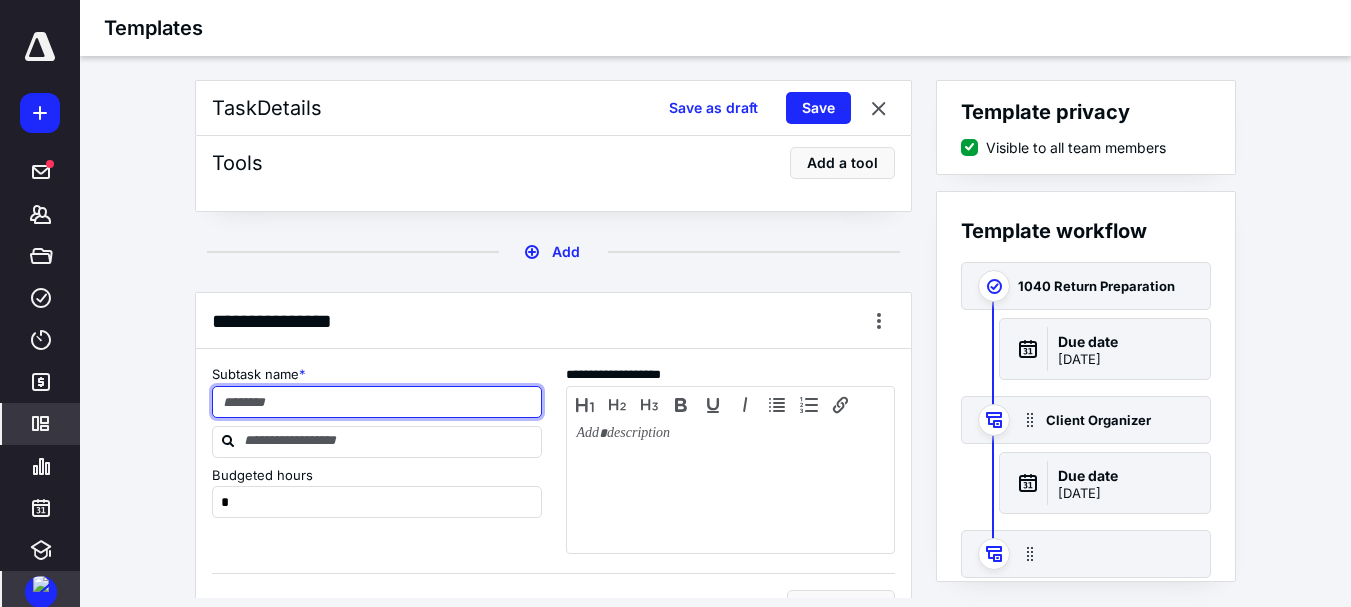 click at bounding box center (377, 402) 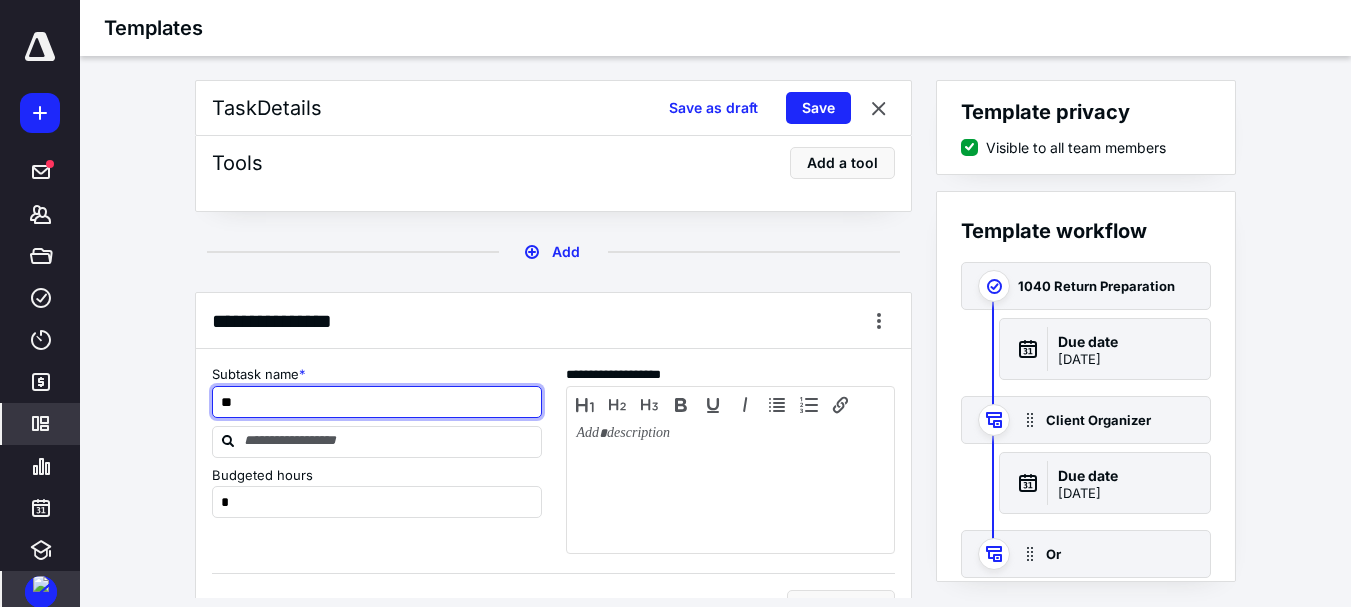 type on "*" 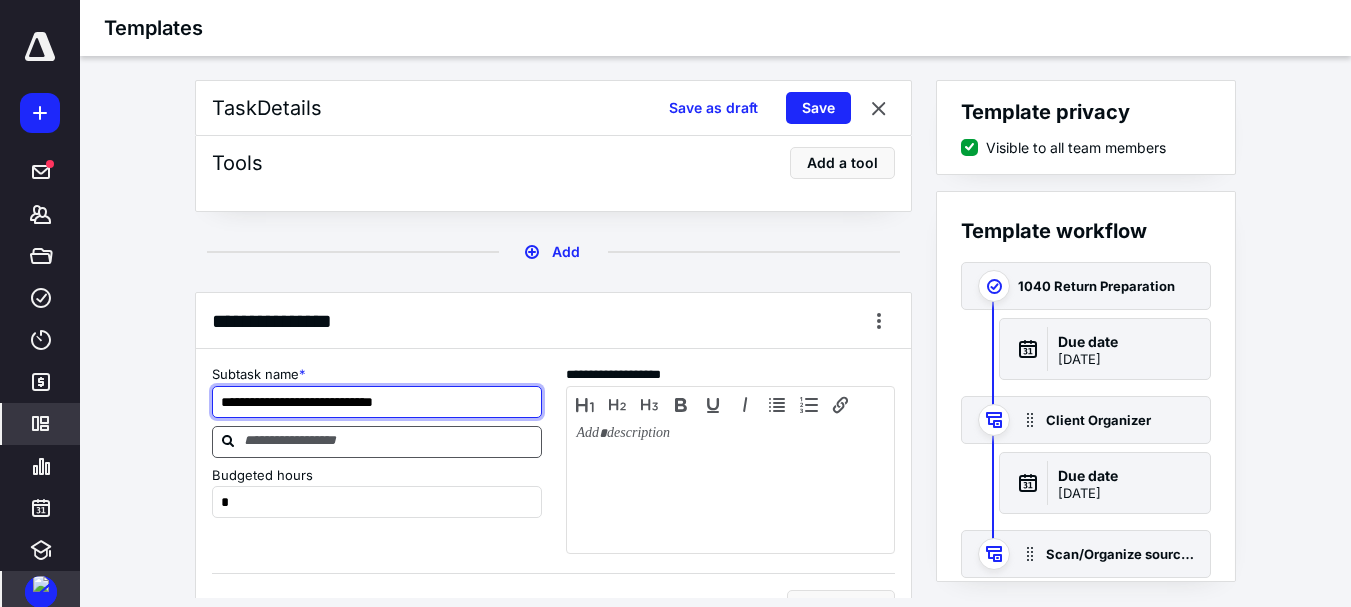 type on "**********" 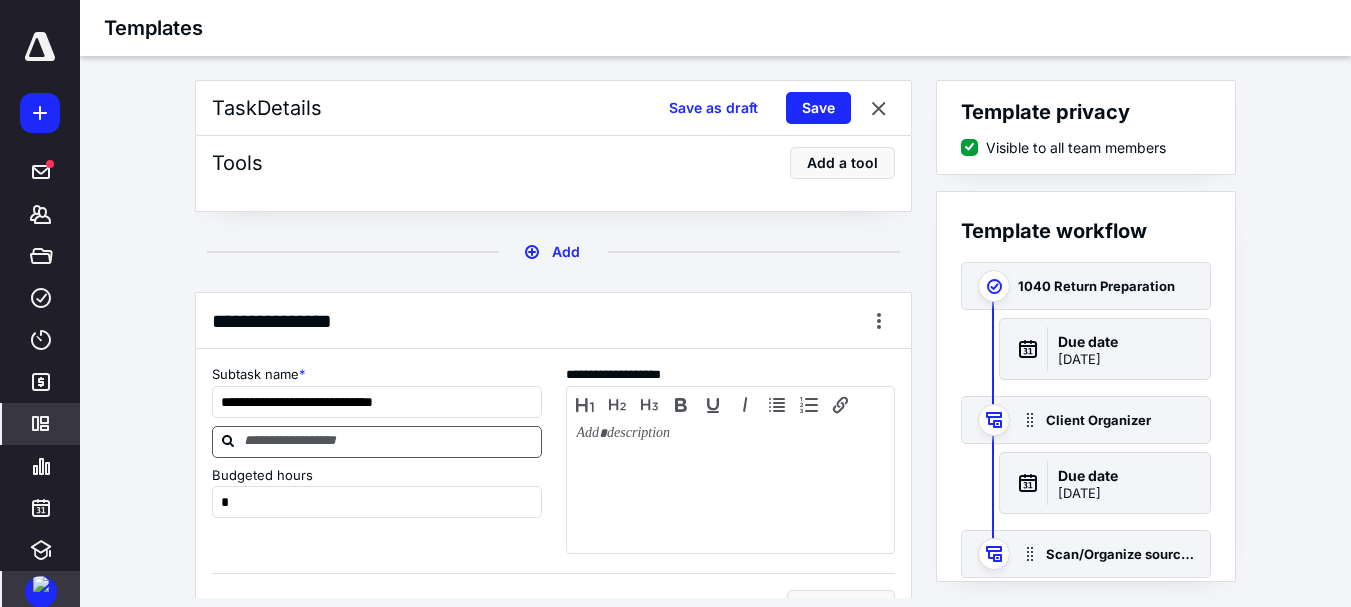 click at bounding box center (389, 441) 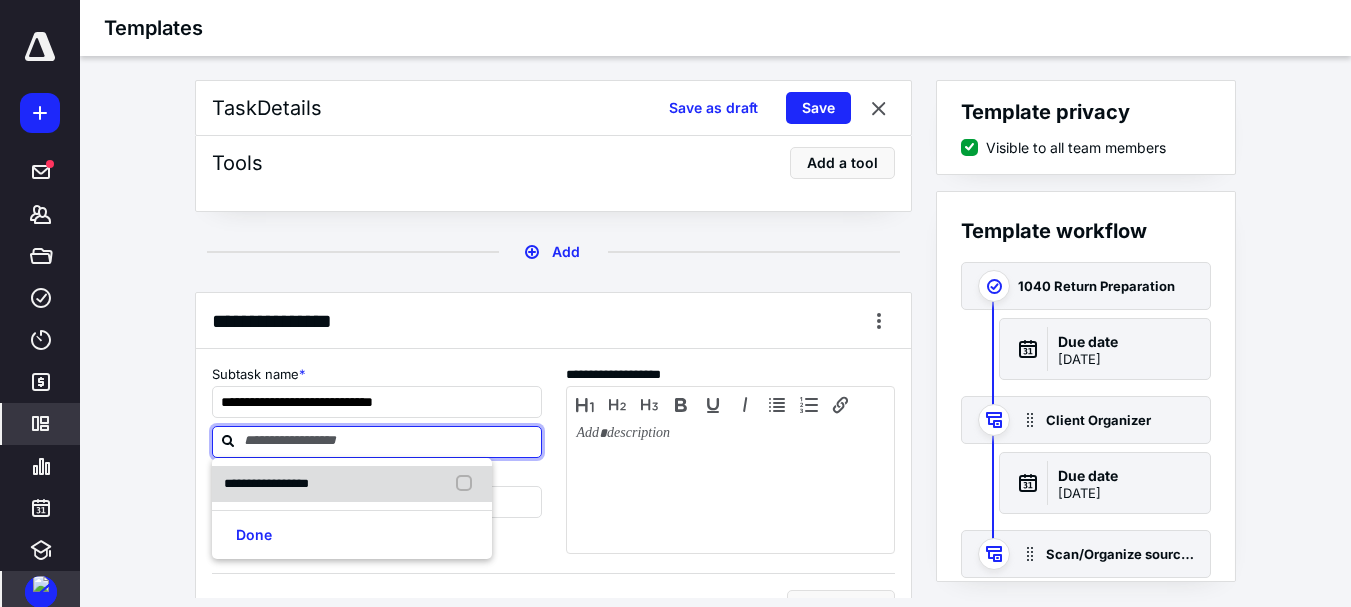 click on "**********" at bounding box center [266, 484] 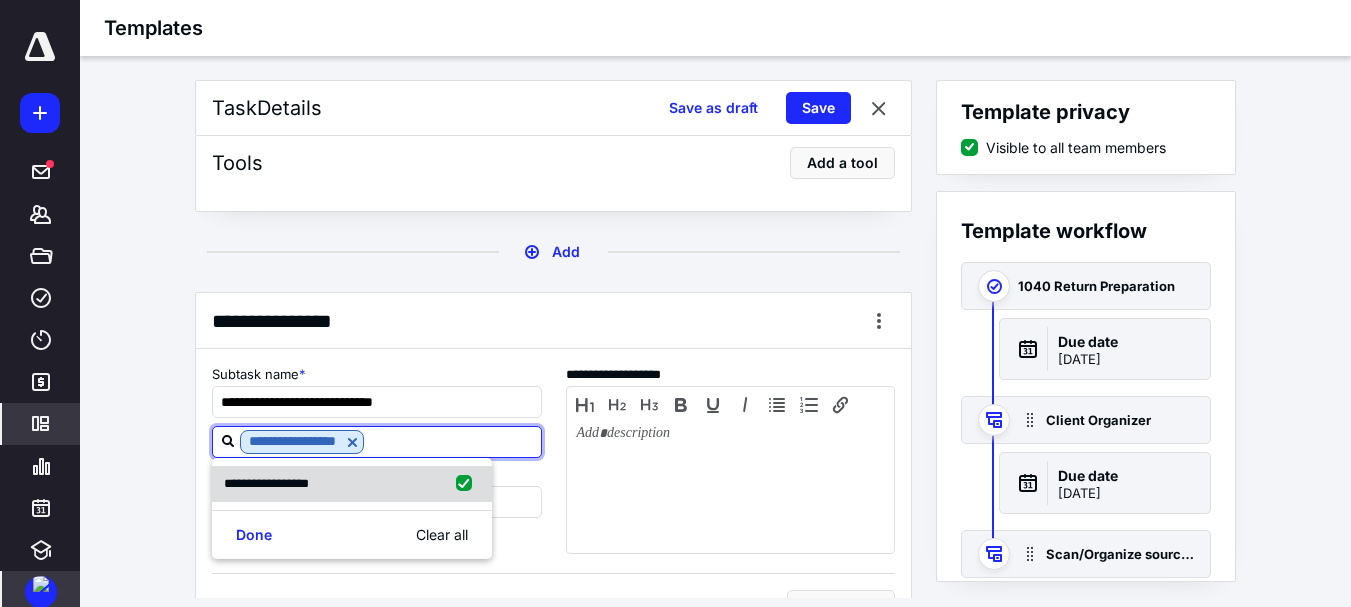 checkbox on "true" 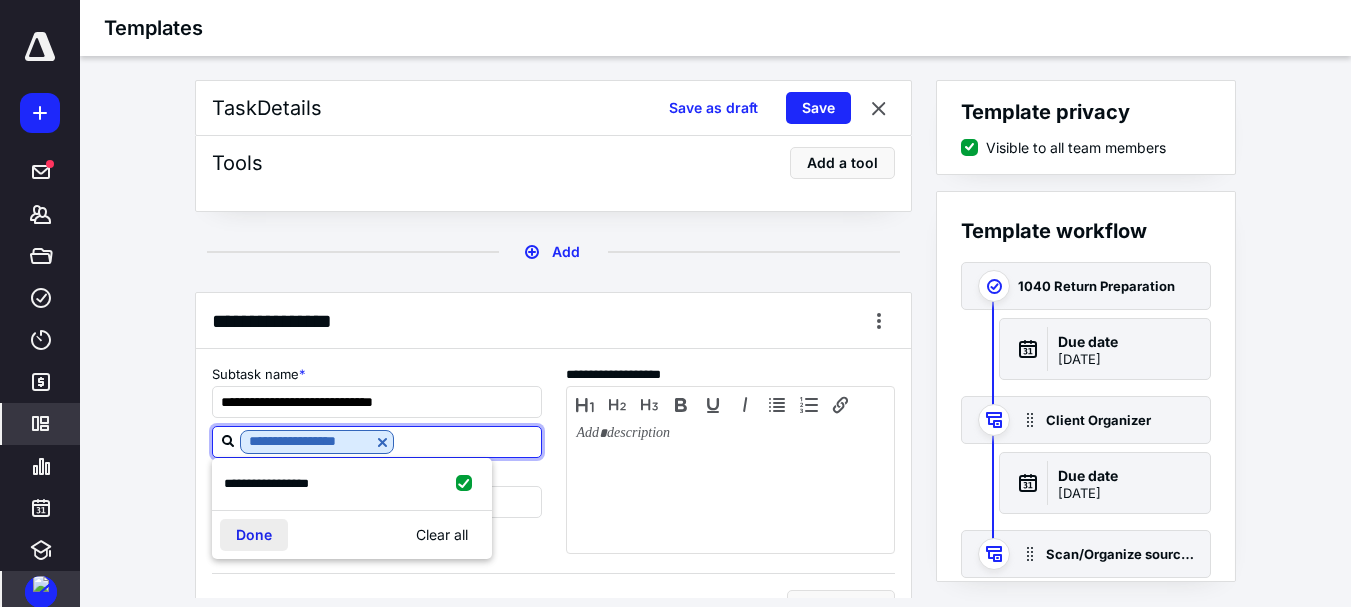 click on "Done" at bounding box center (254, 535) 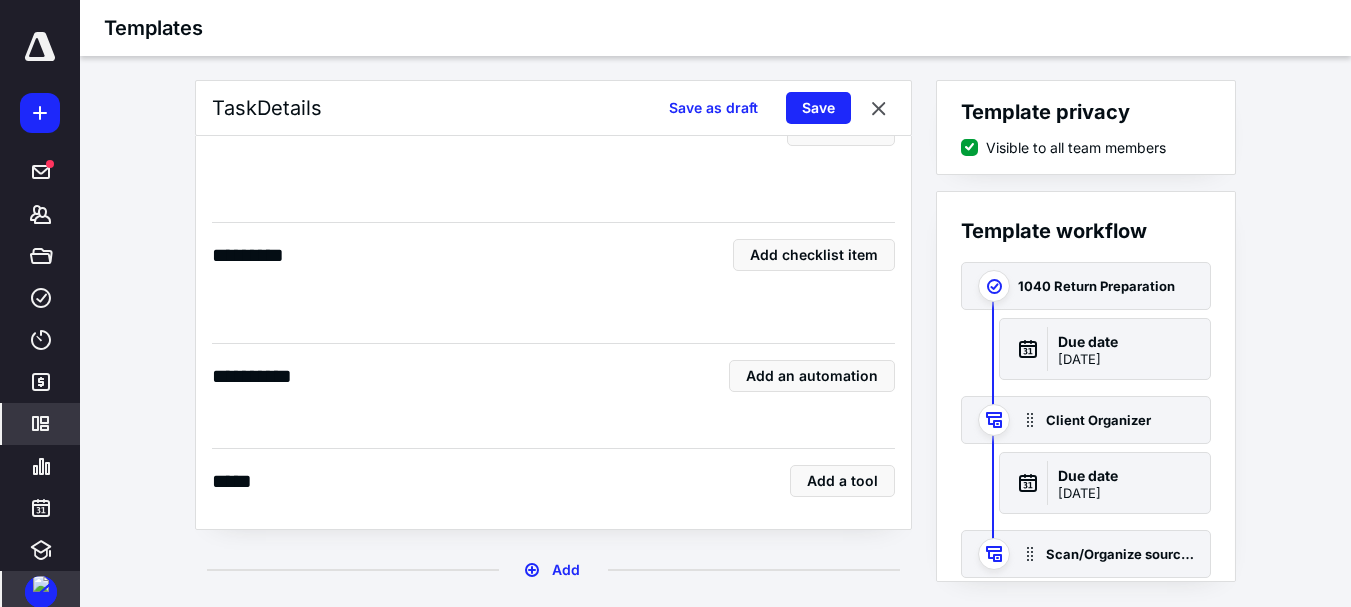 scroll, scrollTop: 2248, scrollLeft: 0, axis: vertical 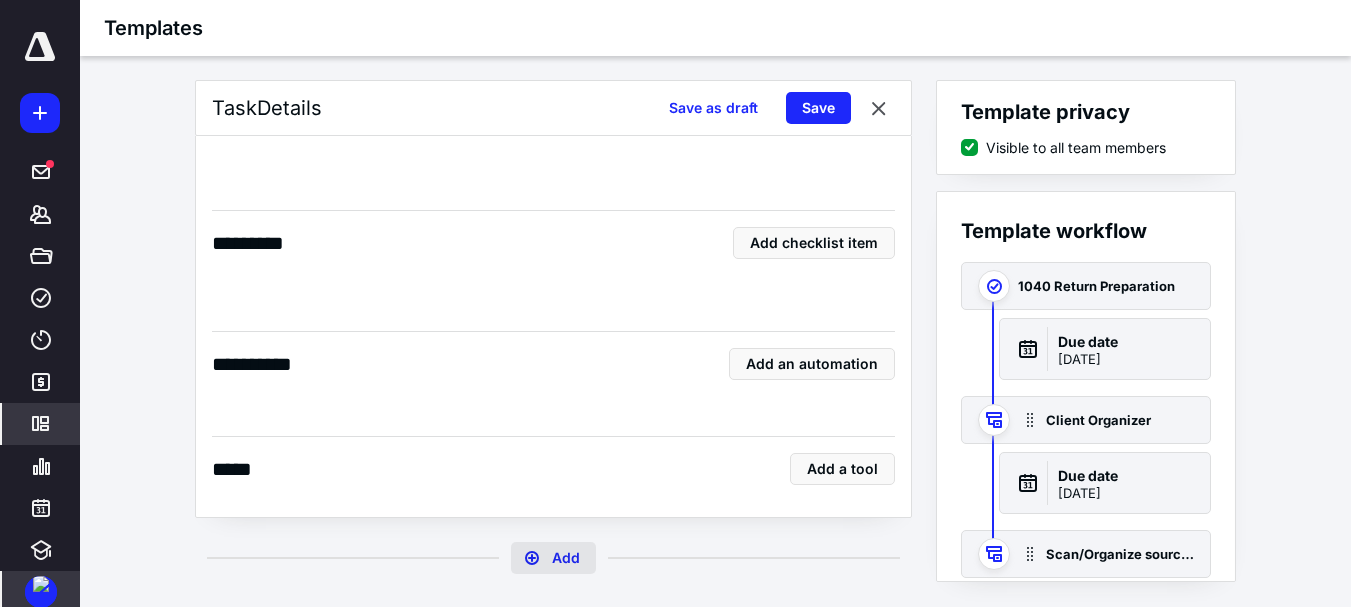 click on "Add" at bounding box center [553, 558] 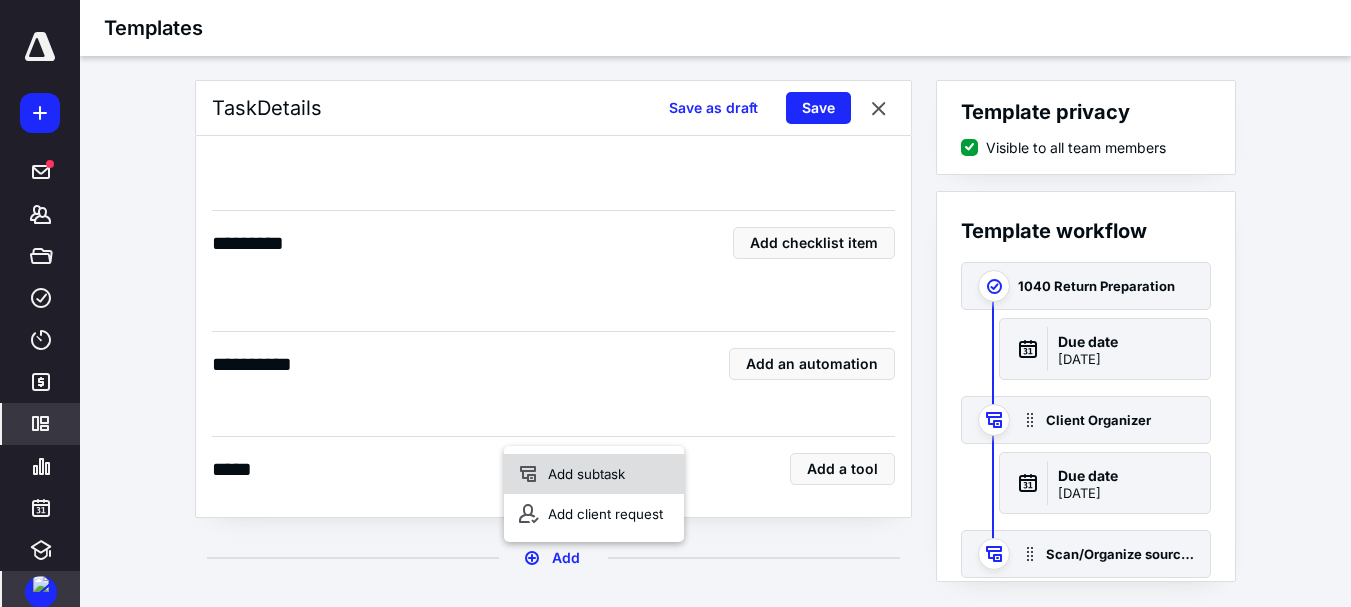 click on "Add subtask" at bounding box center [594, 474] 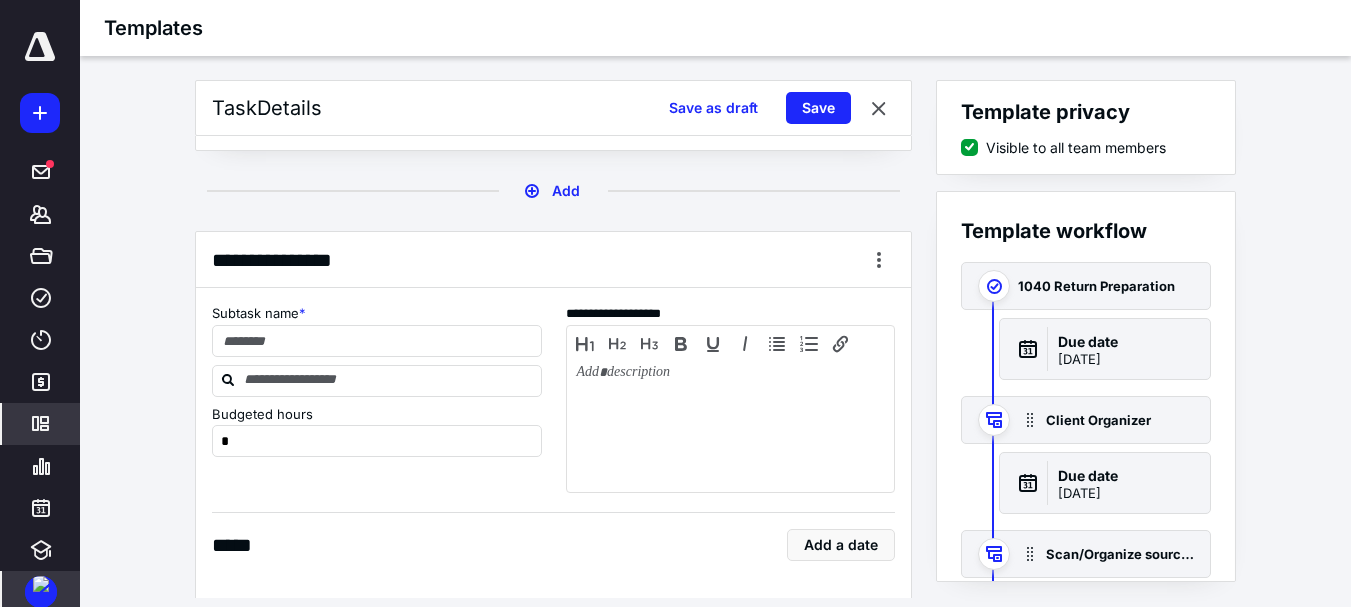 scroll, scrollTop: 2618, scrollLeft: 0, axis: vertical 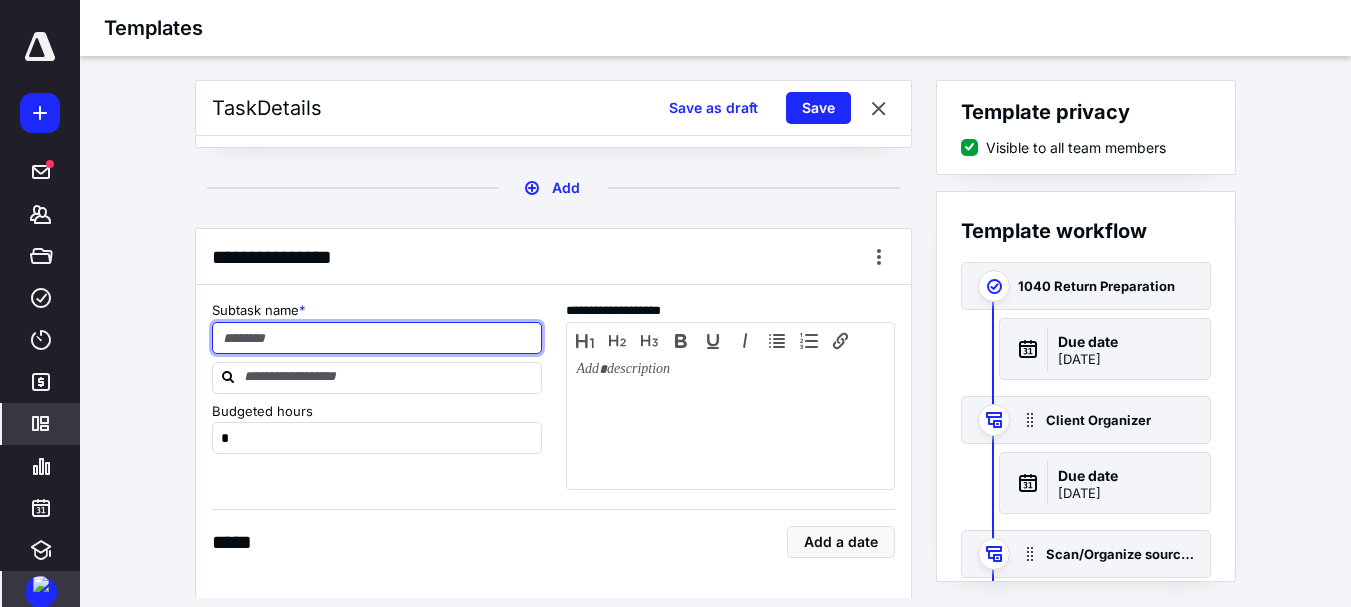 click at bounding box center (377, 338) 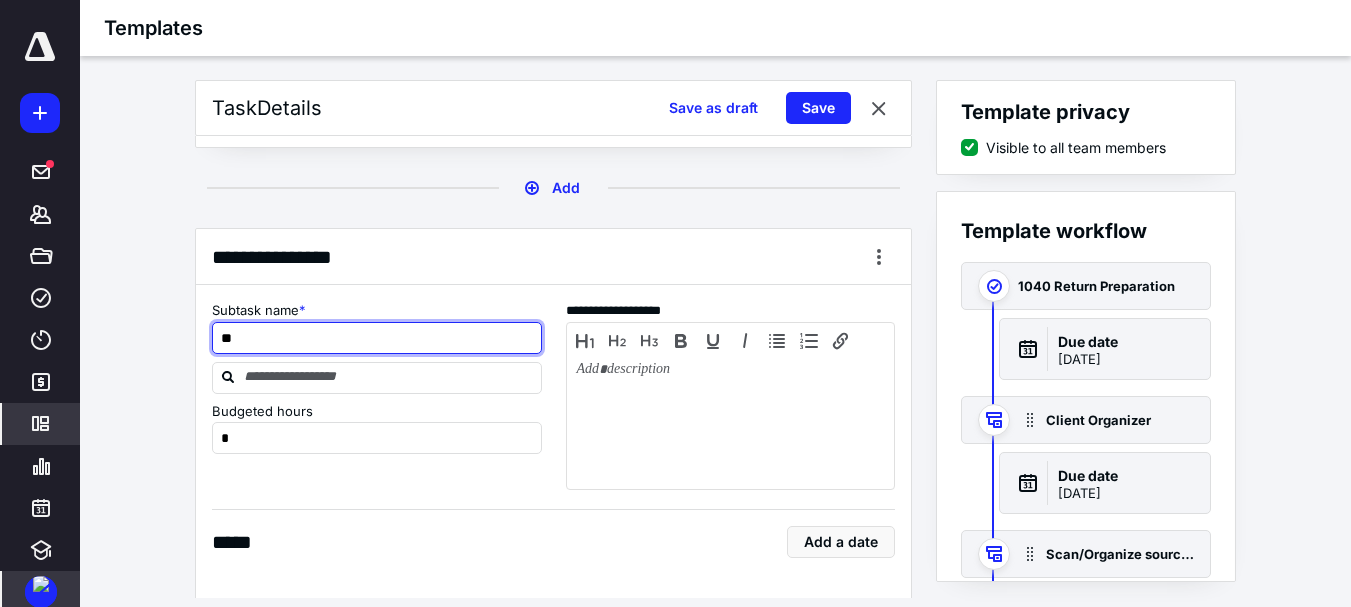 type on "*" 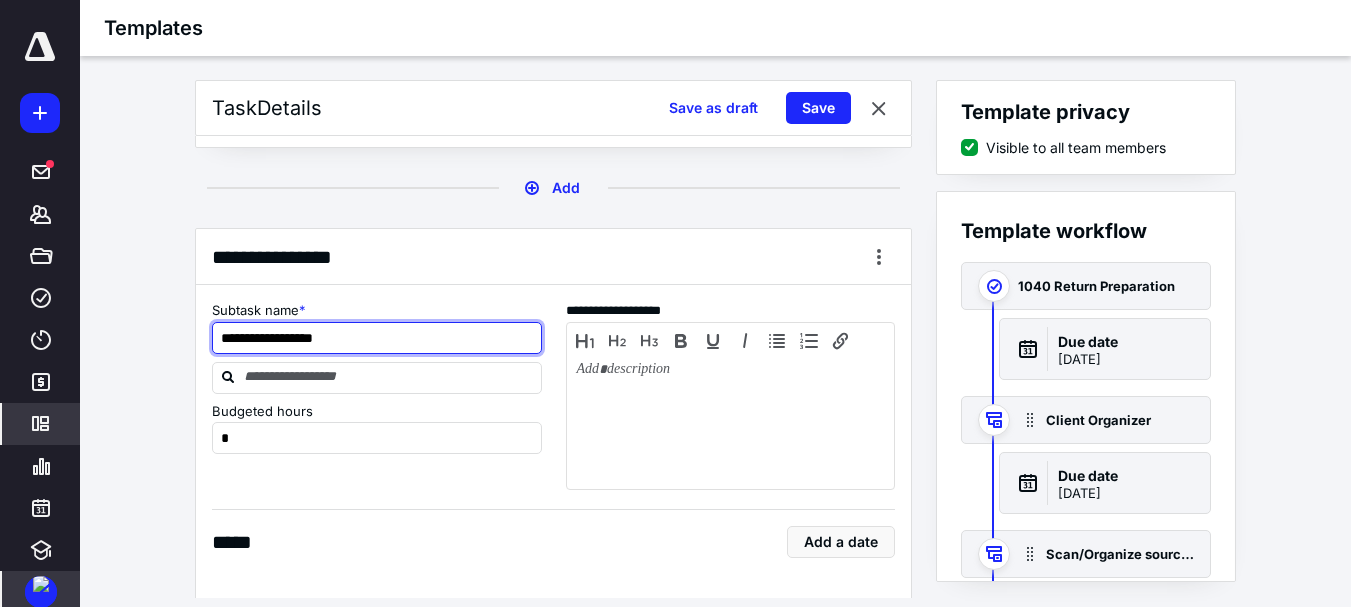 type on "**********" 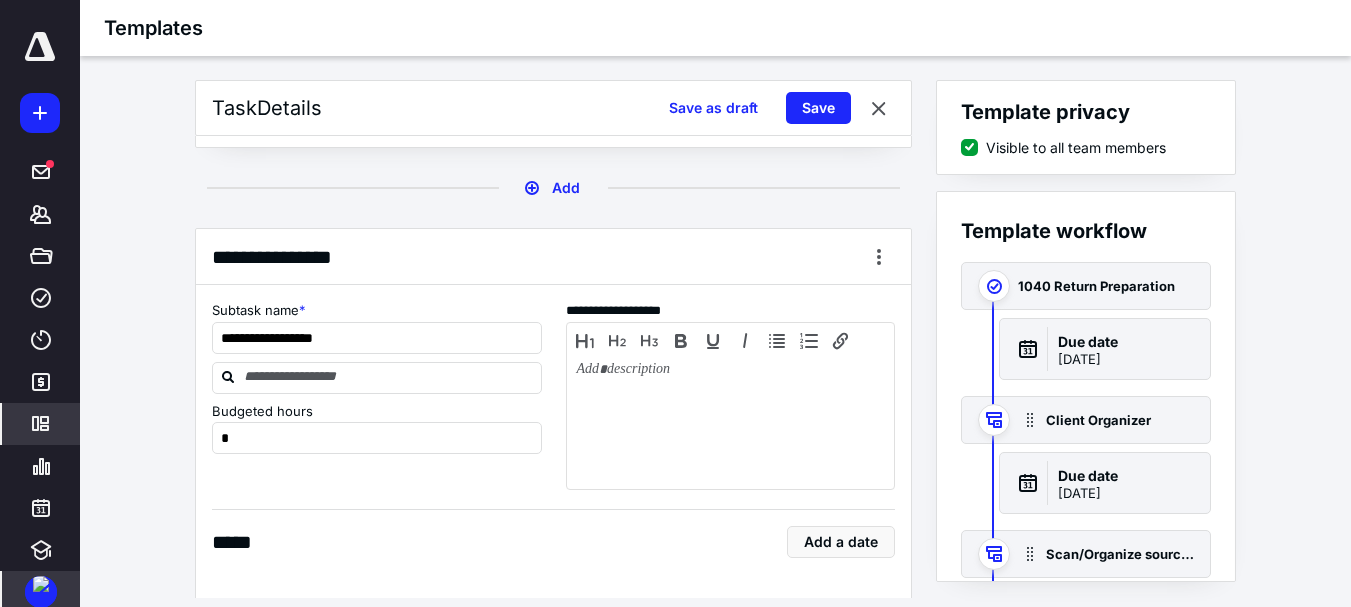click on "**********" at bounding box center [377, 385] 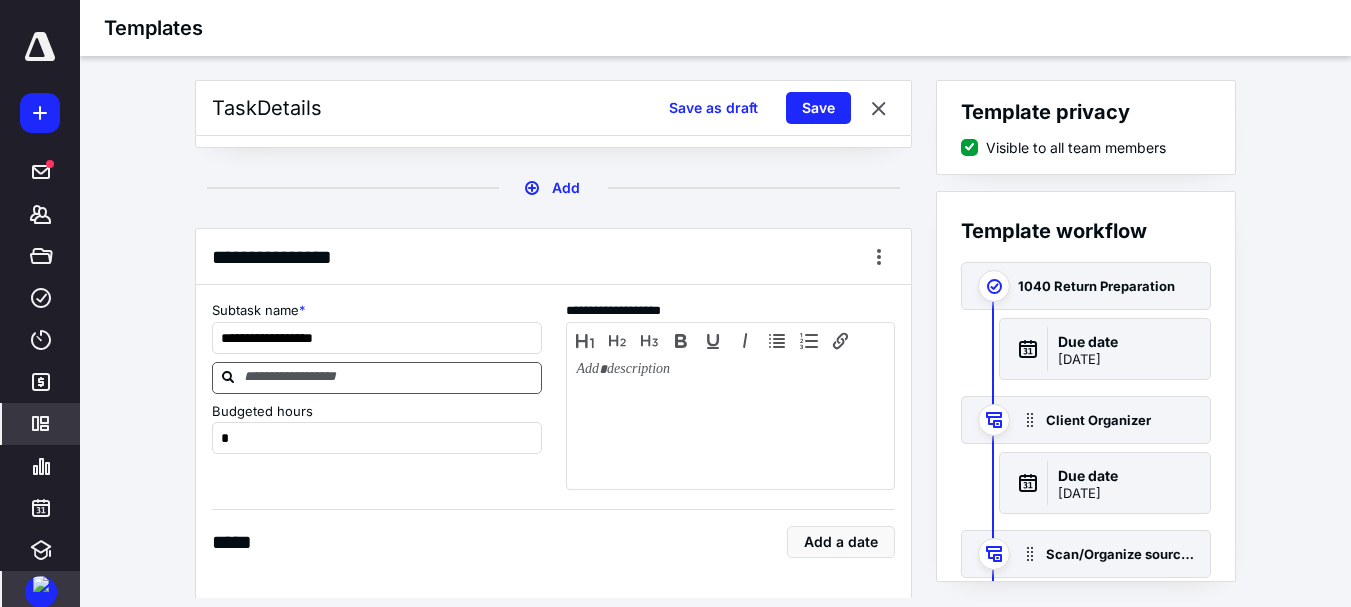 click at bounding box center (389, 377) 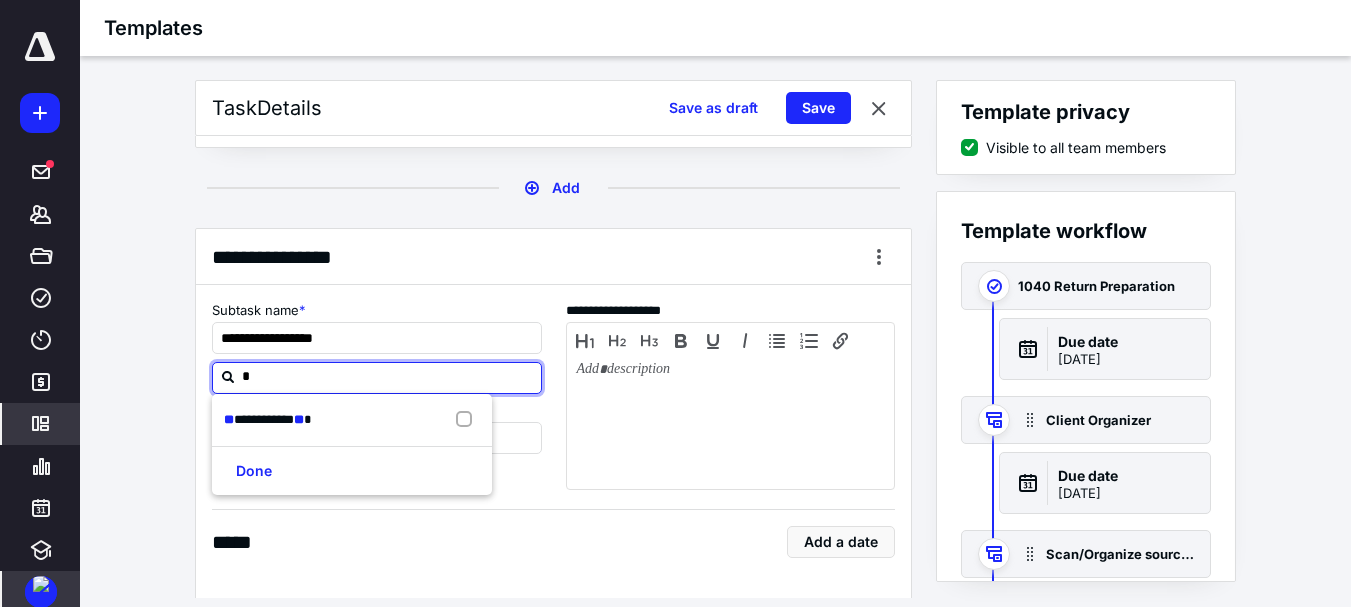 type on "**" 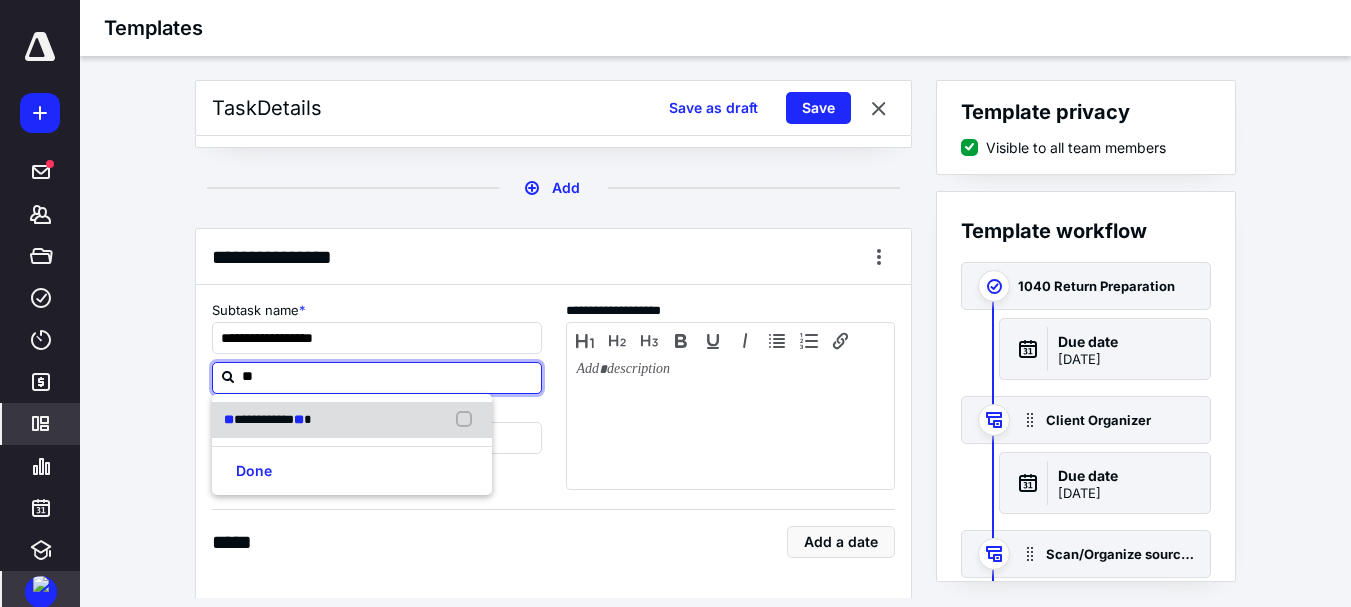 click on "**********" at bounding box center [352, 420] 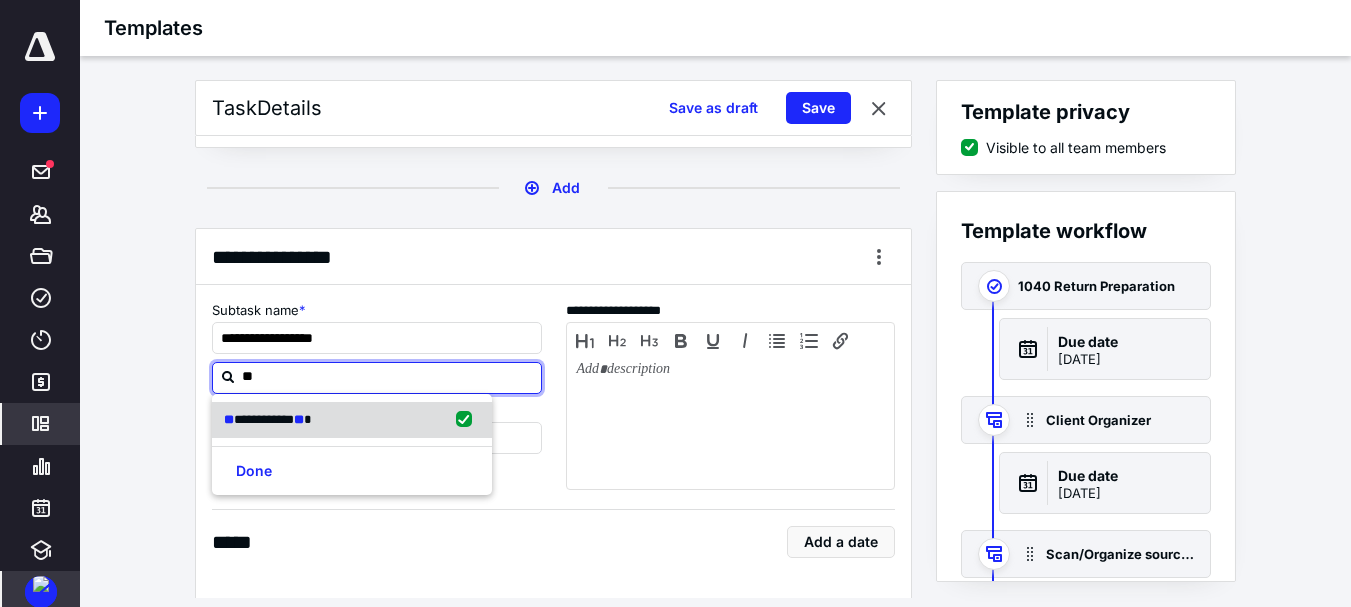 checkbox on "true" 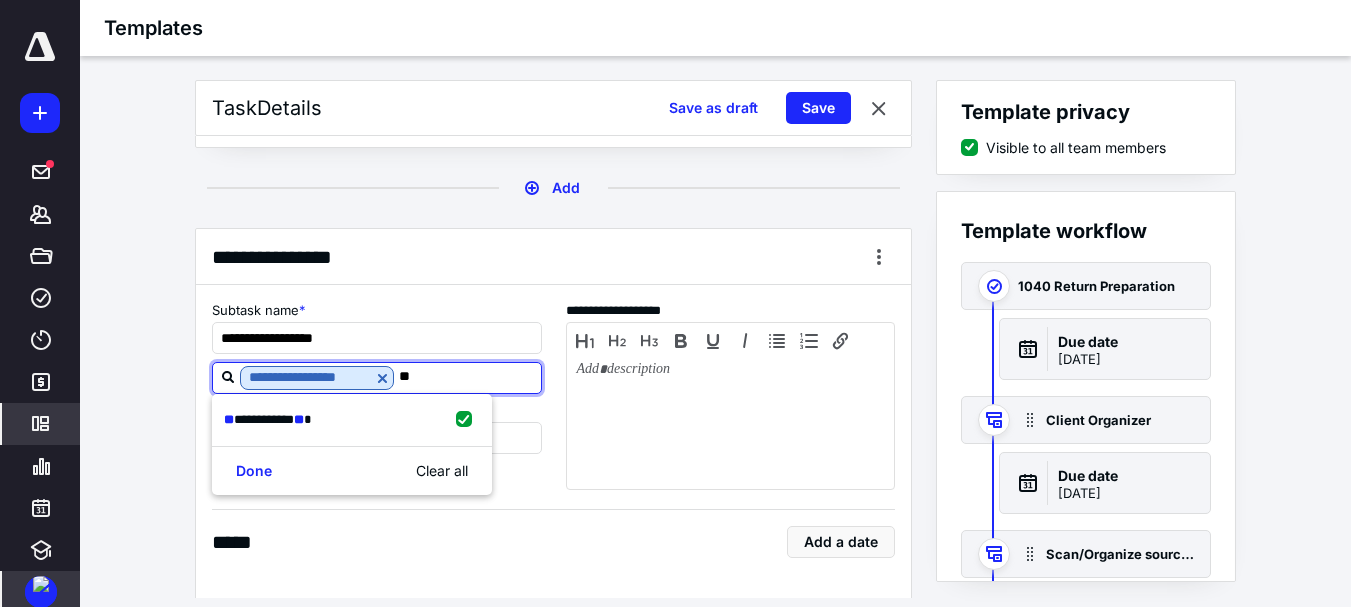 type on "**" 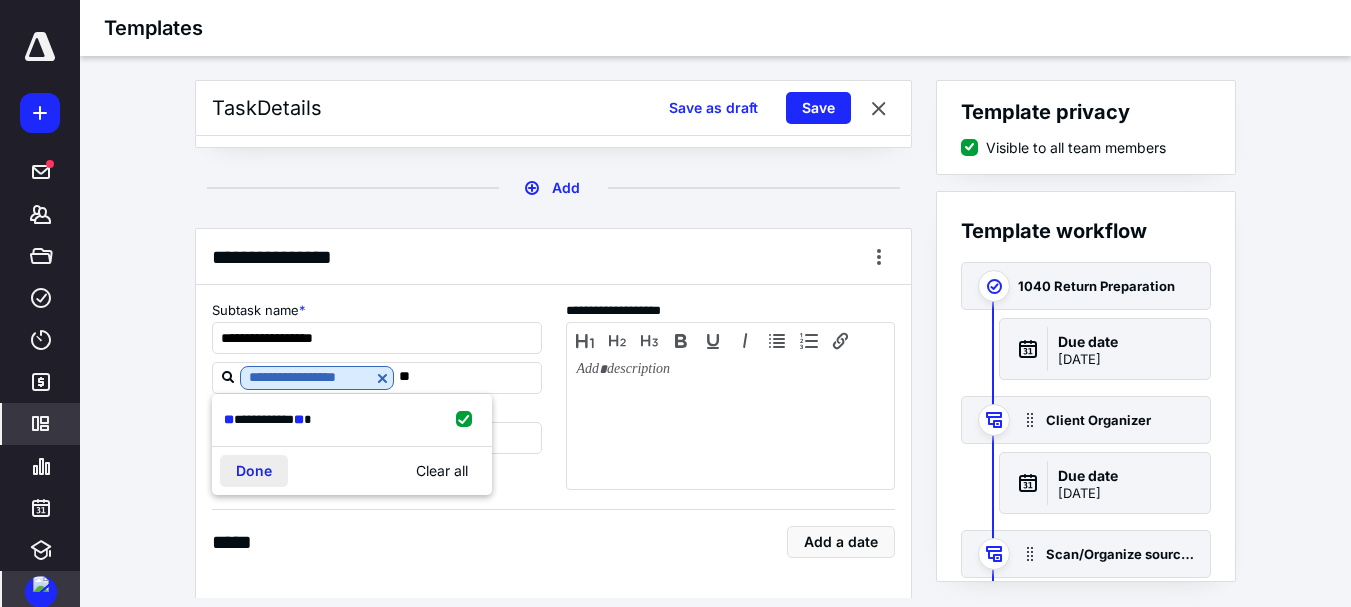 click on "Done" at bounding box center [254, 471] 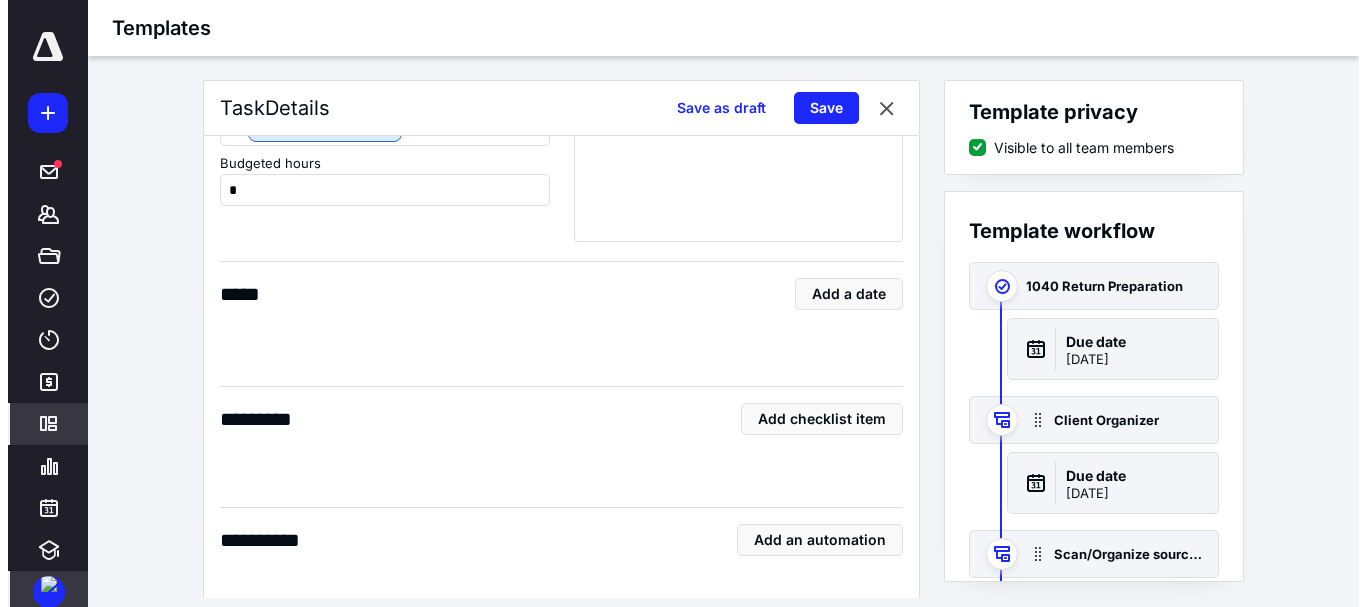 scroll, scrollTop: 2730, scrollLeft: 0, axis: vertical 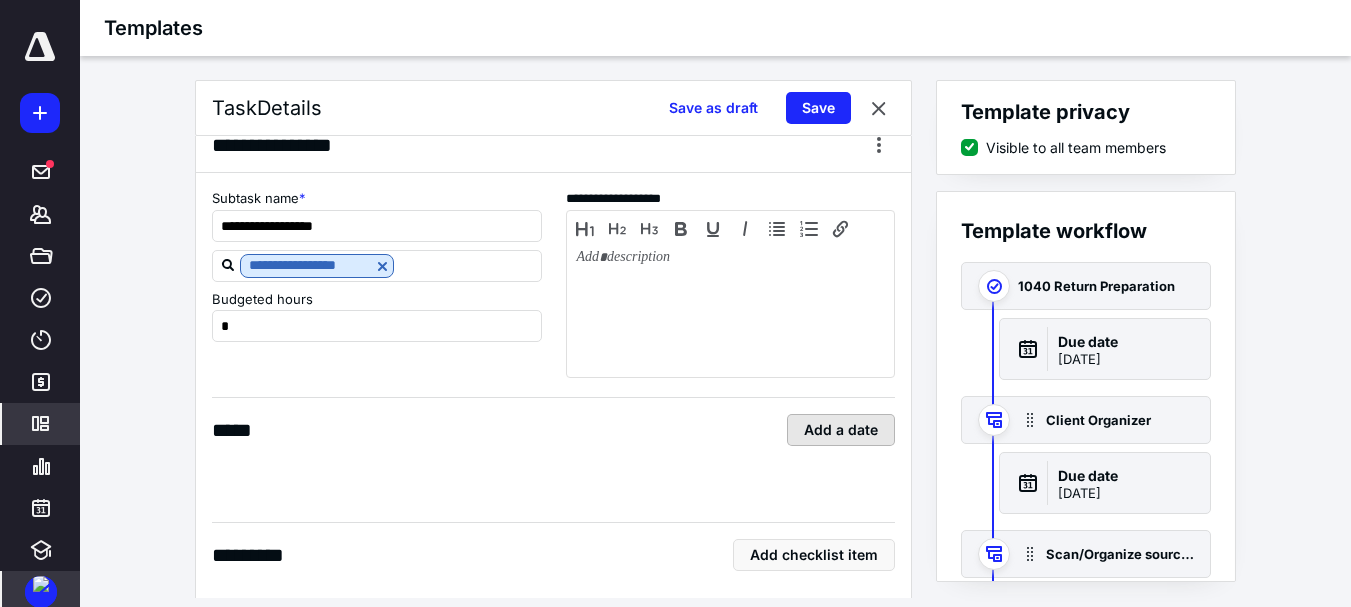 click on "Add a date" at bounding box center [841, 430] 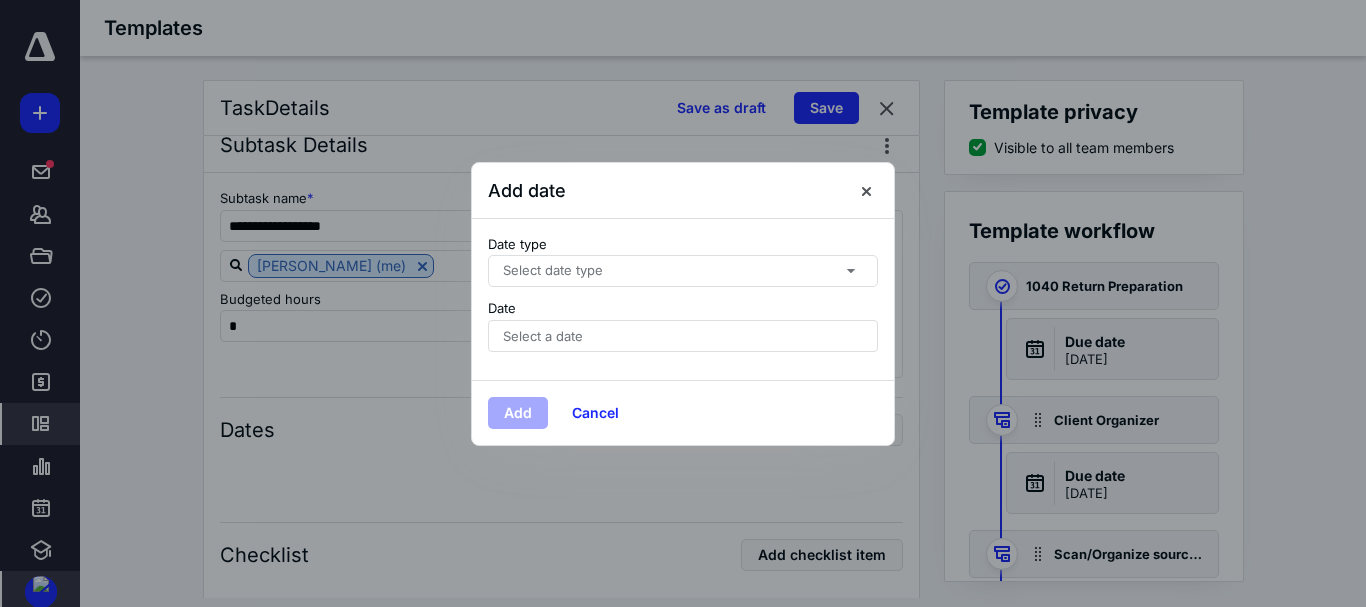 click on "Select date type" at bounding box center [683, 271] 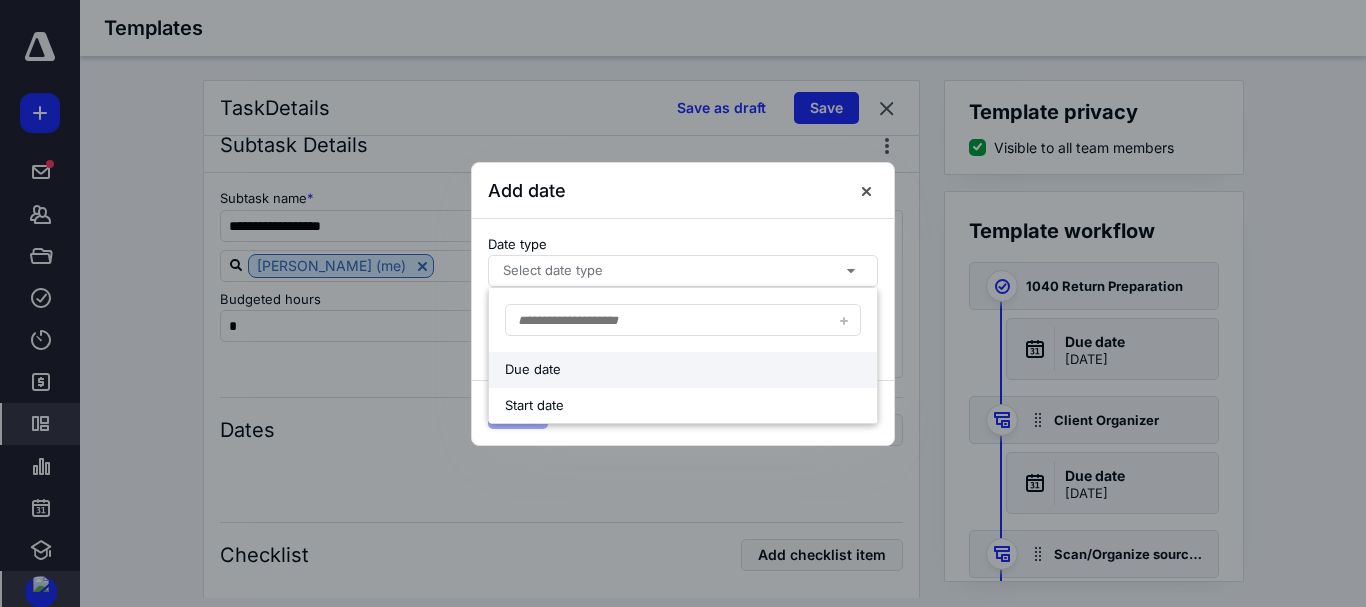 click on "Due date" at bounding box center [665, 370] 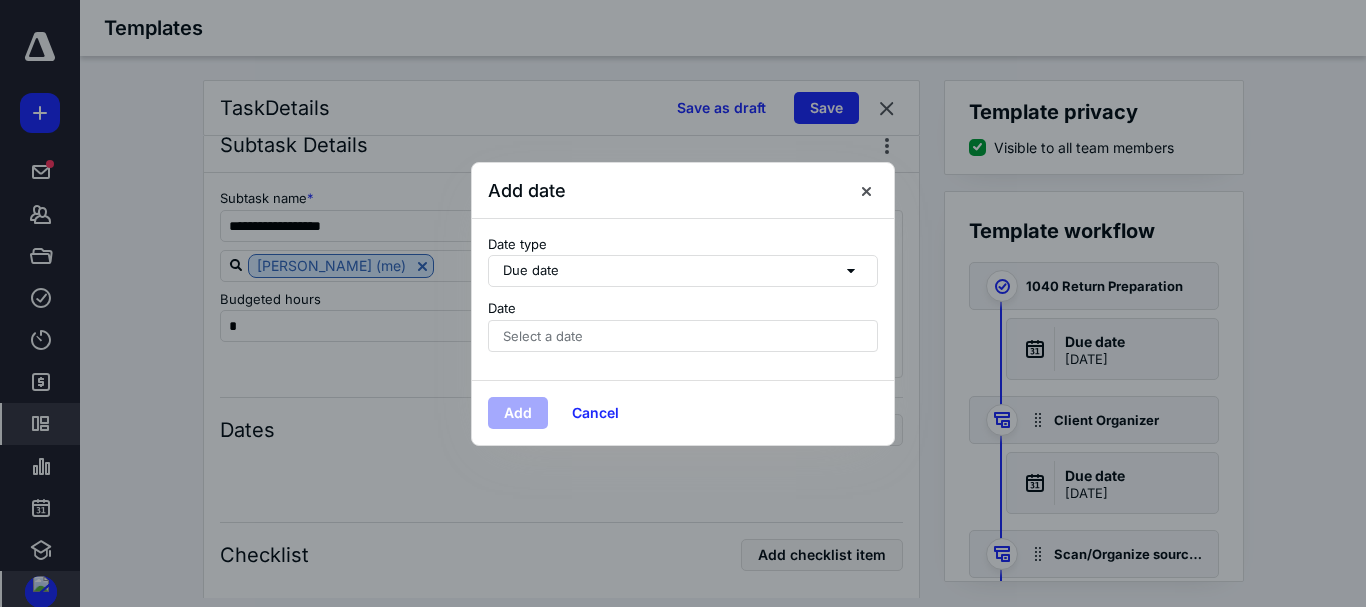click on "Select a date" at bounding box center (683, 336) 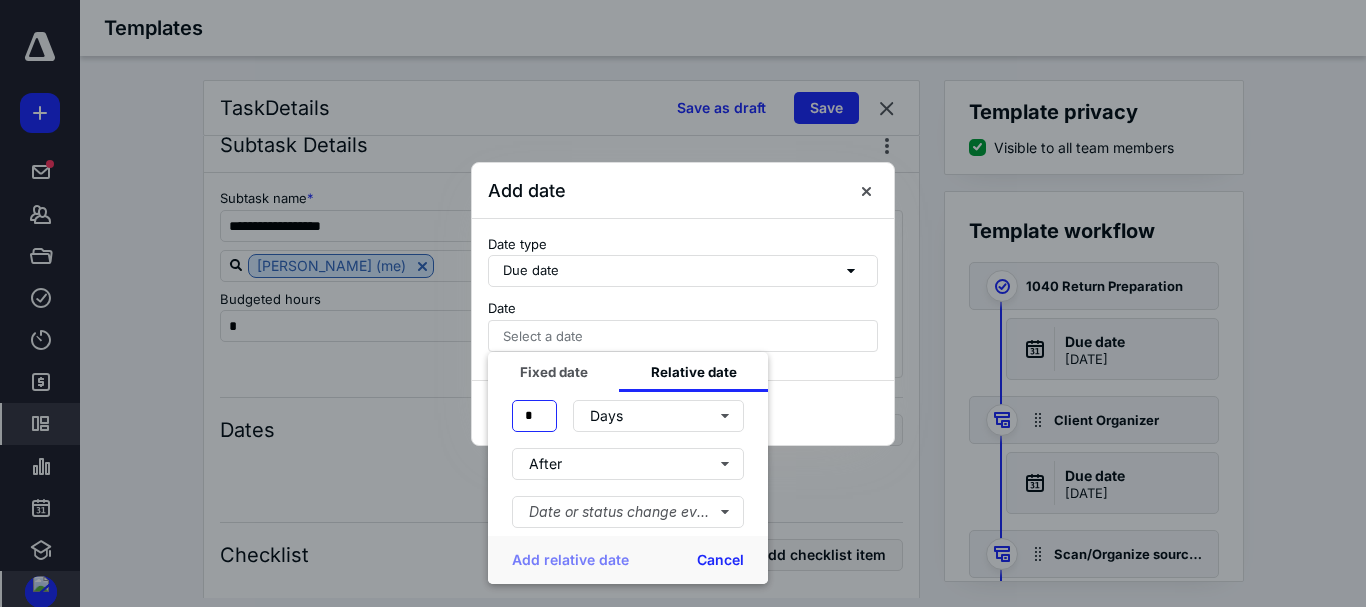 drag, startPoint x: 544, startPoint y: 417, endPoint x: 504, endPoint y: 424, distance: 40.60788 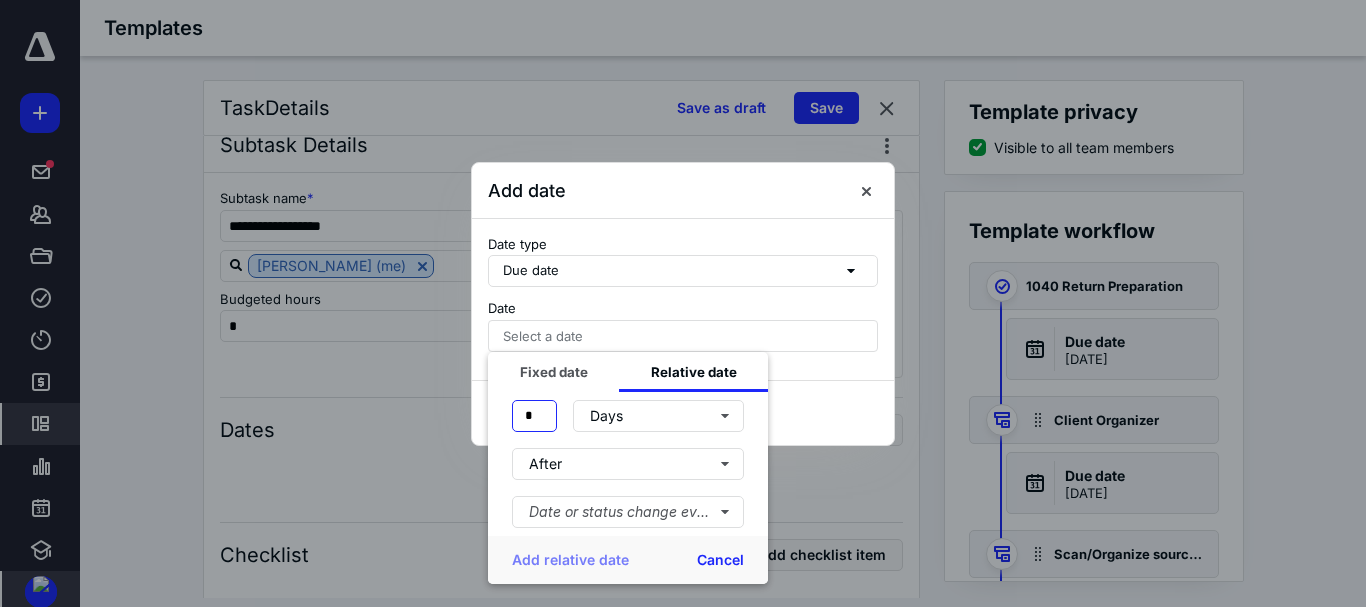 click on "* Days" at bounding box center [628, 416] 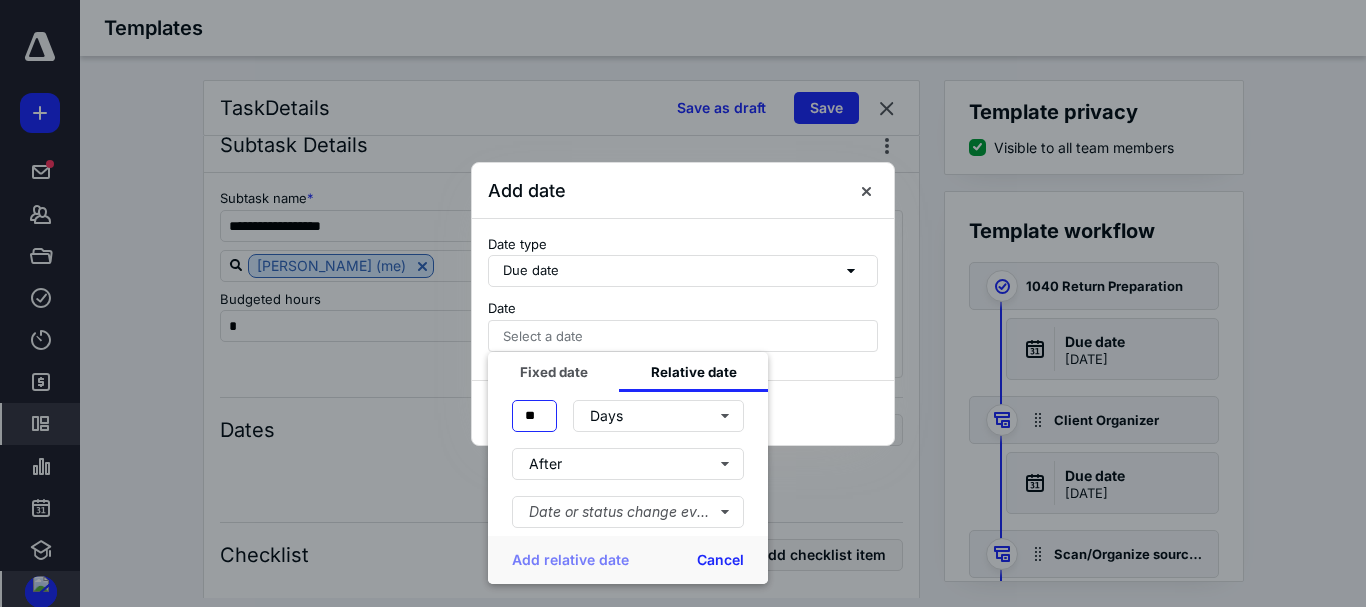 type on "**" 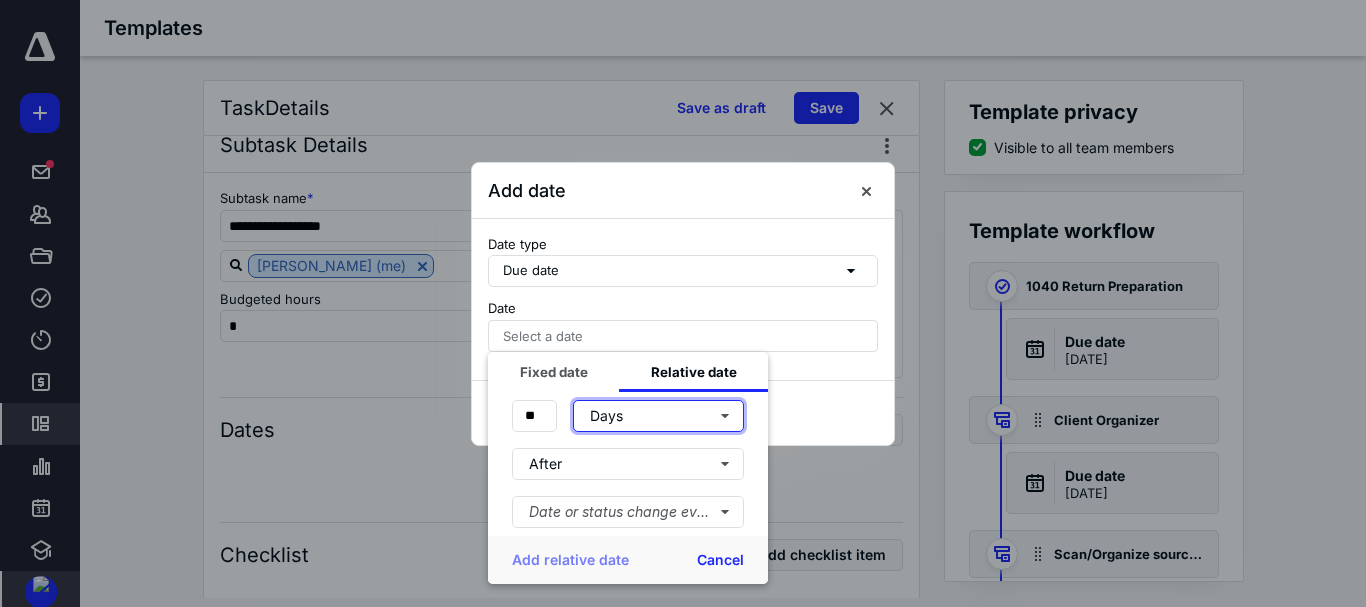 type 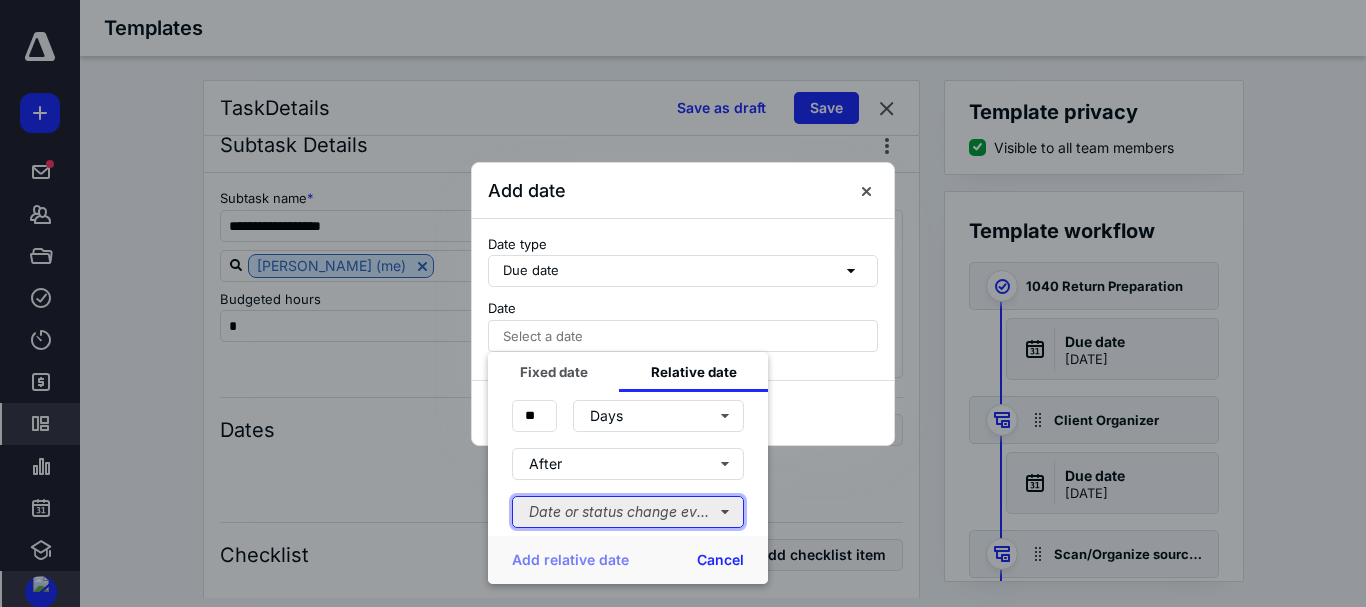 click on "Date or status change event" at bounding box center (628, 512) 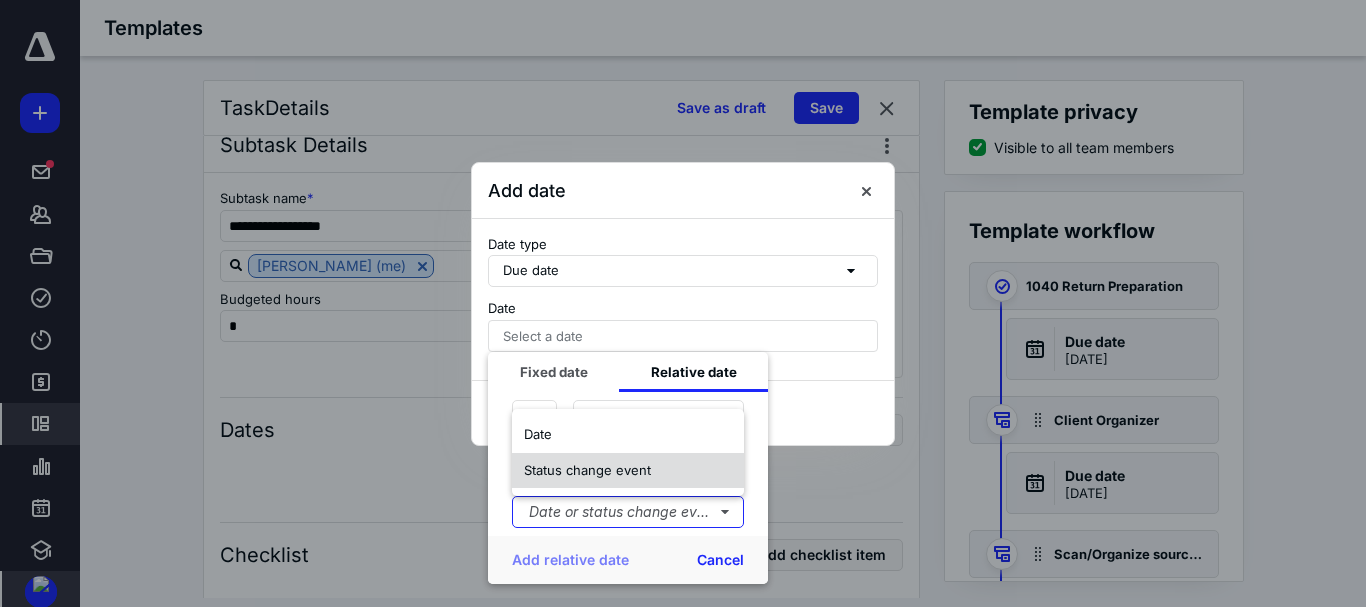 click on "Status change event" at bounding box center [587, 470] 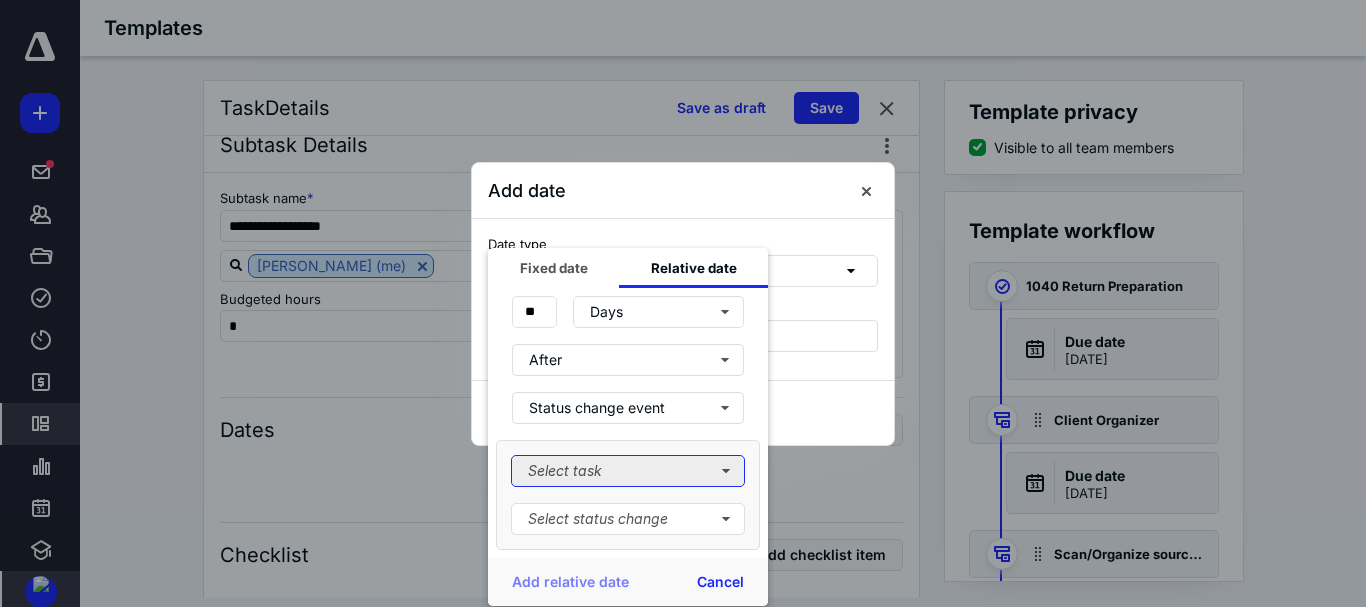 click on "Select task" at bounding box center (628, 471) 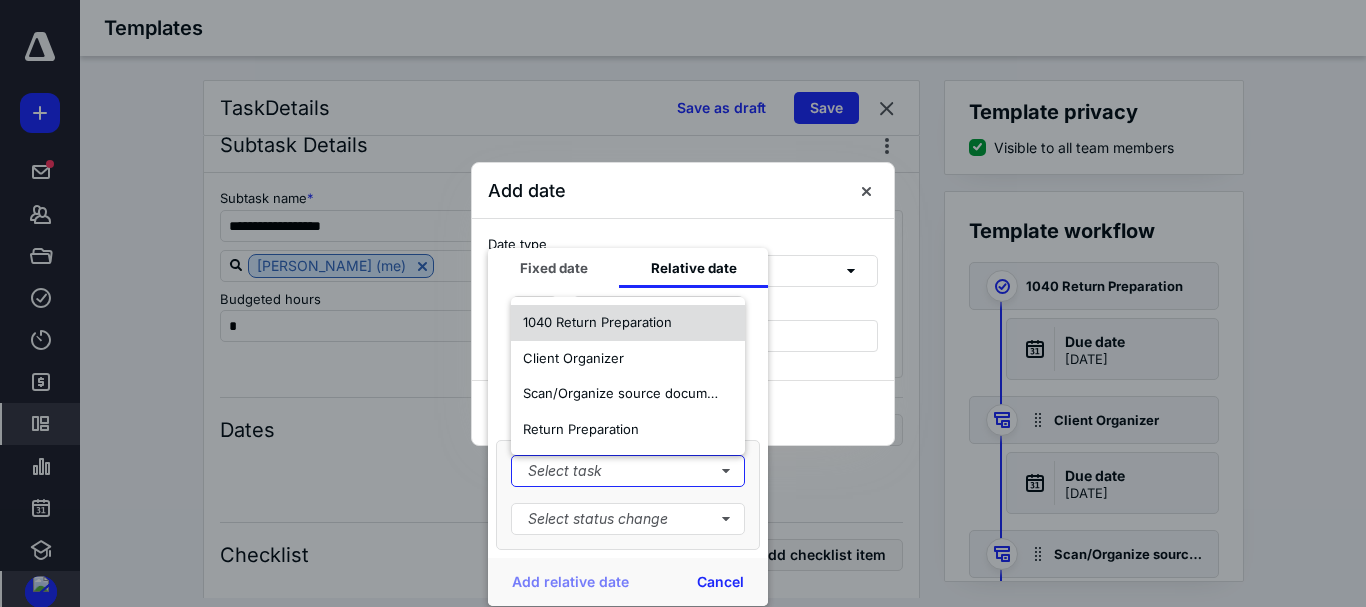 click on "1040 Return Preparation" at bounding box center [597, 322] 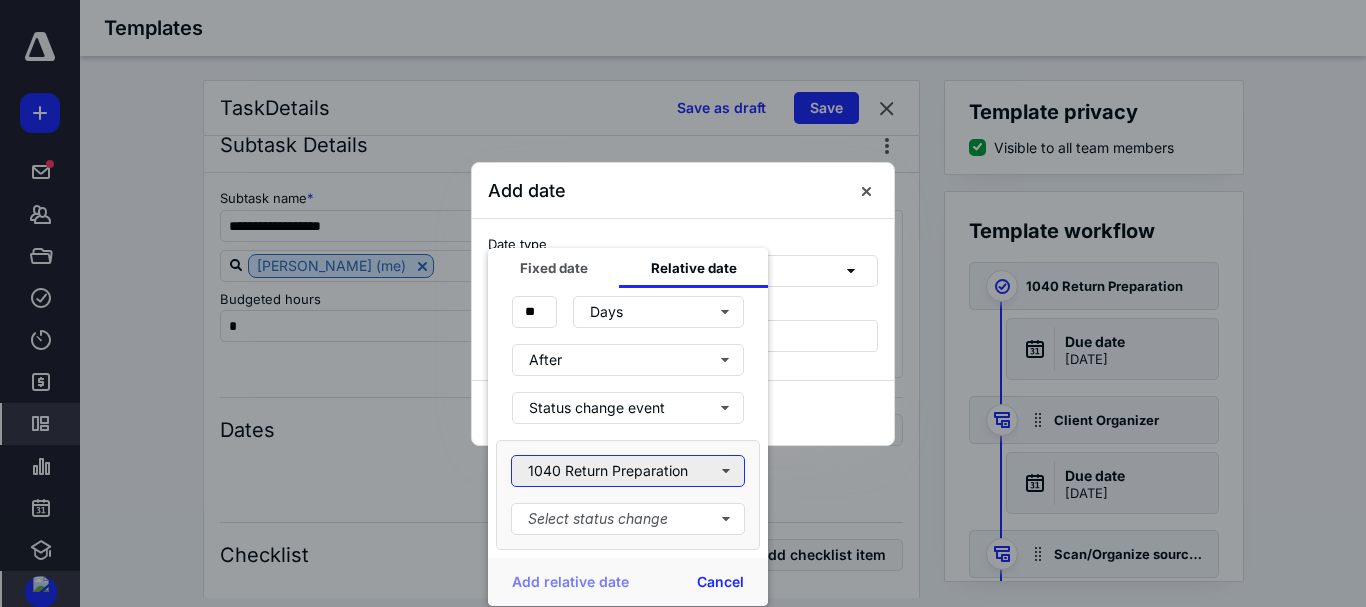 click on "1040 Return Preparation" at bounding box center [628, 471] 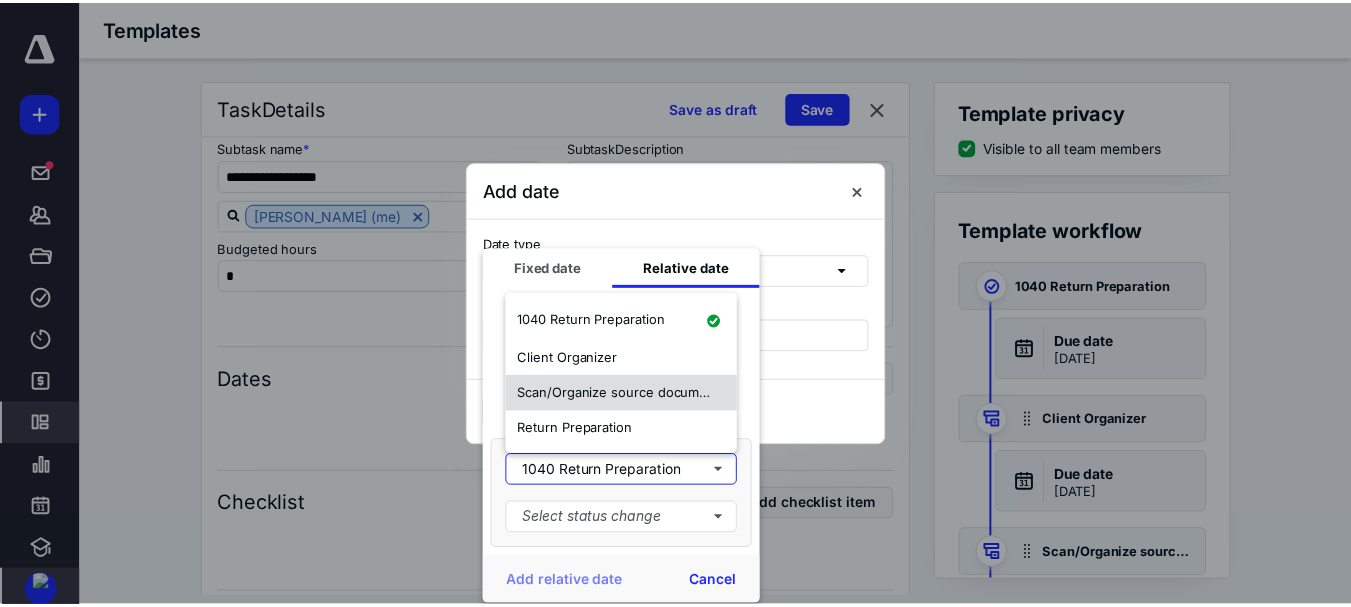 scroll, scrollTop: 2799, scrollLeft: 0, axis: vertical 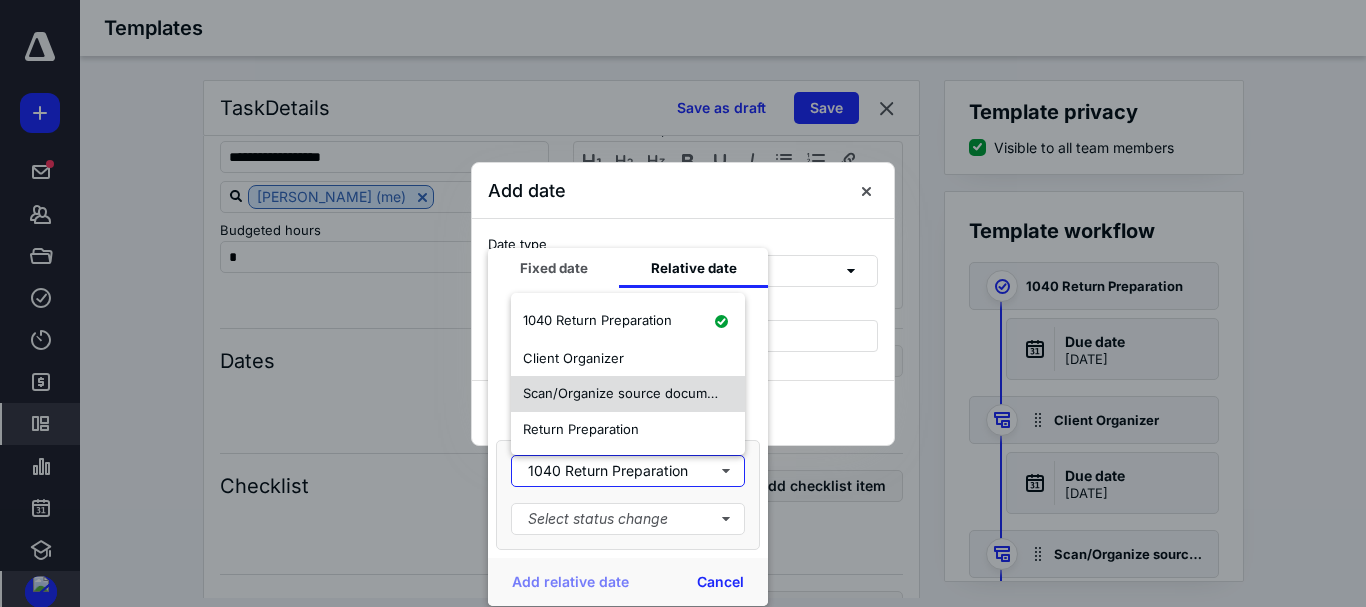 click on "Scan/Organize source documents" at bounding box center (628, 393) 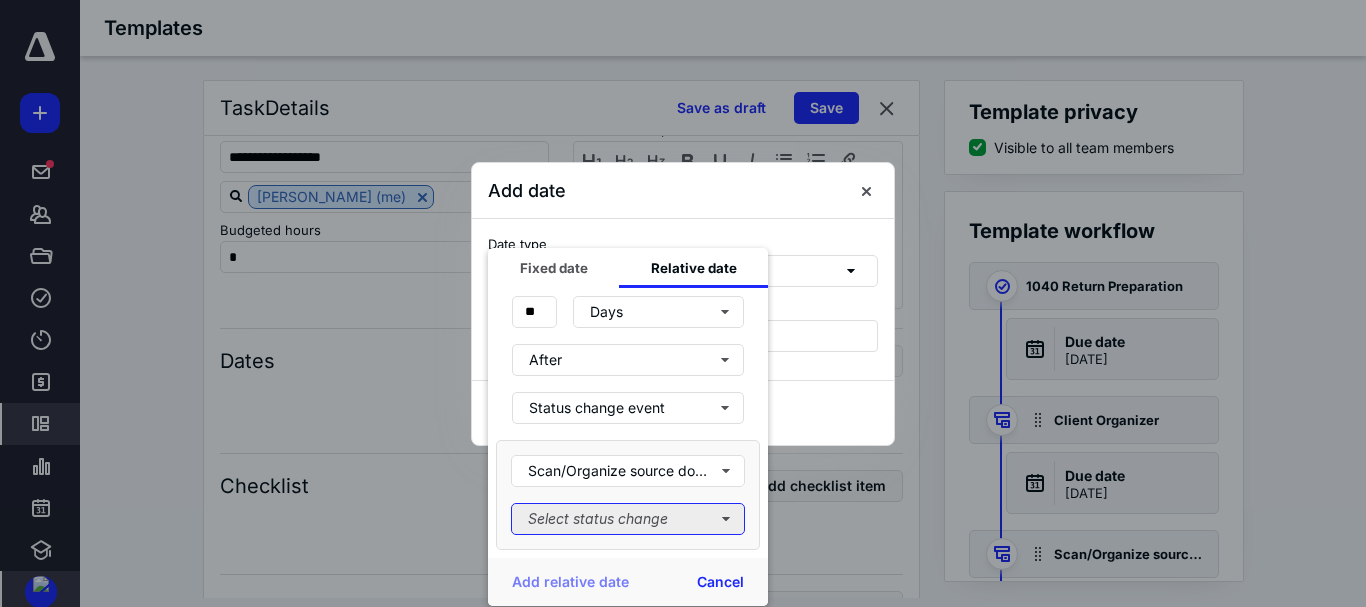 click on "Select status change" at bounding box center (628, 519) 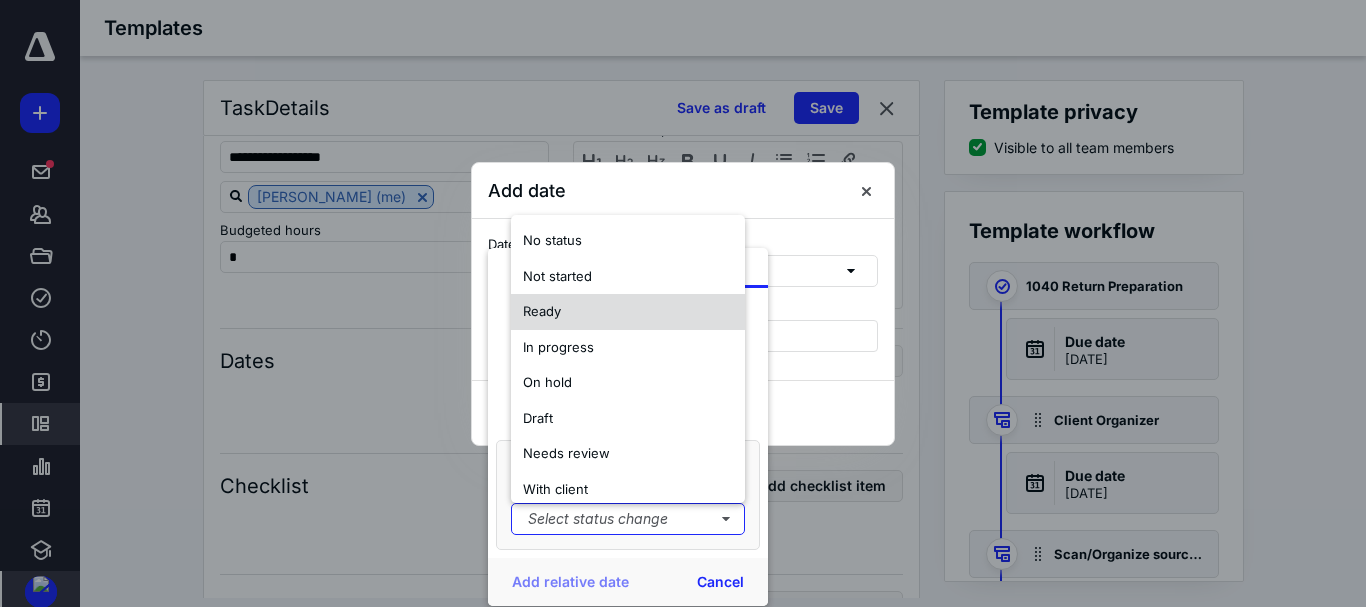 click on "Ready" at bounding box center (628, 312) 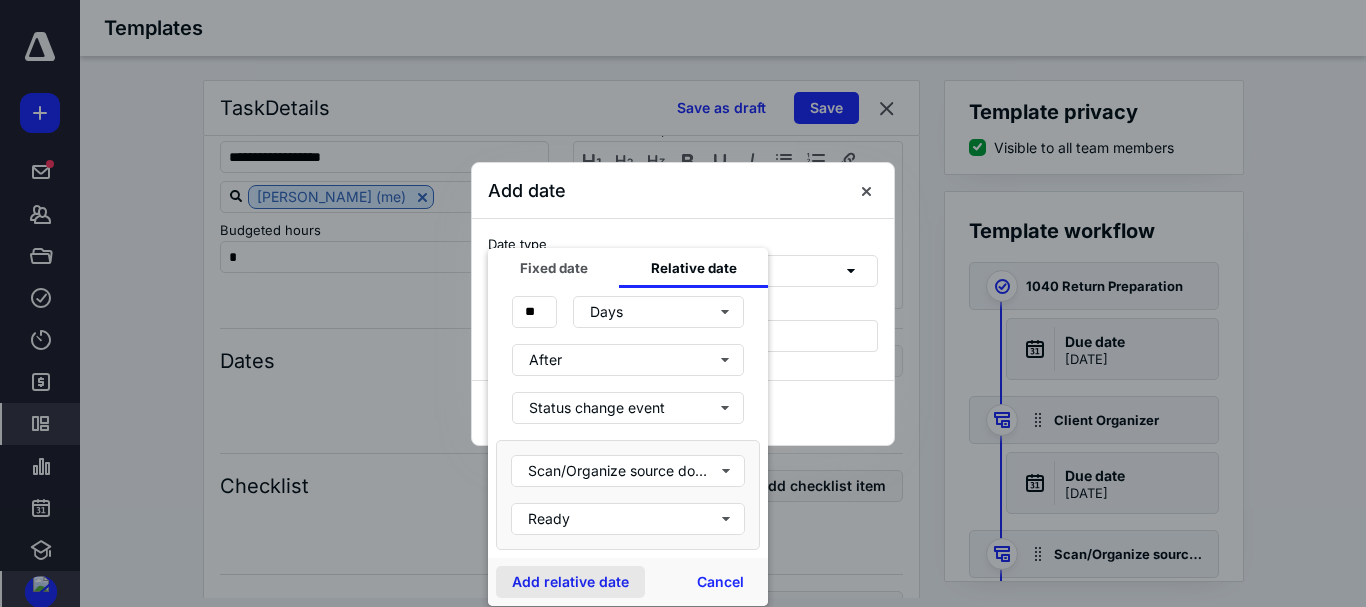 click on "Add relative date" at bounding box center [570, 582] 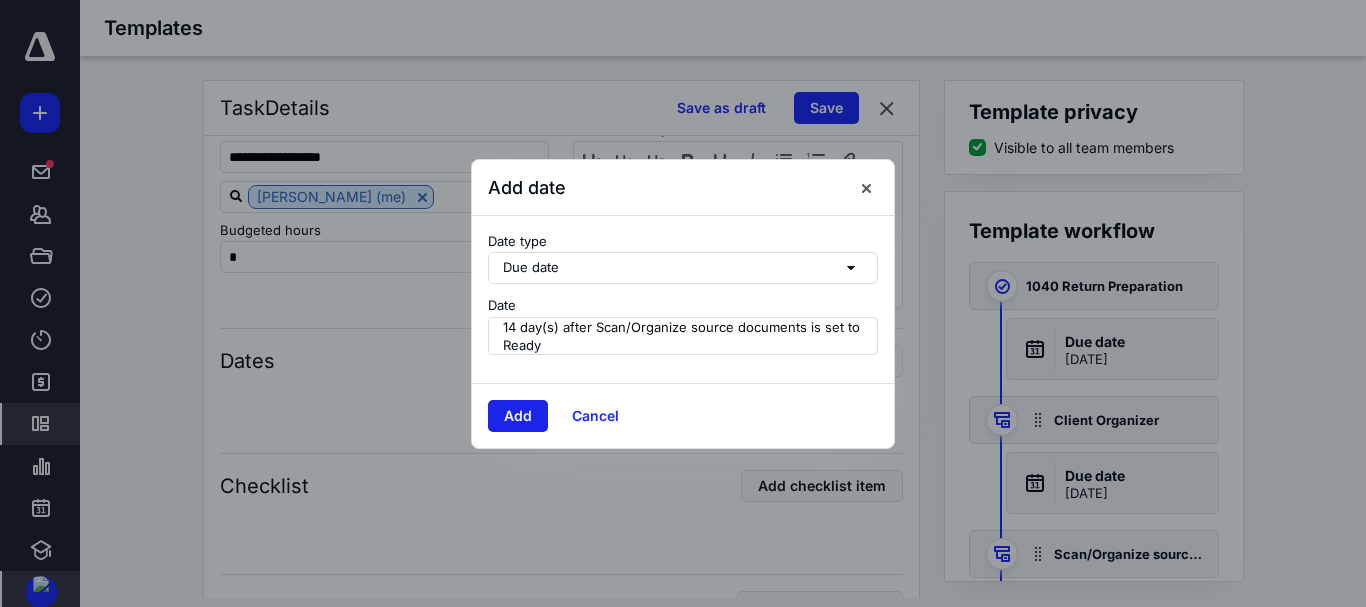 click on "Add" at bounding box center [518, 416] 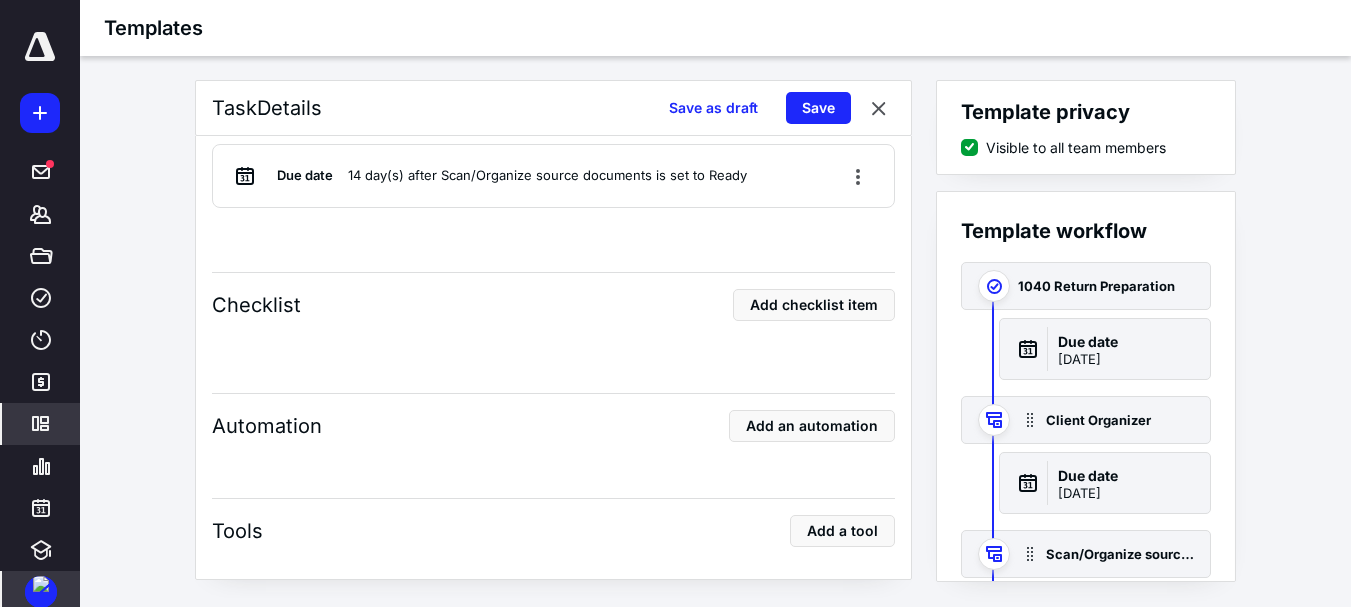 scroll, scrollTop: 3114, scrollLeft: 0, axis: vertical 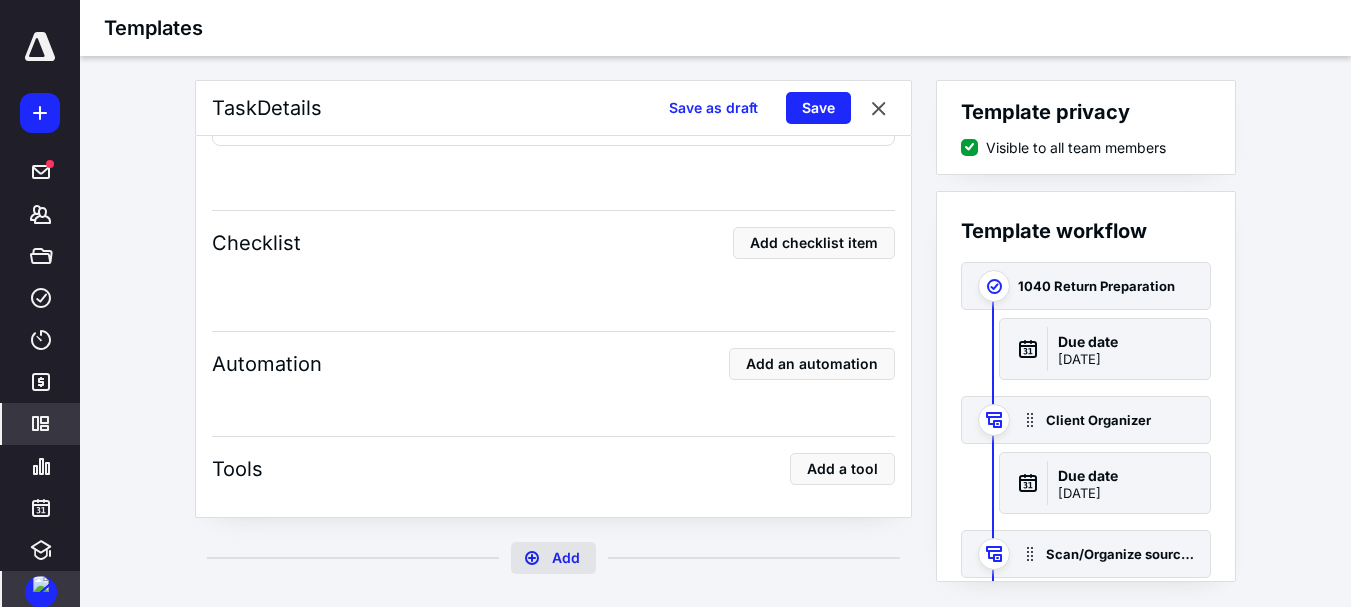 click on "Add" at bounding box center (553, 558) 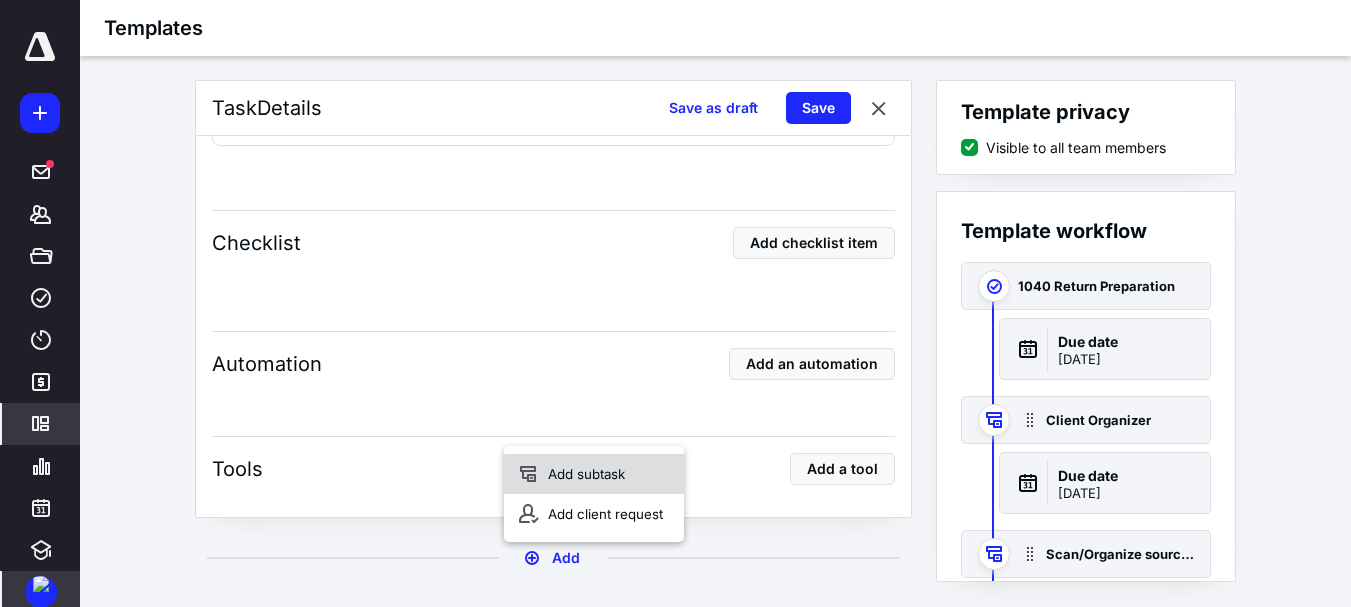 click on "Add subtask" at bounding box center (594, 474) 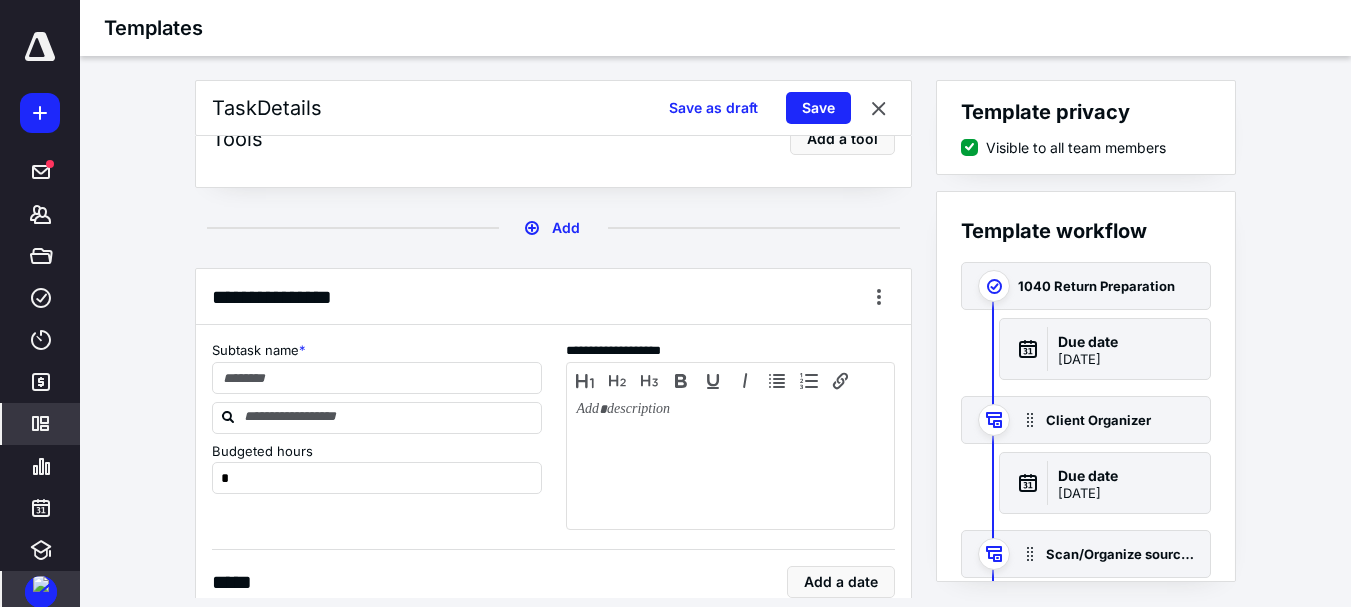 scroll, scrollTop: 3452, scrollLeft: 0, axis: vertical 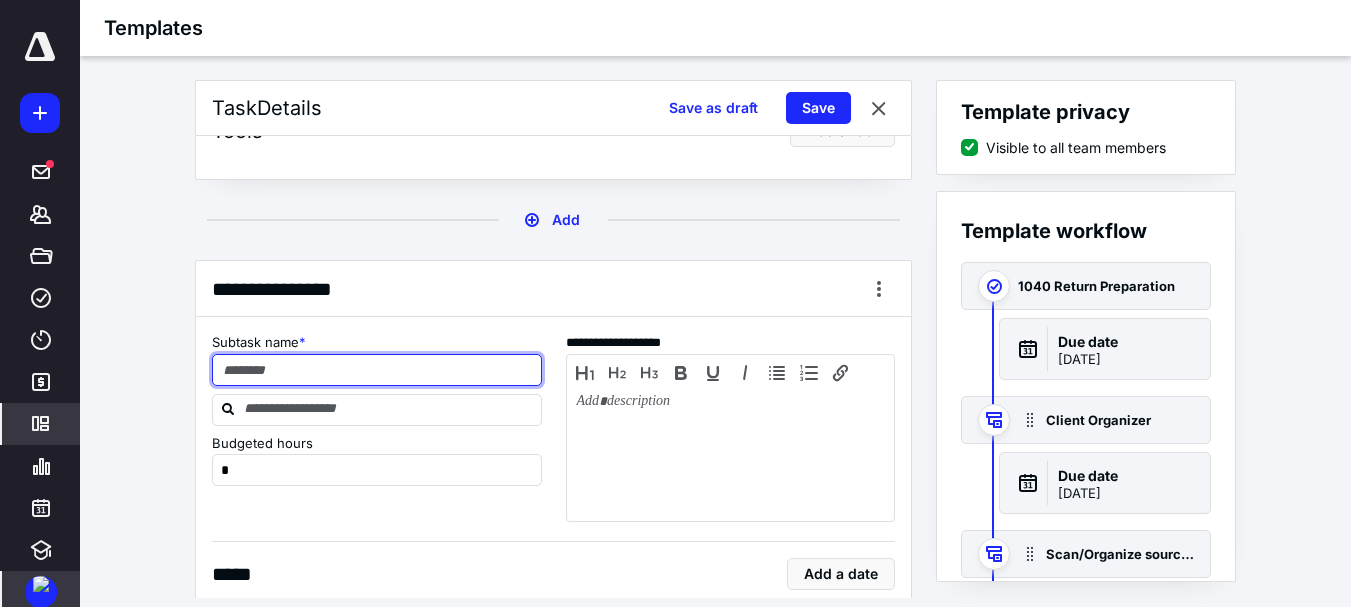 click at bounding box center [377, 370] 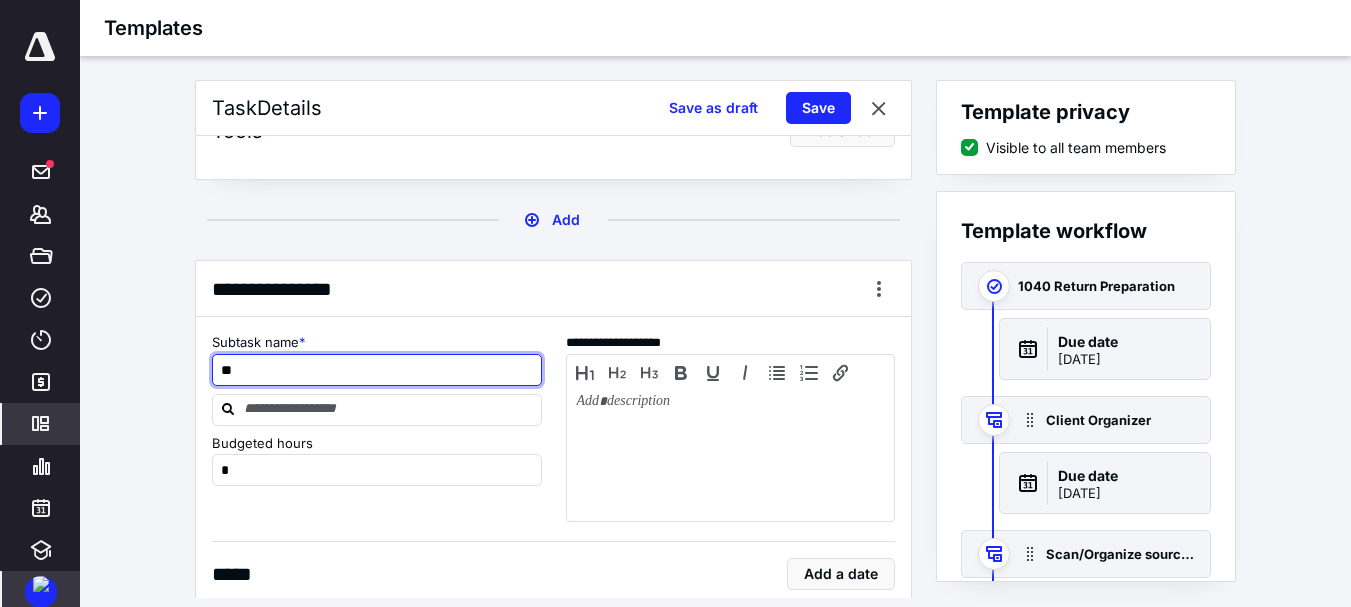 type on "*" 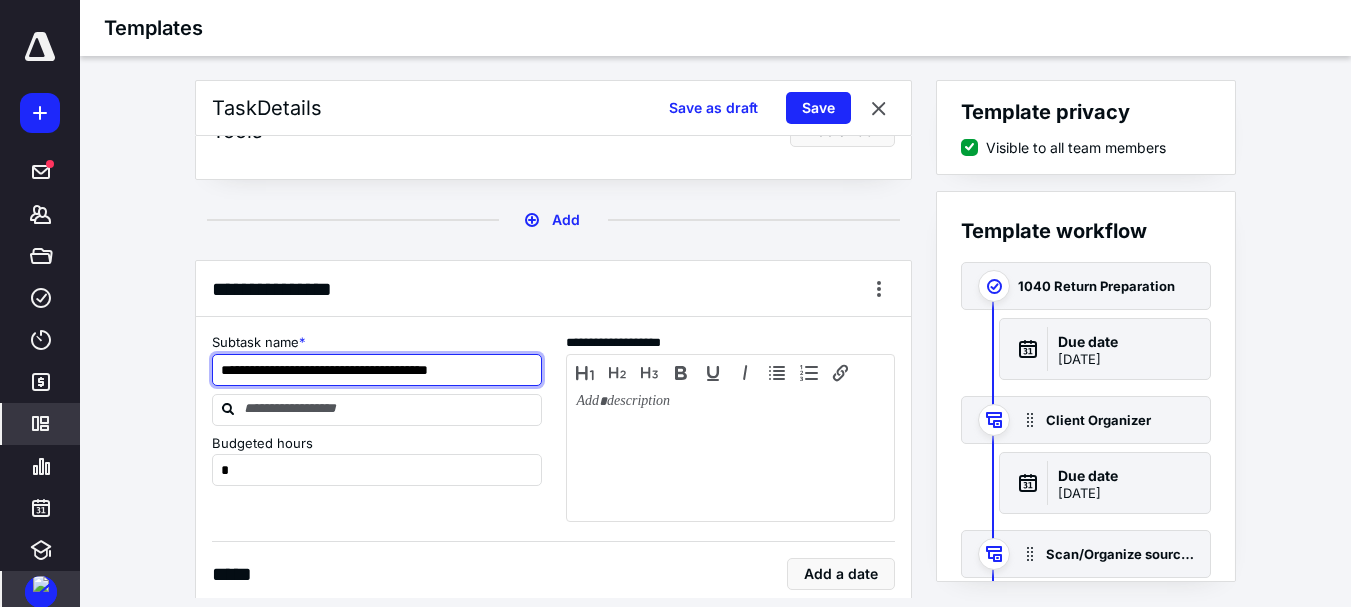 type on "**********" 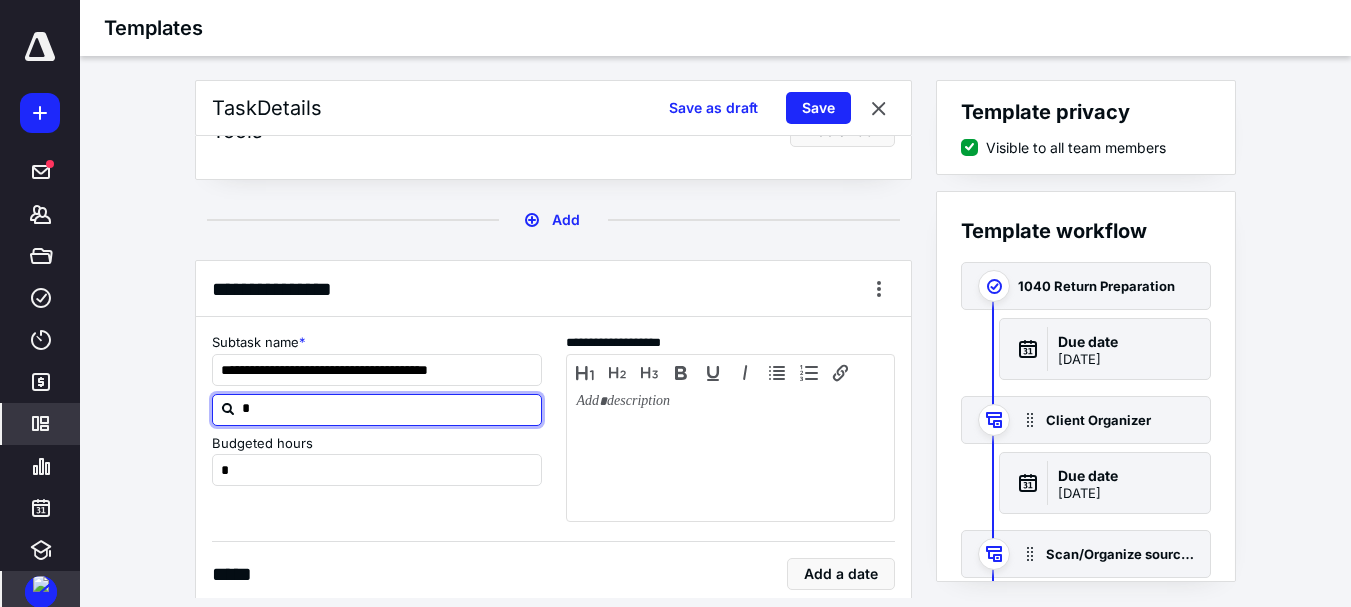type on "**" 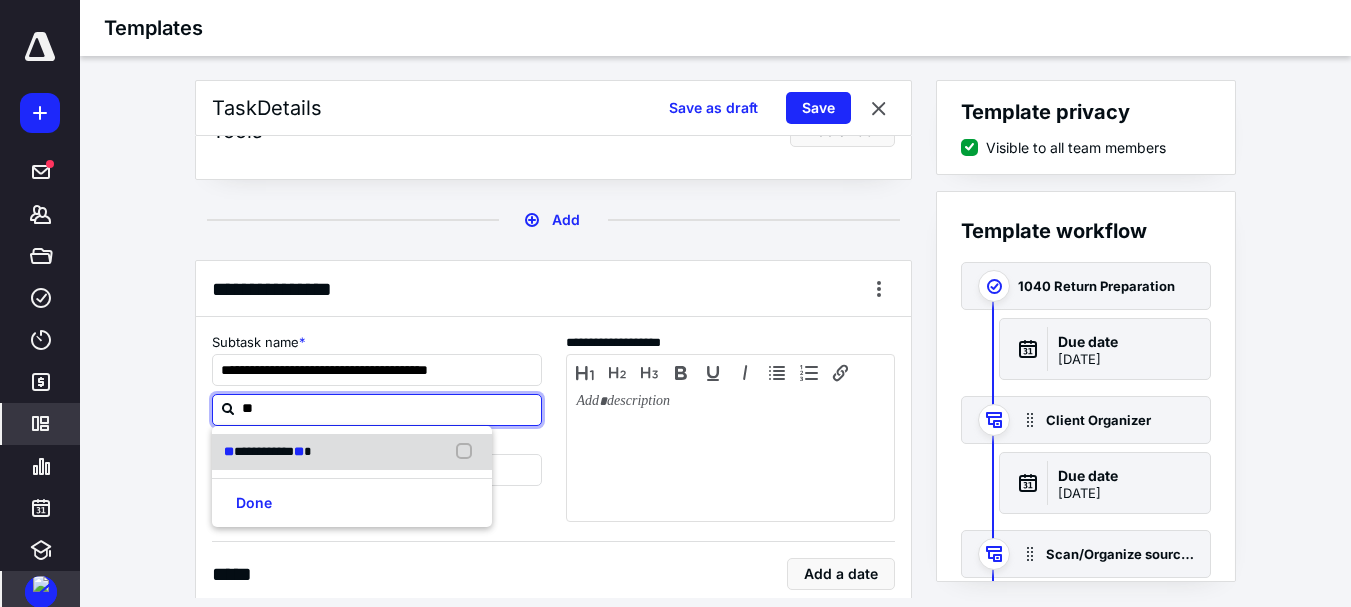 click on "**********" at bounding box center [352, 452] 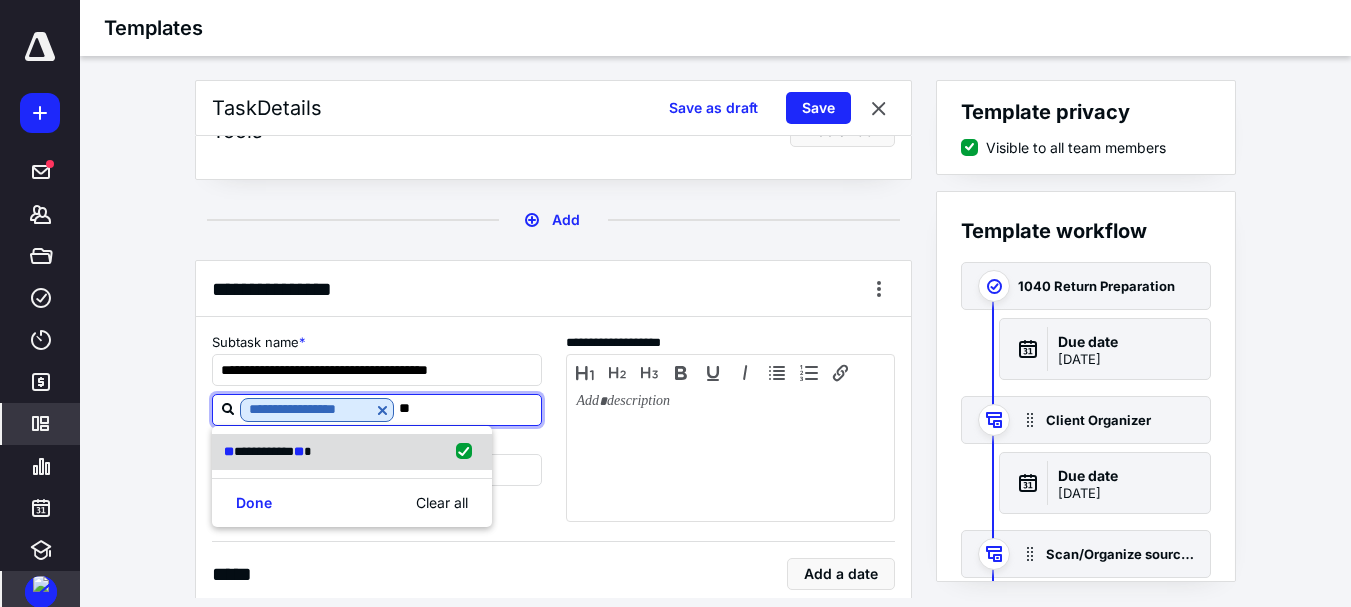click on "**********" at bounding box center (352, 452) 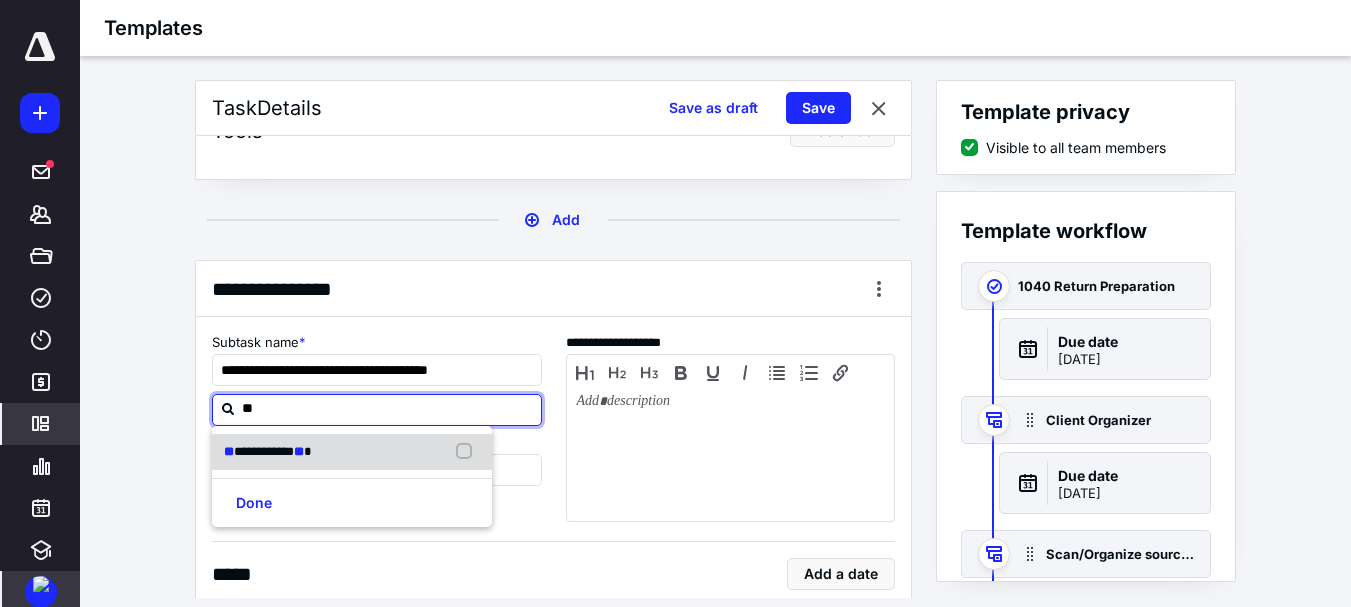 click on "**********" at bounding box center (268, 452) 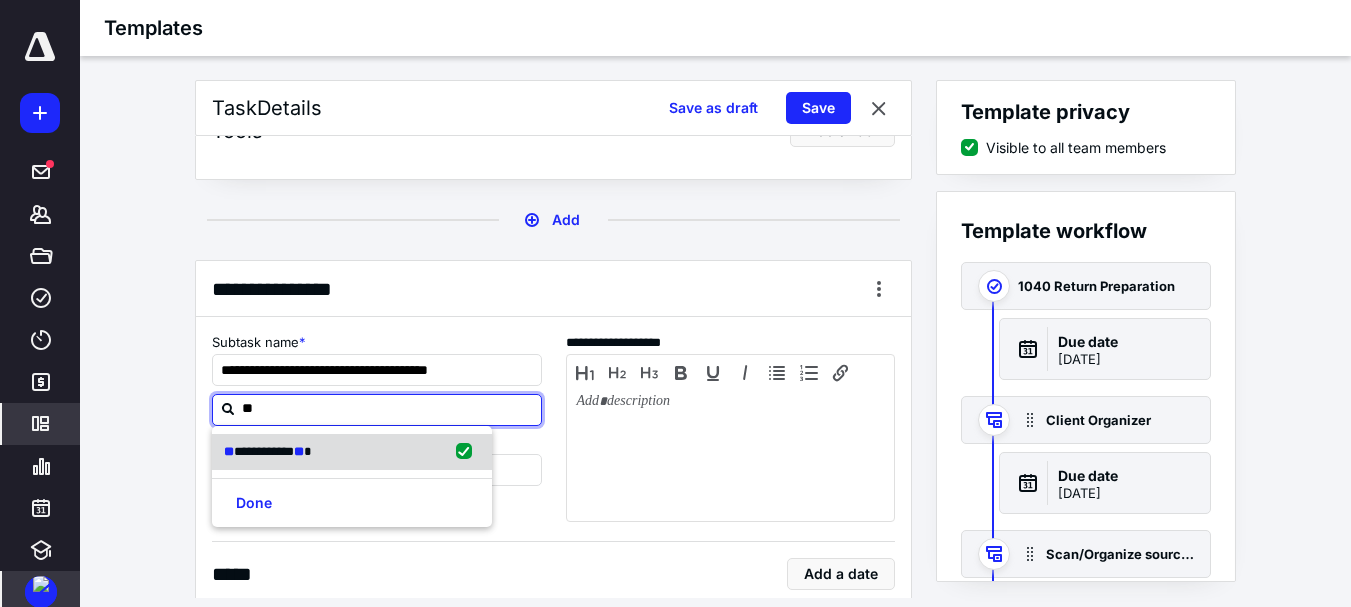 checkbox on "true" 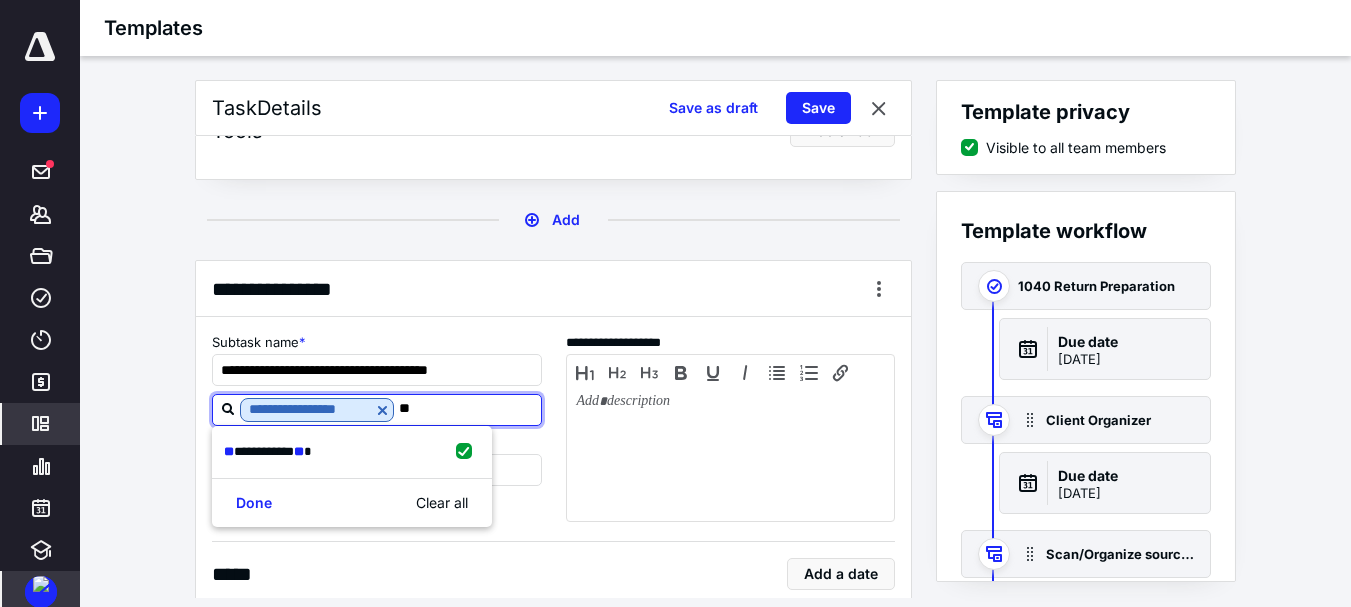 type on "**" 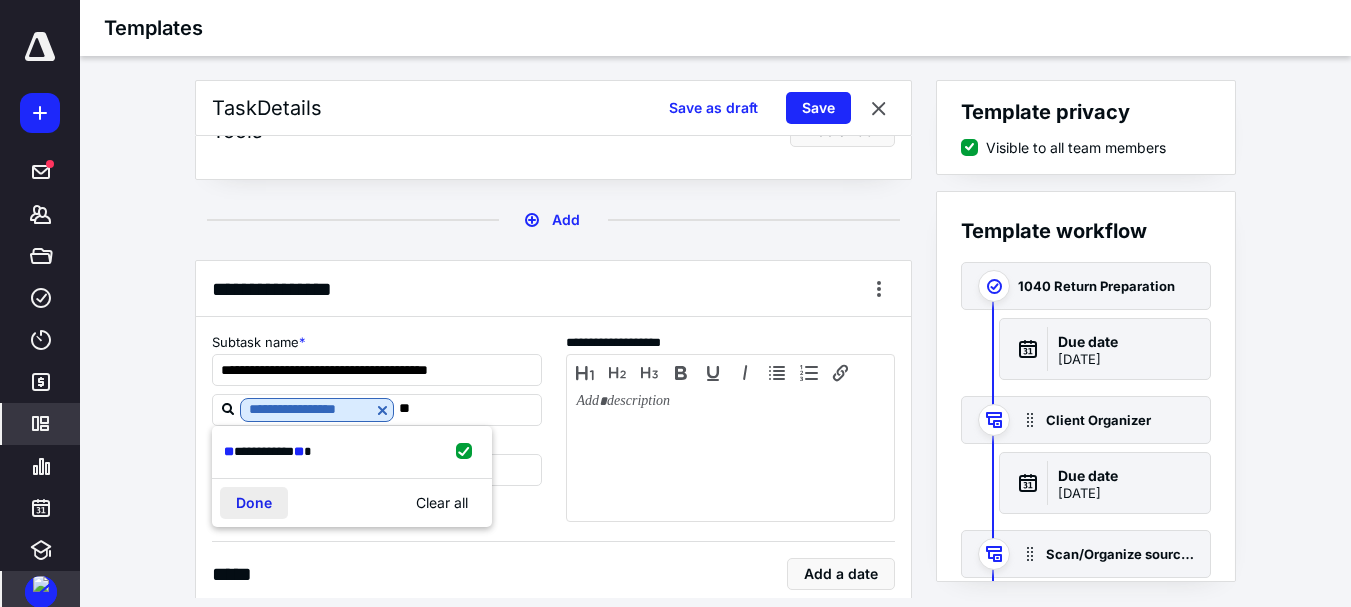 click on "Done" at bounding box center [254, 503] 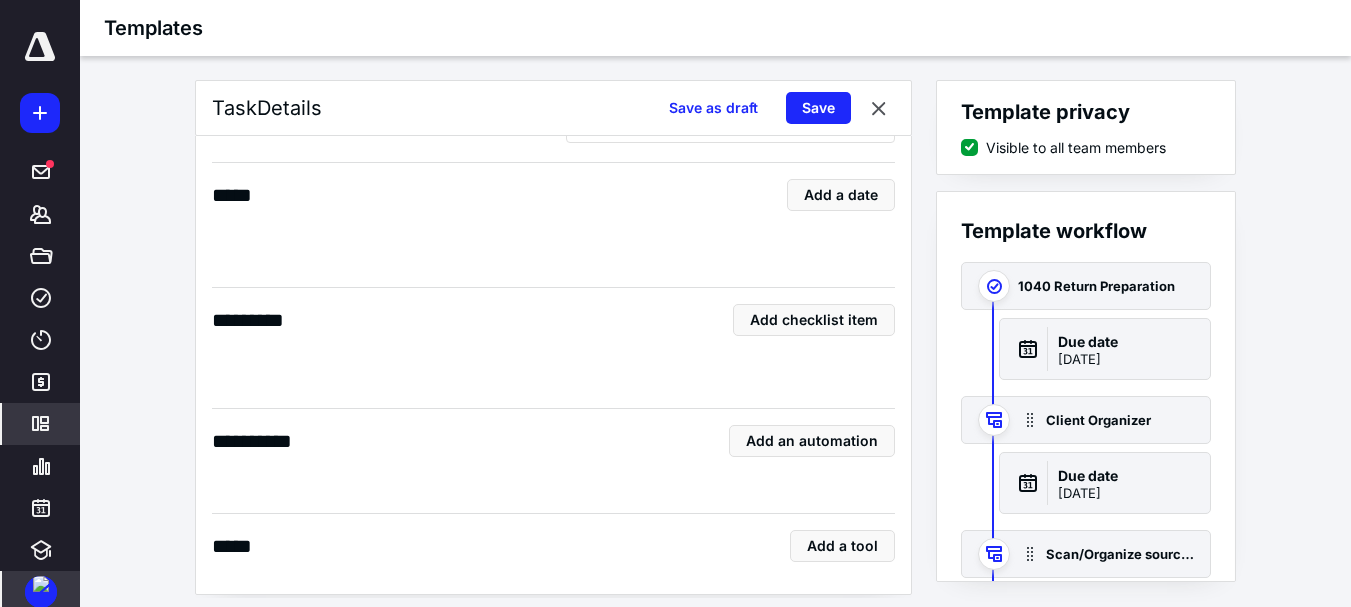 scroll, scrollTop: 3908, scrollLeft: 0, axis: vertical 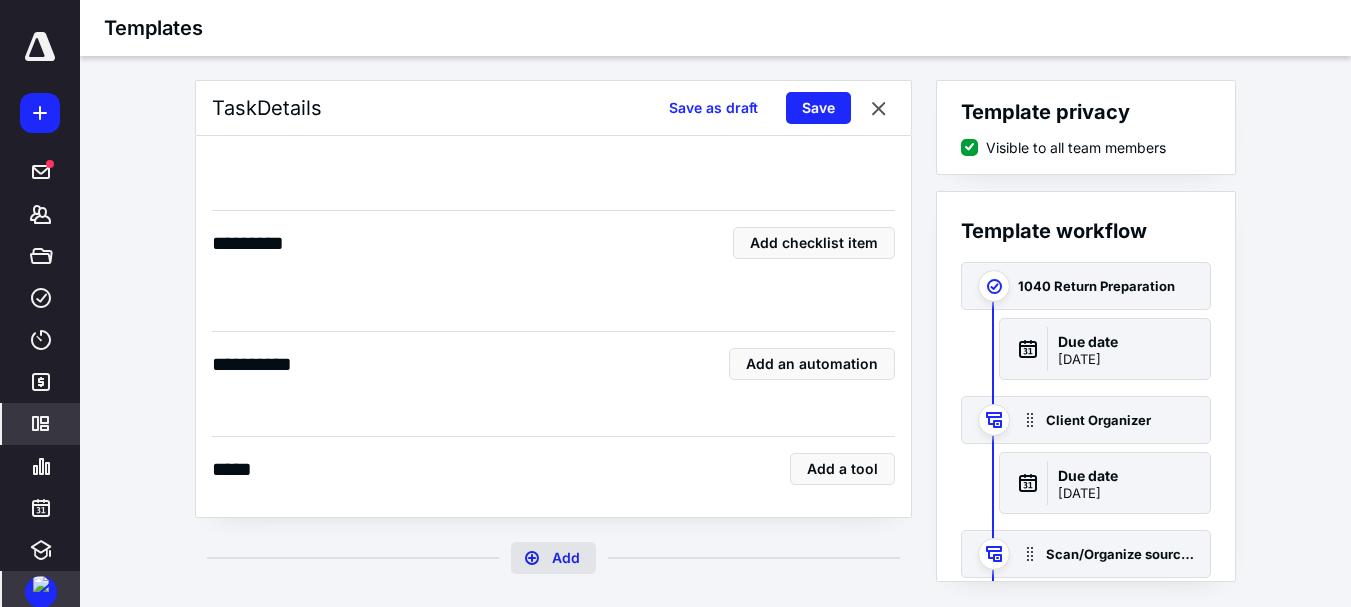 click on "Add" at bounding box center (553, 558) 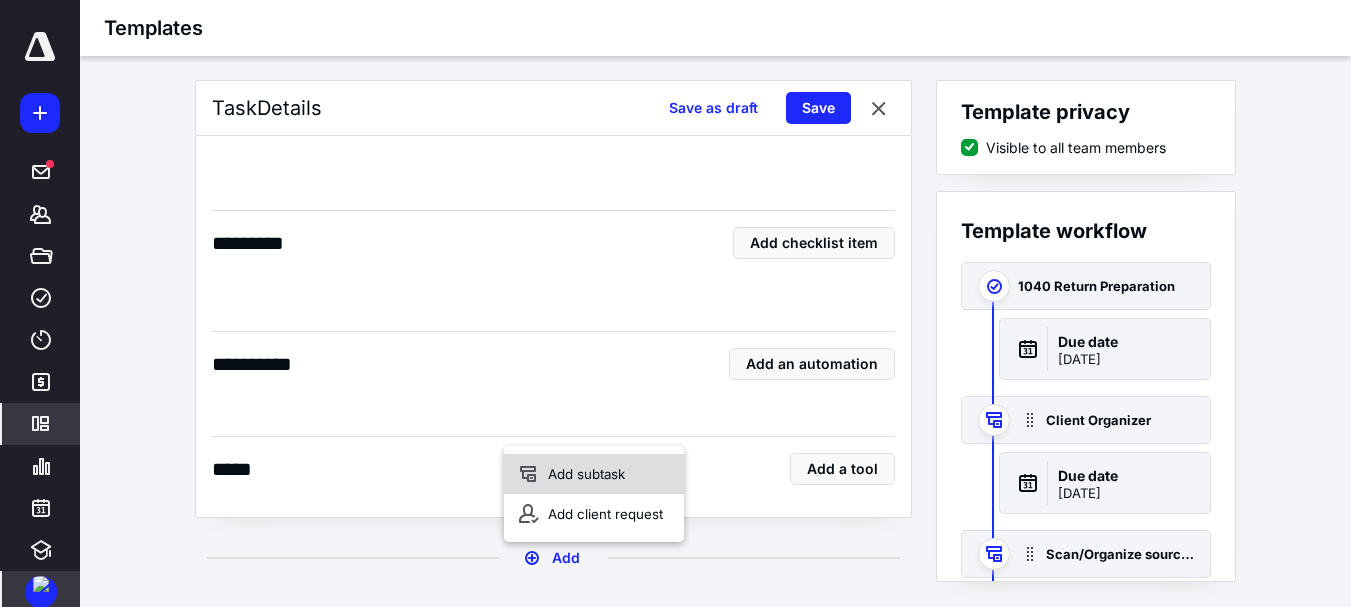 click on "Add subtask" at bounding box center (594, 474) 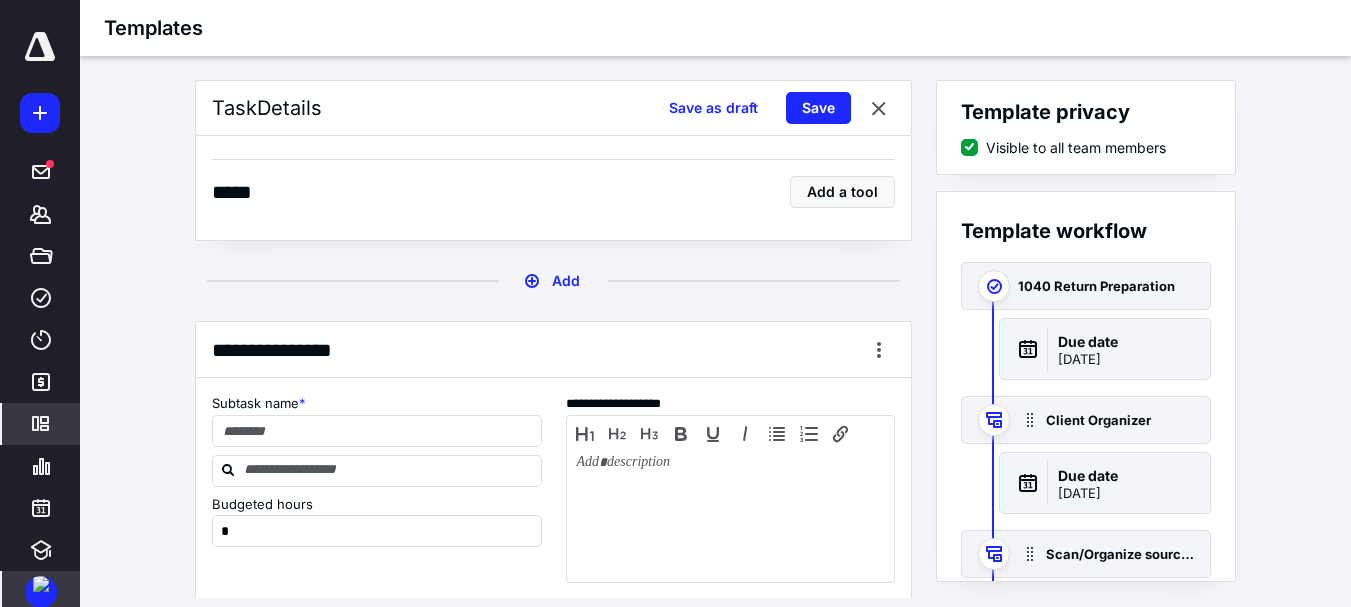 scroll, scrollTop: 4225, scrollLeft: 0, axis: vertical 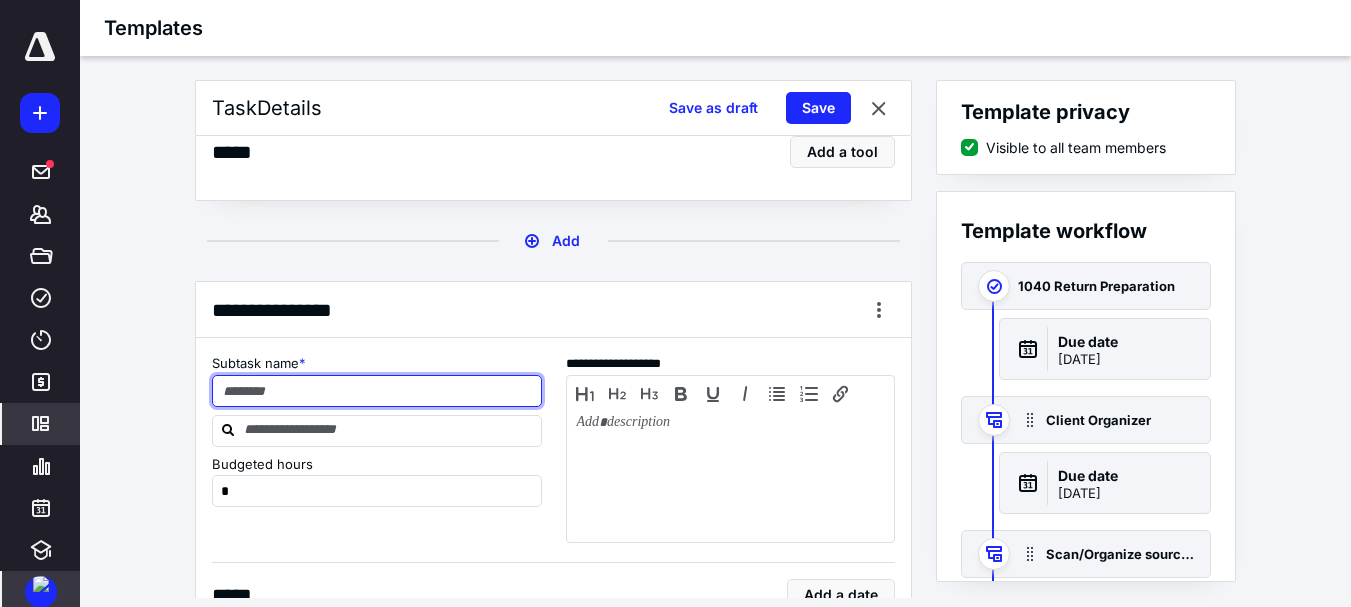 click at bounding box center (377, 391) 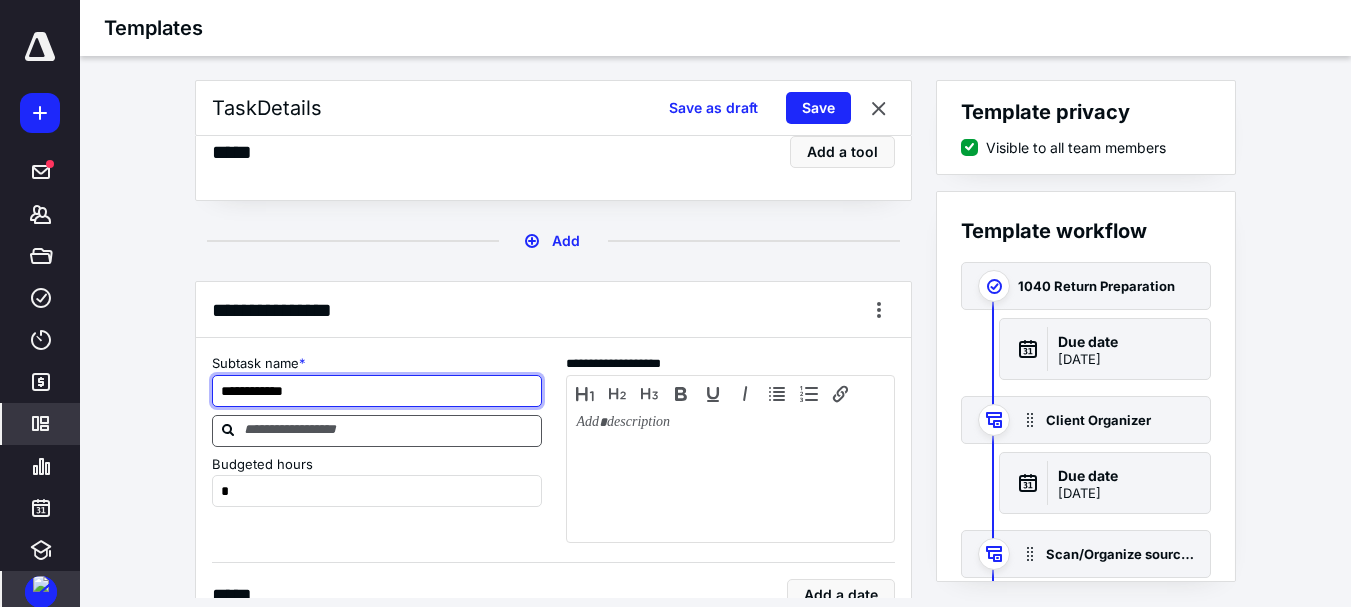 type on "**********" 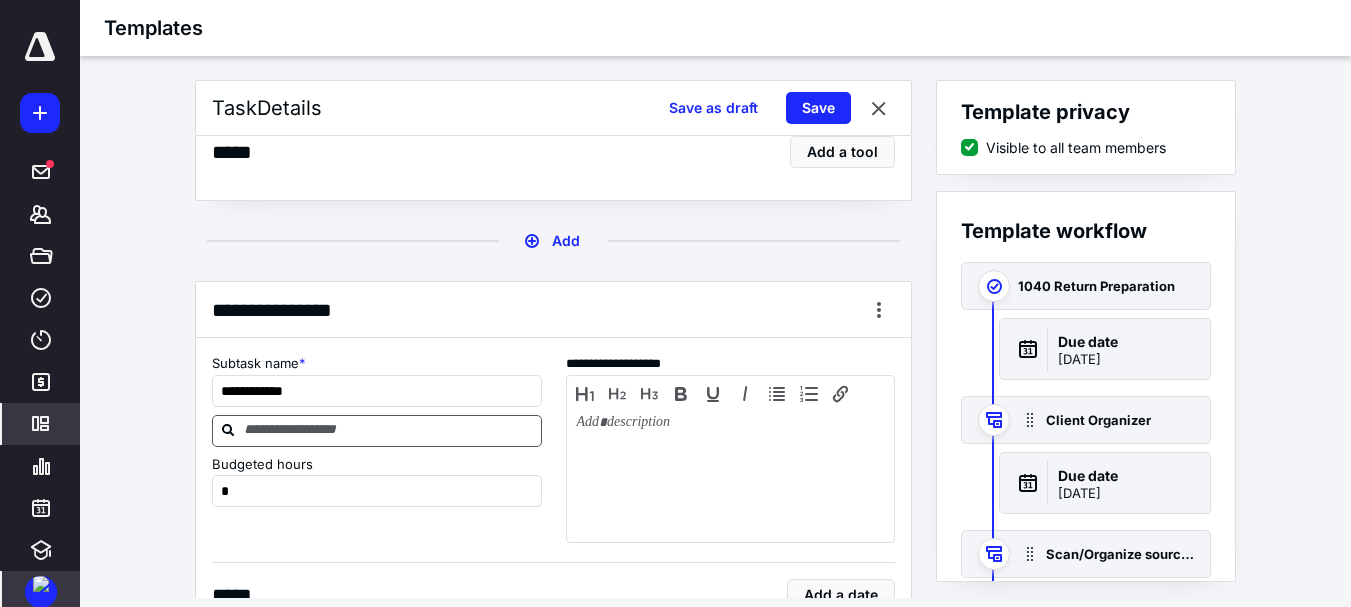 click at bounding box center (389, 430) 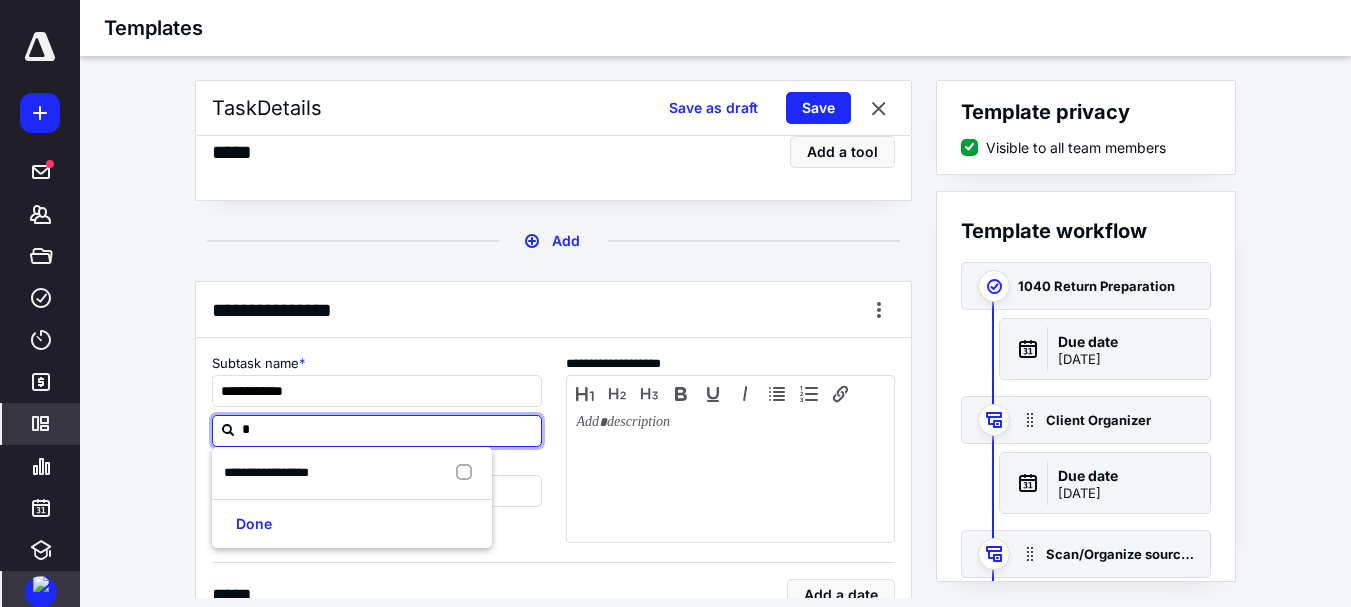 type on "**" 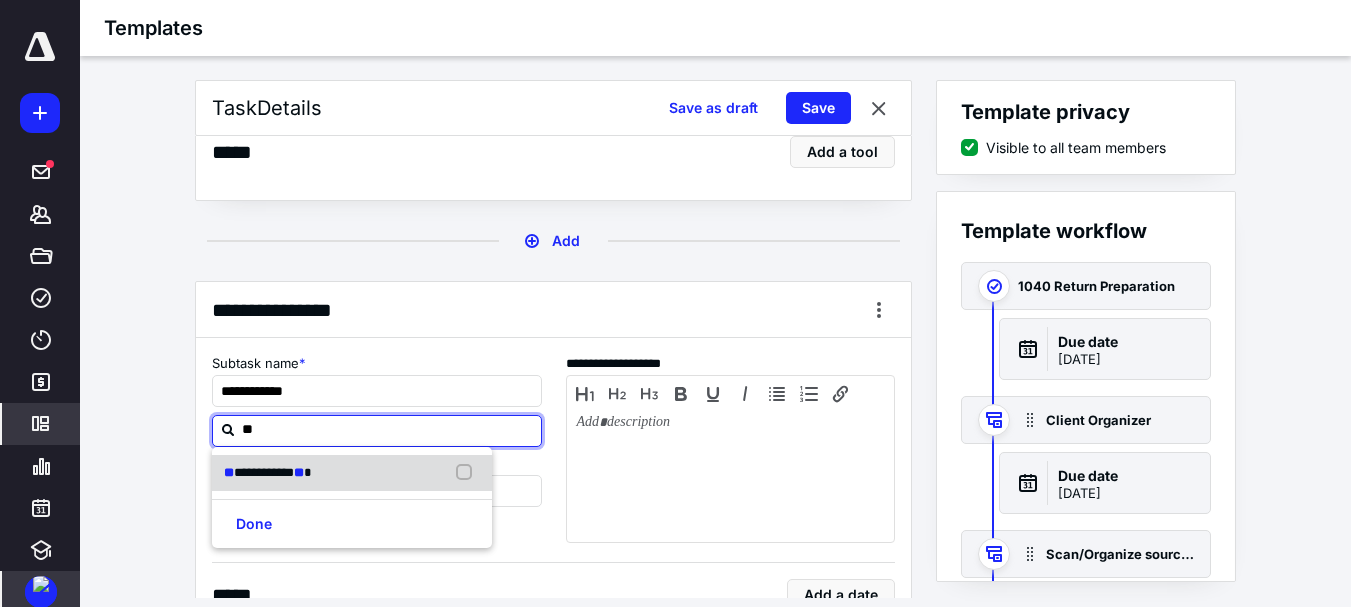 click on "**********" at bounding box center [264, 472] 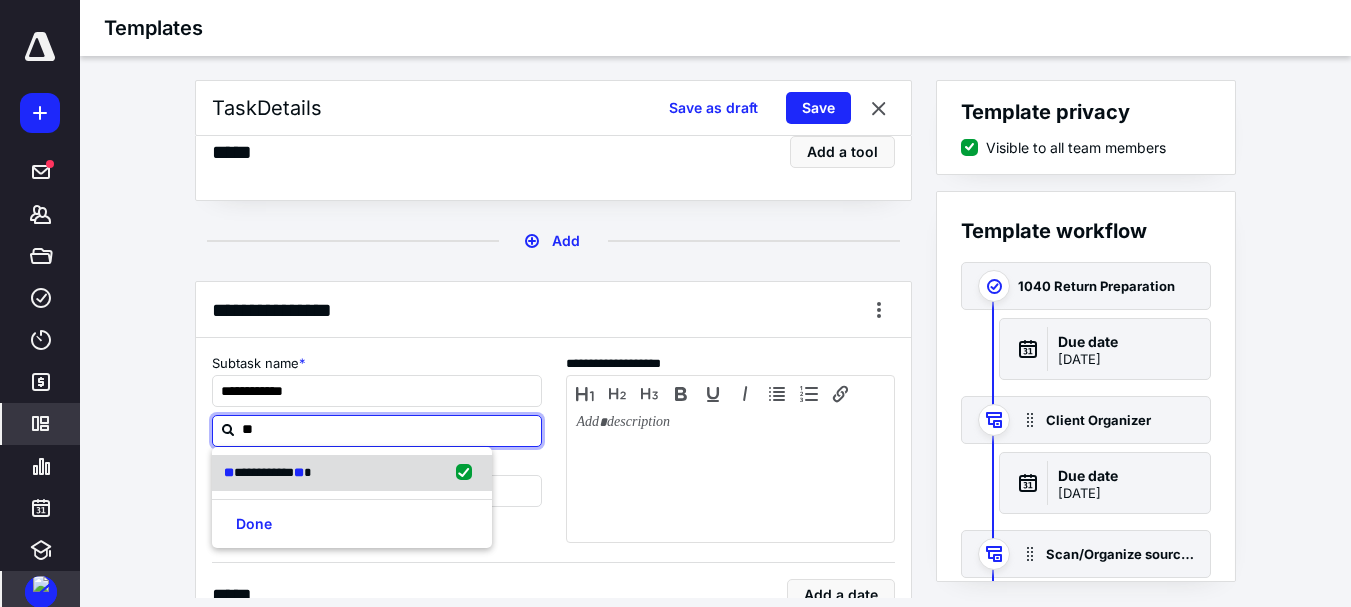 checkbox on "true" 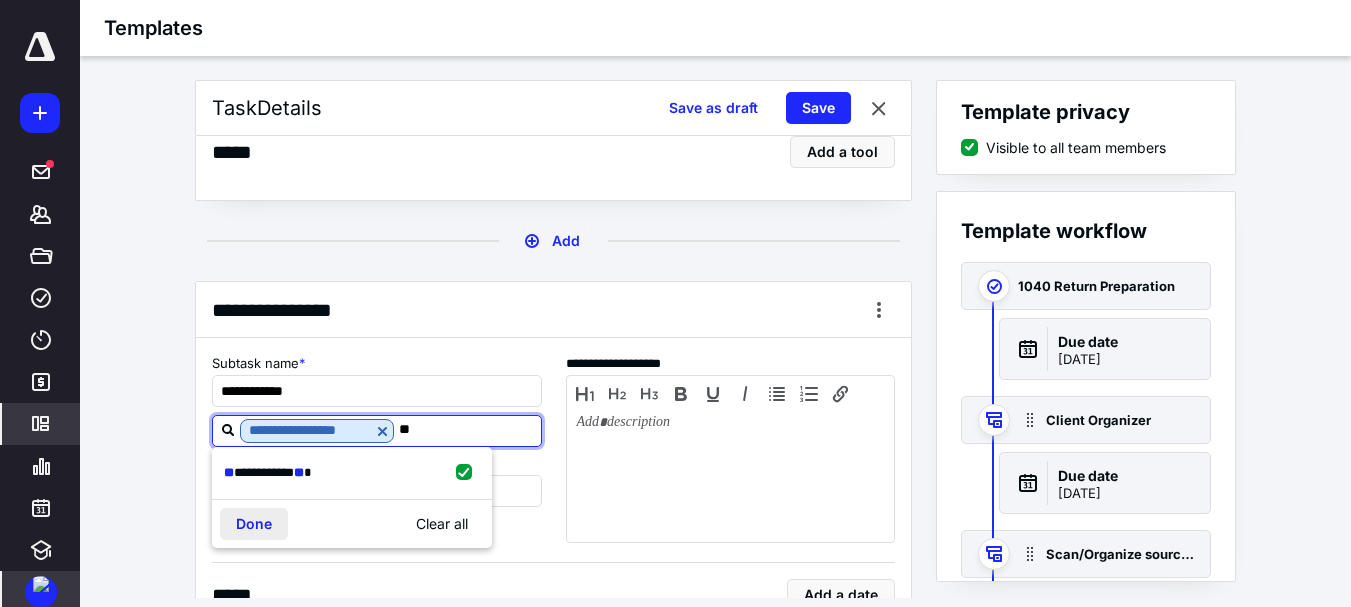 type on "**" 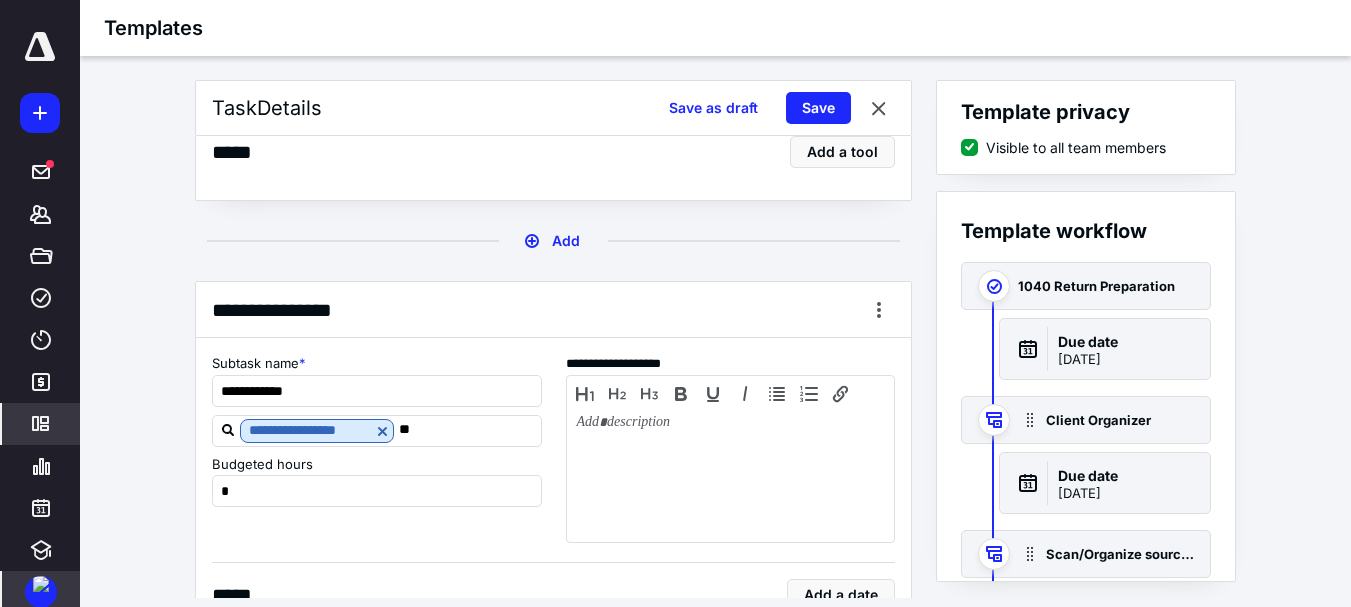 type 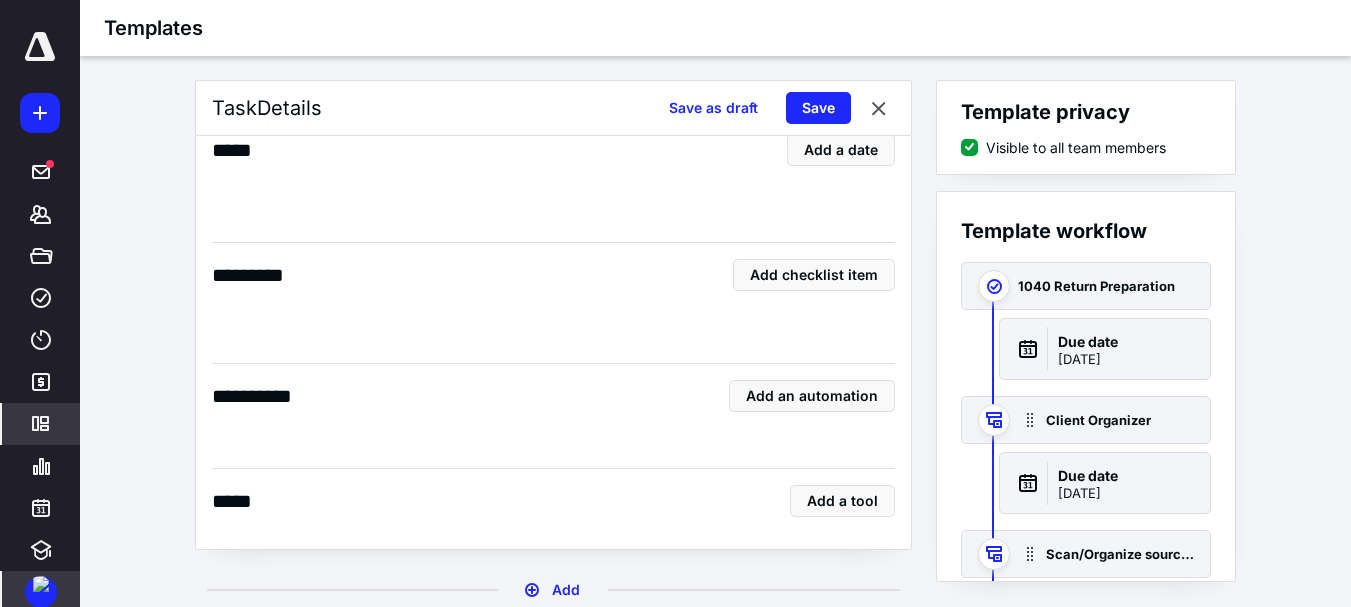 scroll, scrollTop: 4702, scrollLeft: 0, axis: vertical 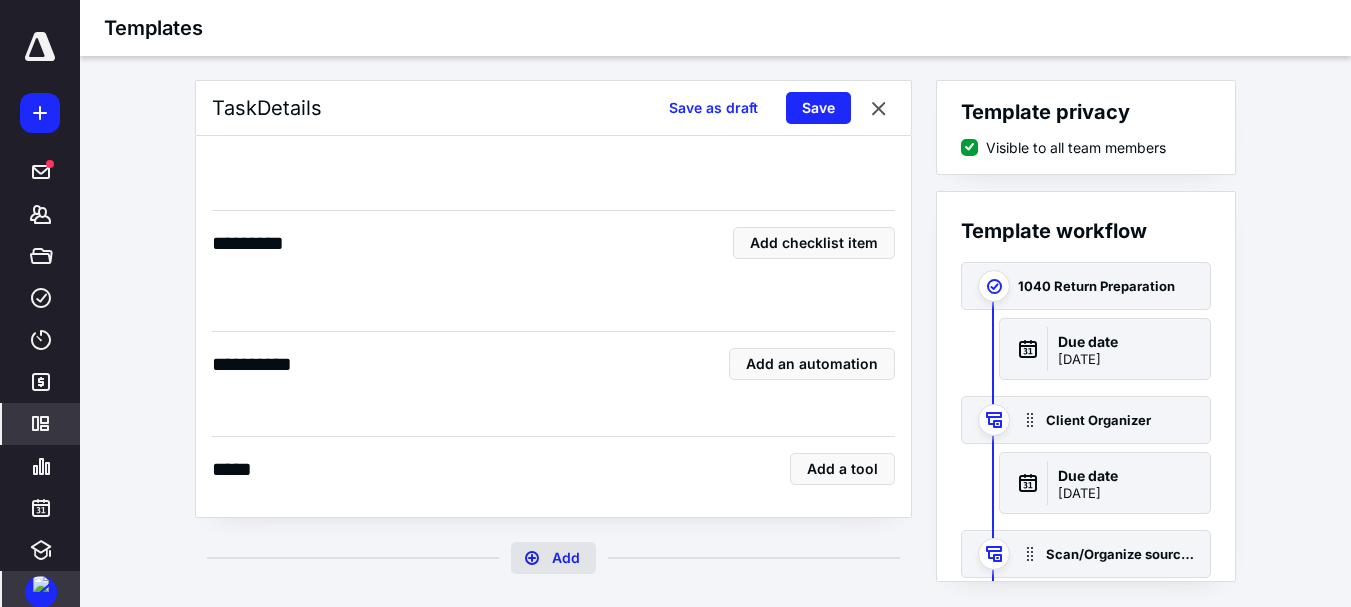 click on "Add" at bounding box center (553, 558) 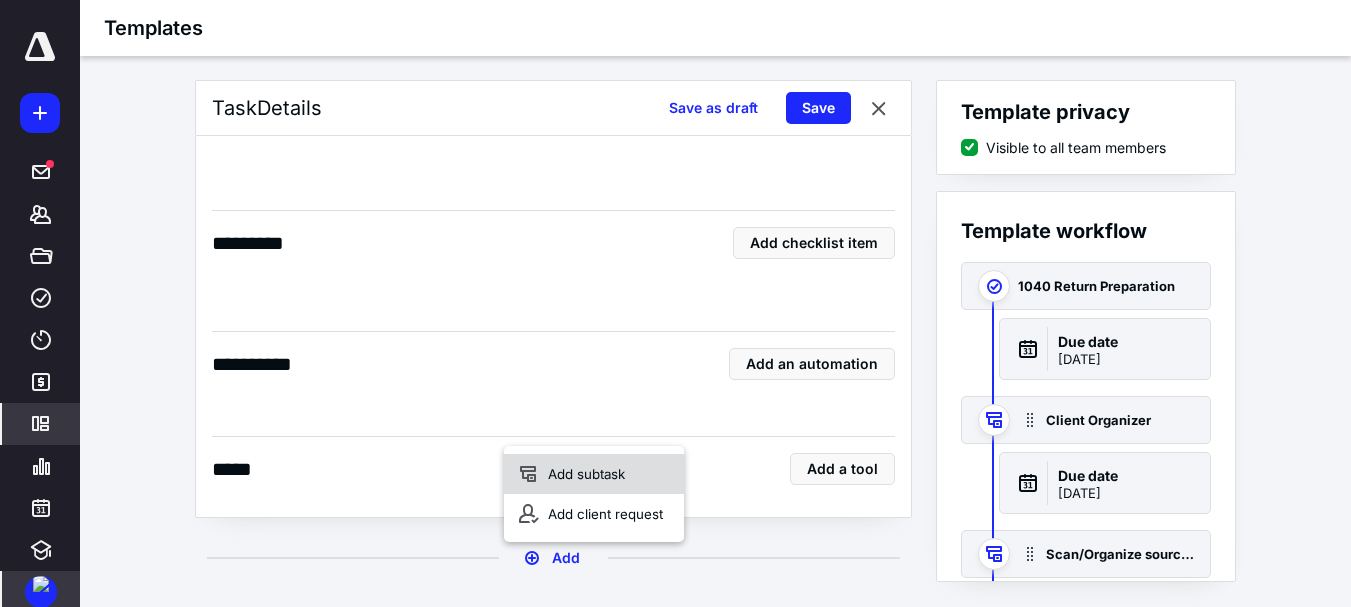 click on "Add subtask" at bounding box center [594, 474] 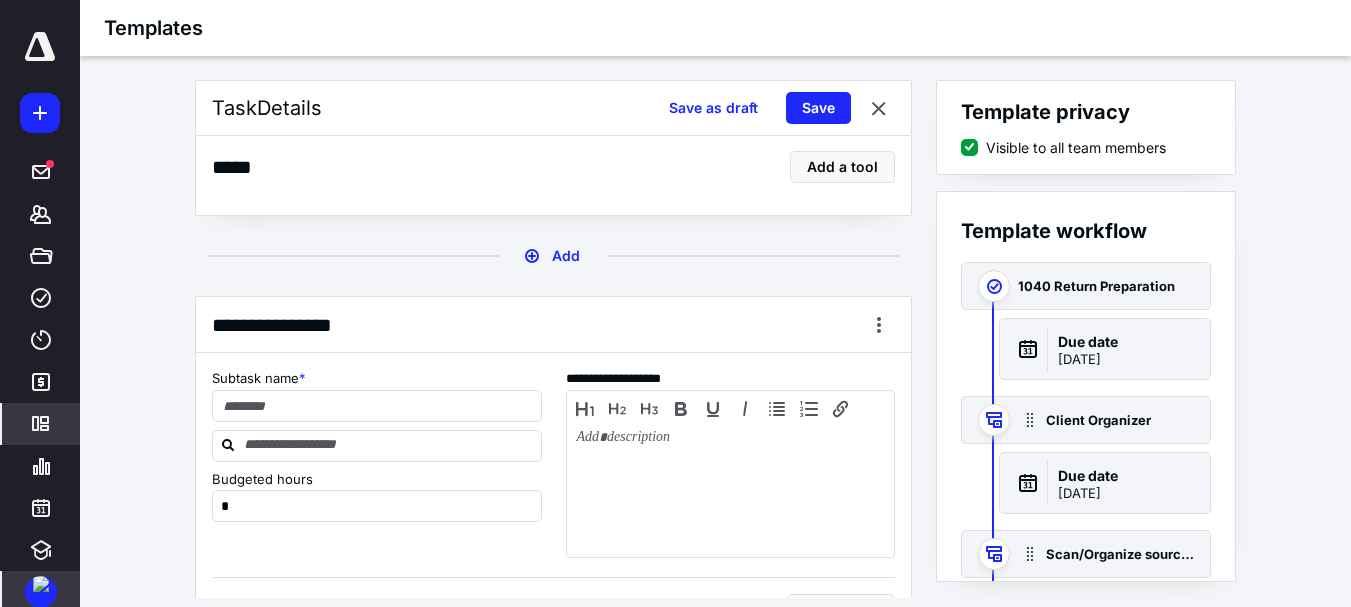 scroll, scrollTop: 5032, scrollLeft: 0, axis: vertical 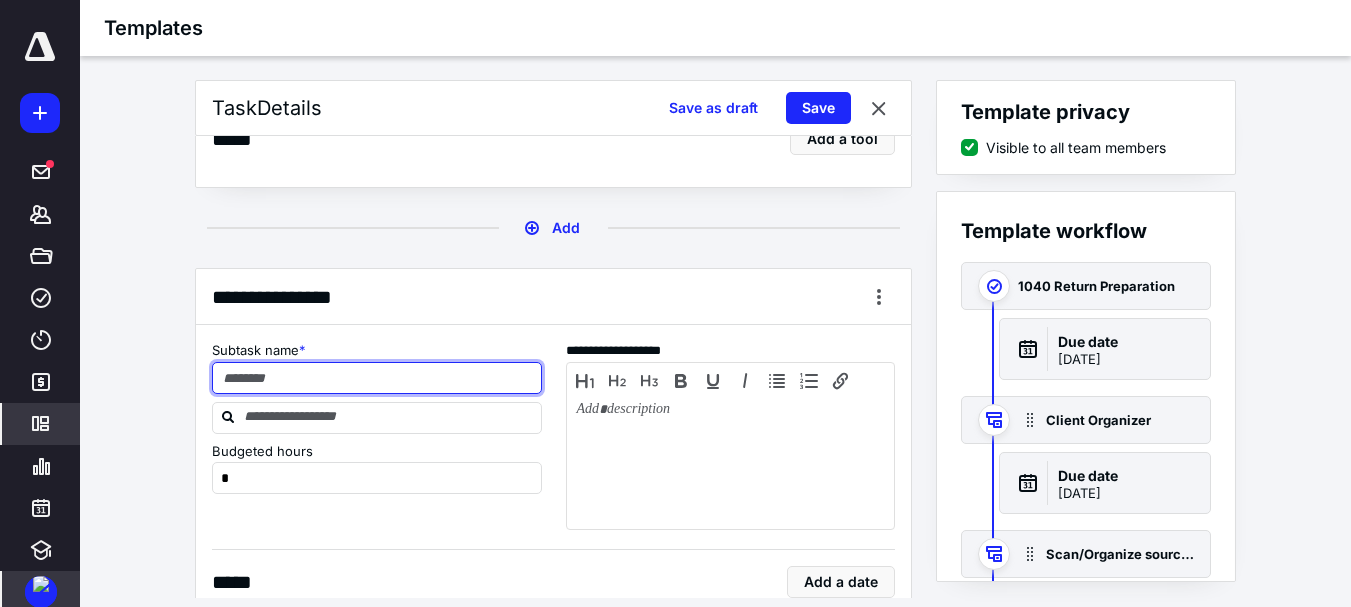 click at bounding box center (377, 378) 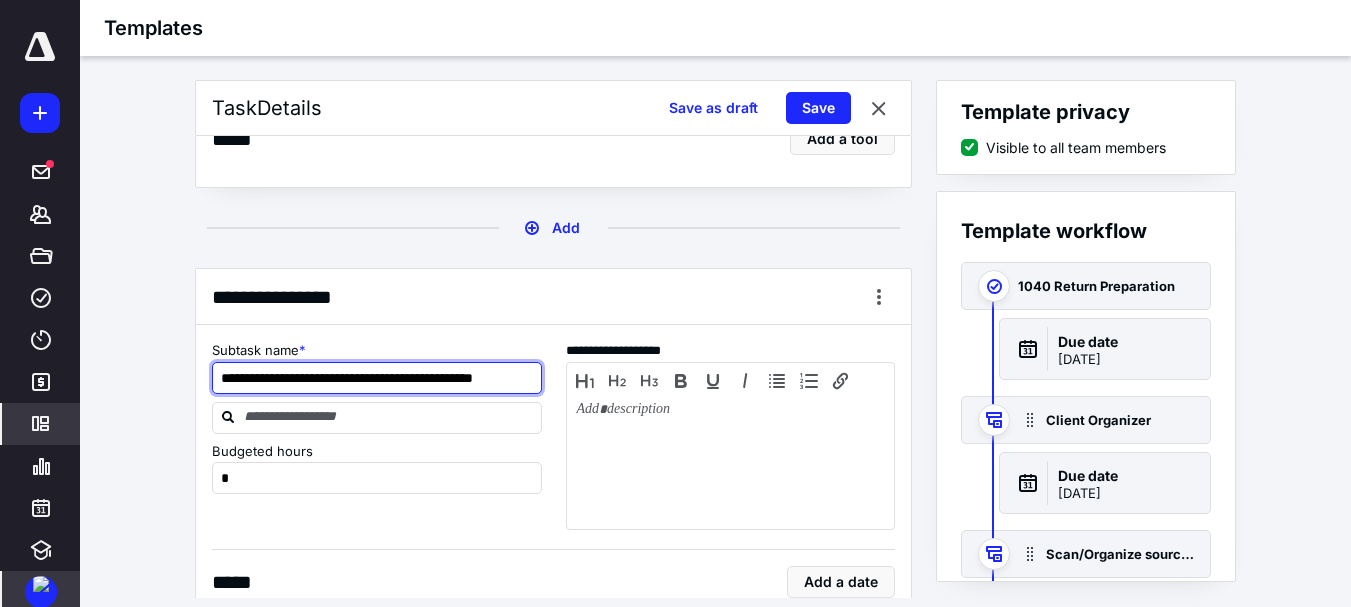 scroll, scrollTop: 0, scrollLeft: 15, axis: horizontal 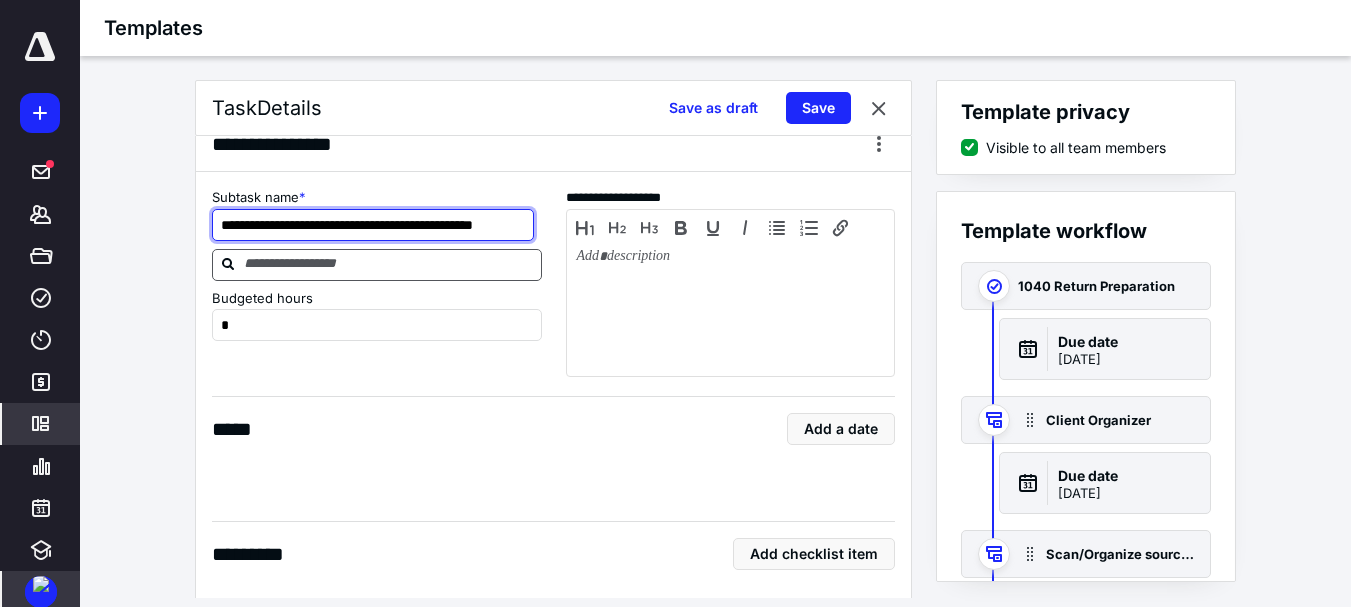 type on "**********" 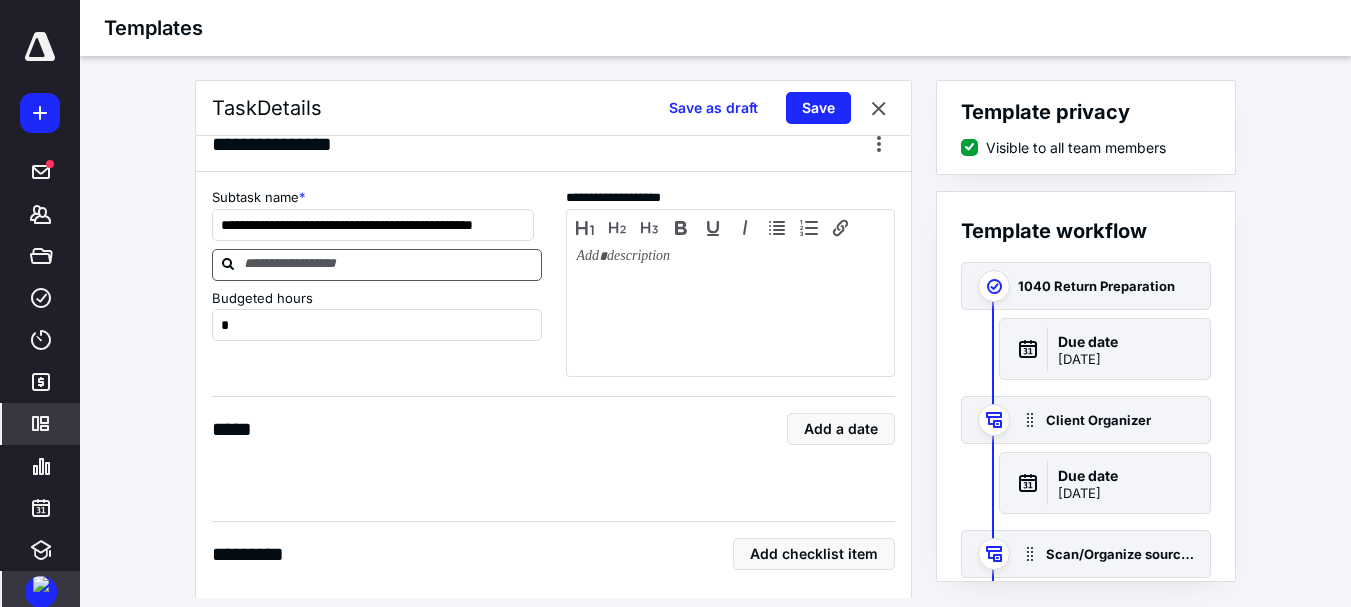 click at bounding box center (389, 264) 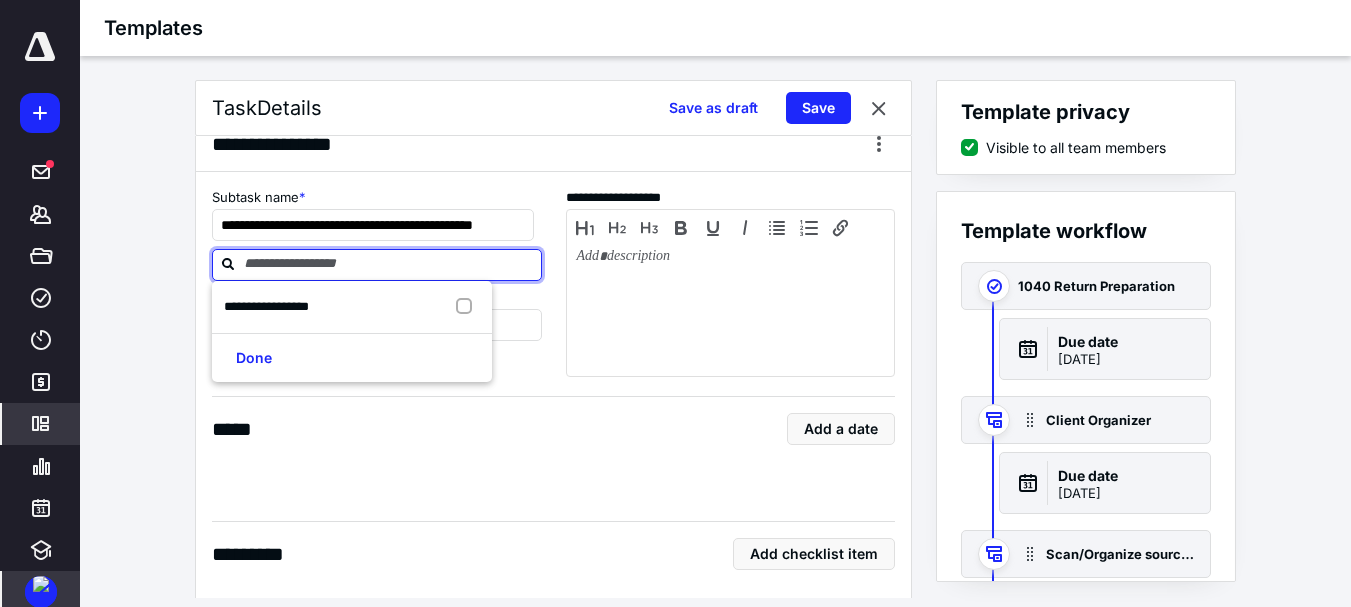 scroll, scrollTop: 0, scrollLeft: 0, axis: both 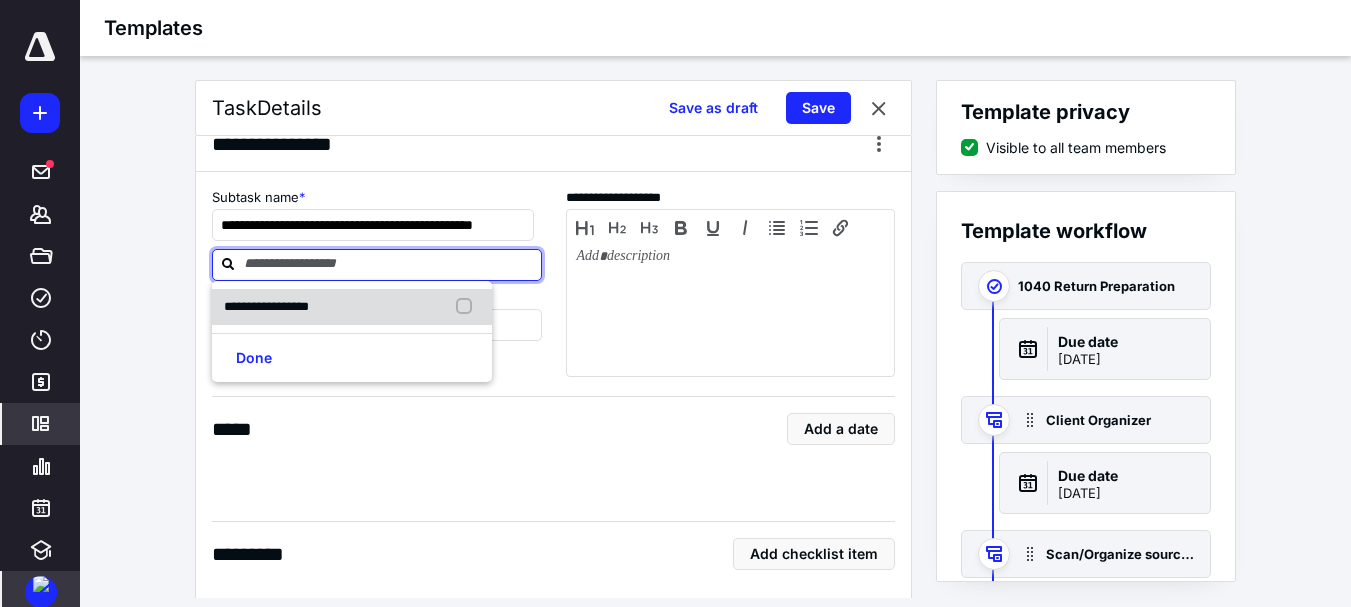 click on "**********" at bounding box center [266, 306] 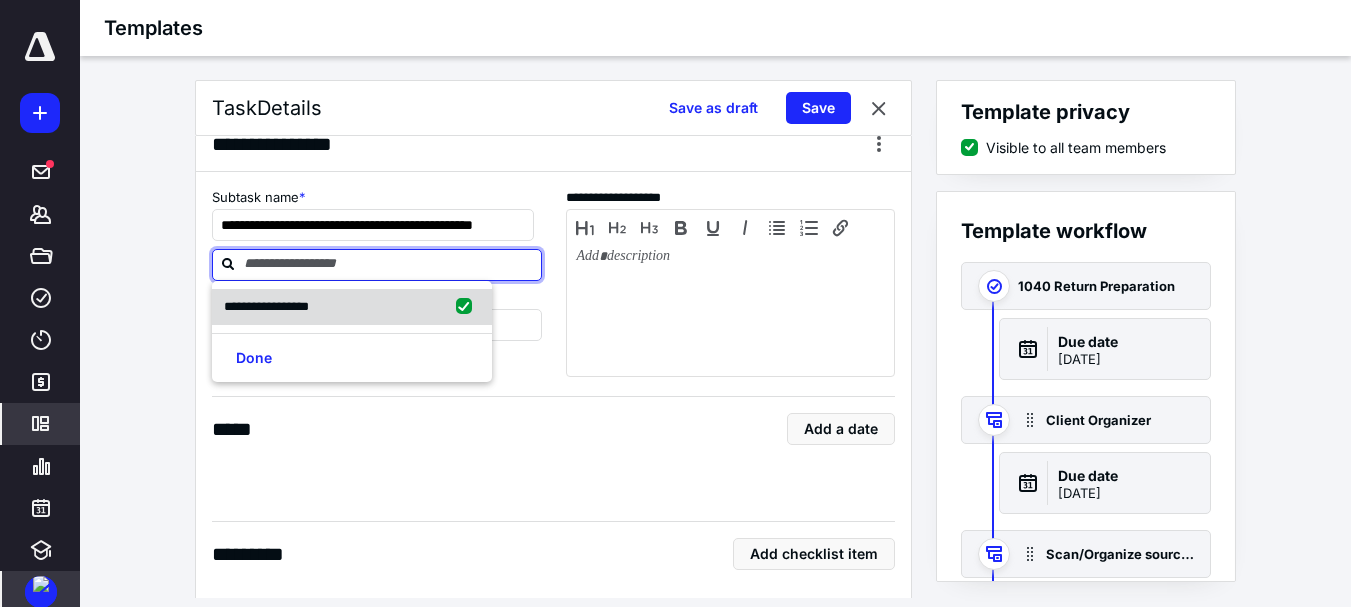 checkbox on "true" 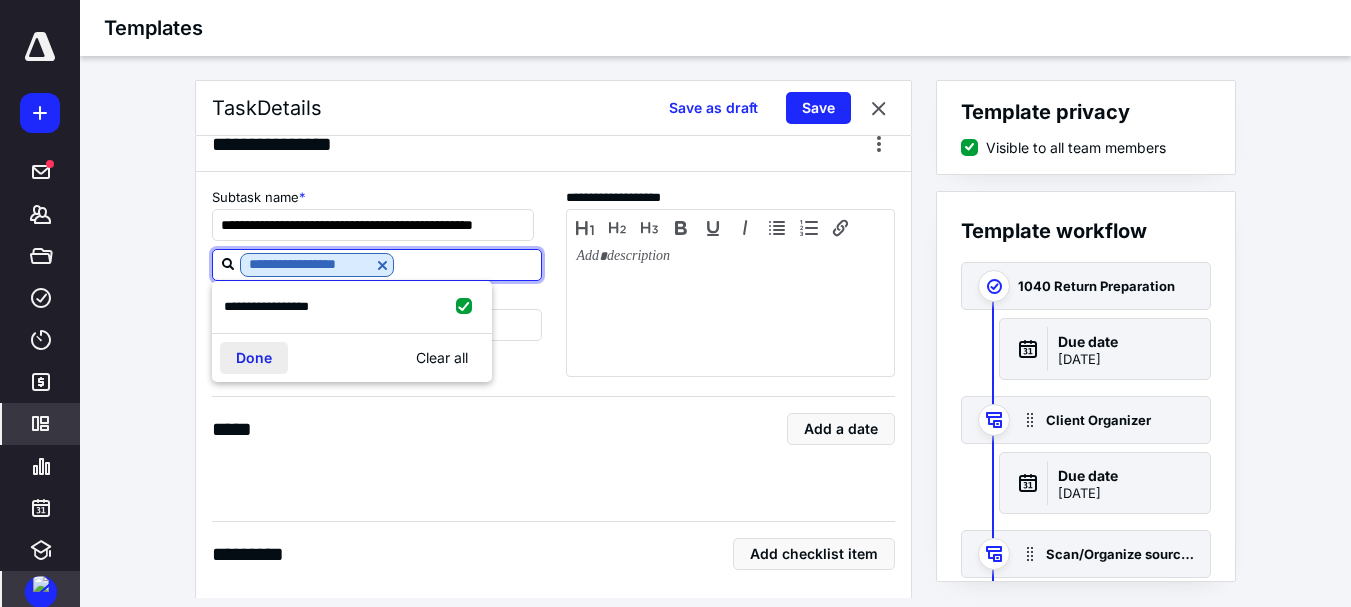 click on "Done" at bounding box center [254, 358] 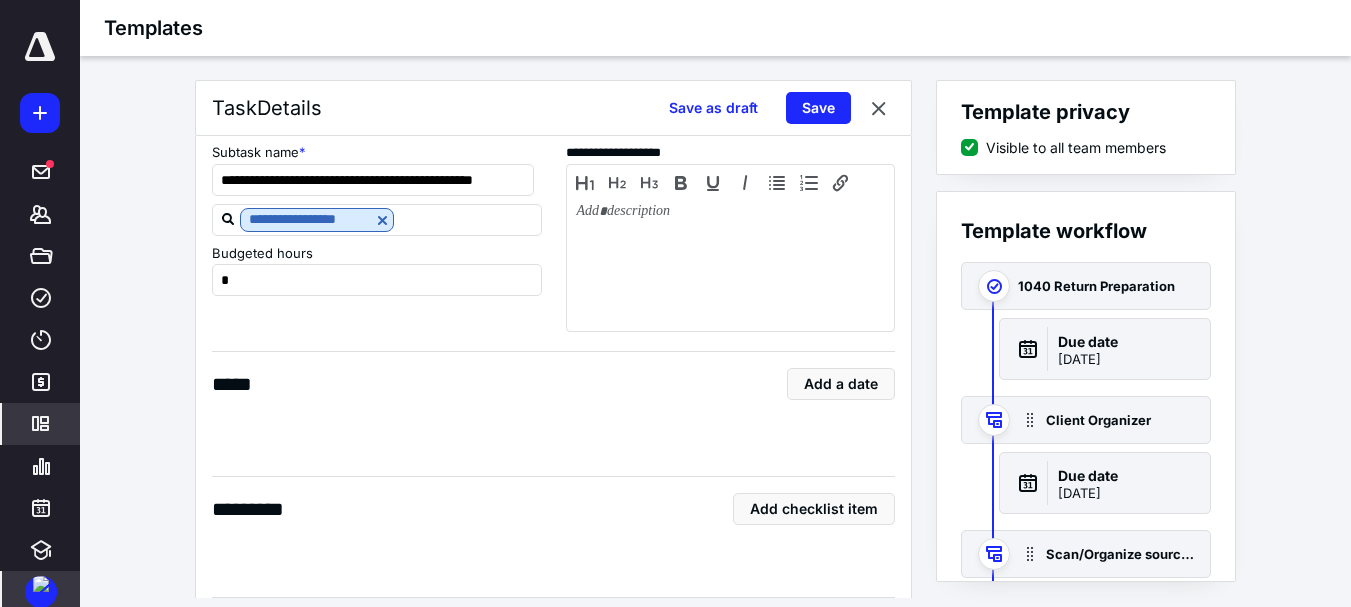 scroll, scrollTop: 5496, scrollLeft: 0, axis: vertical 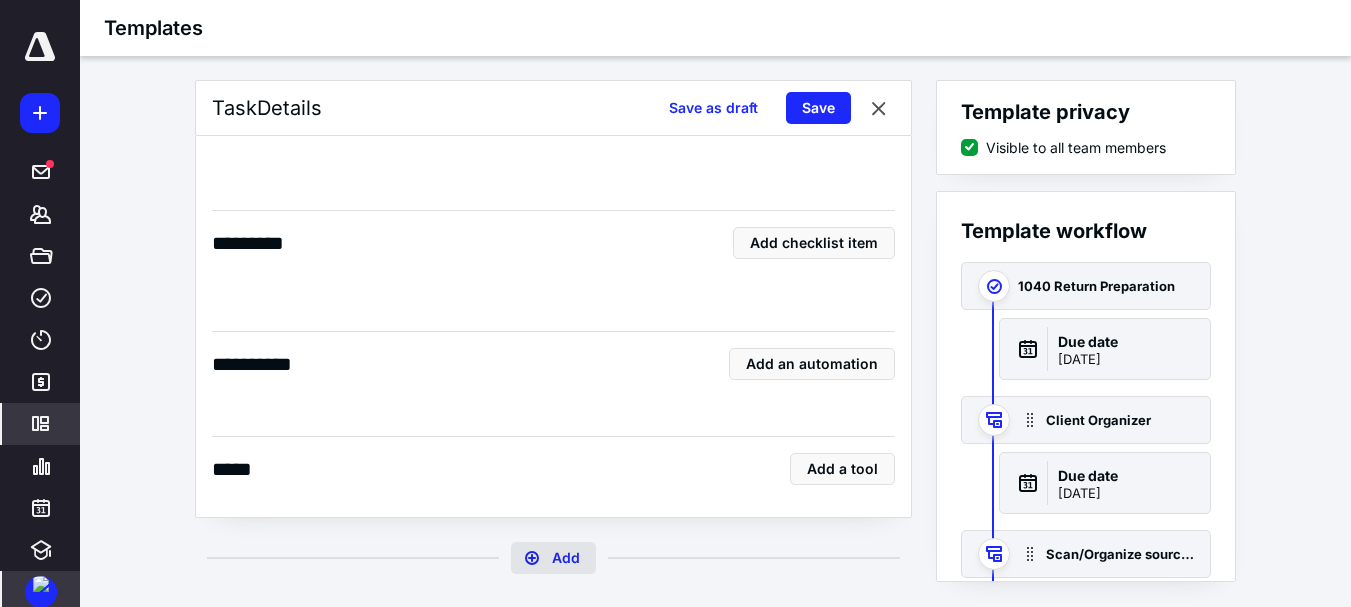 click on "Add" at bounding box center [553, 558] 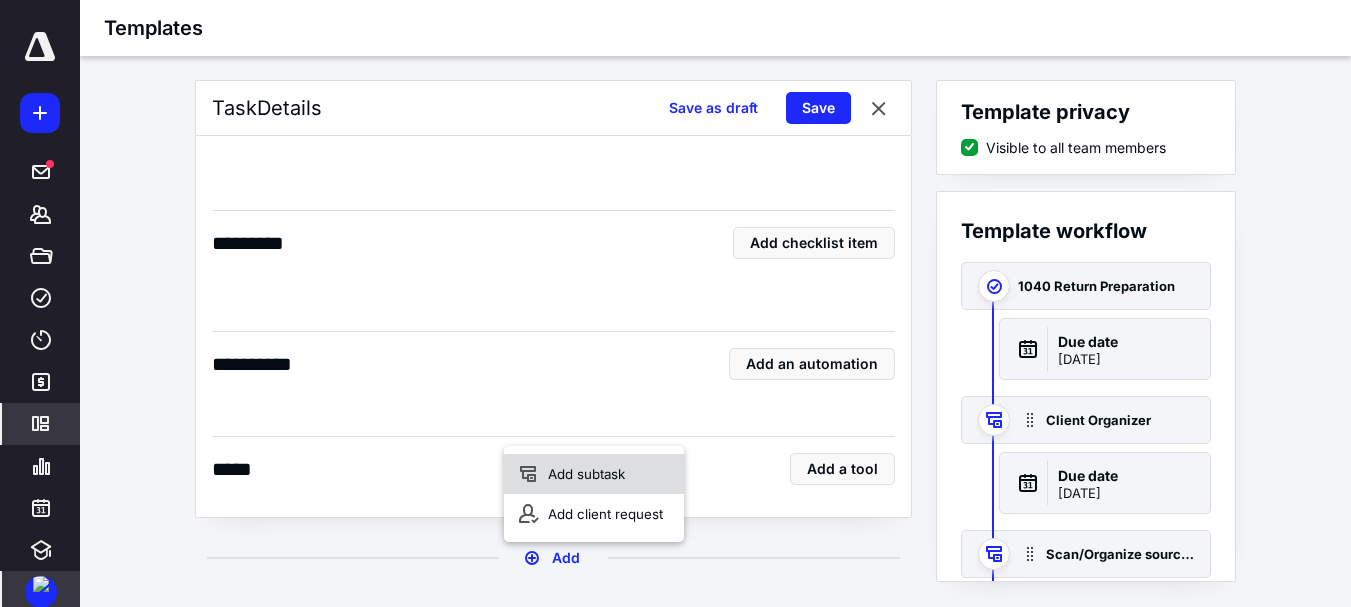 click on "Add subtask" at bounding box center [594, 474] 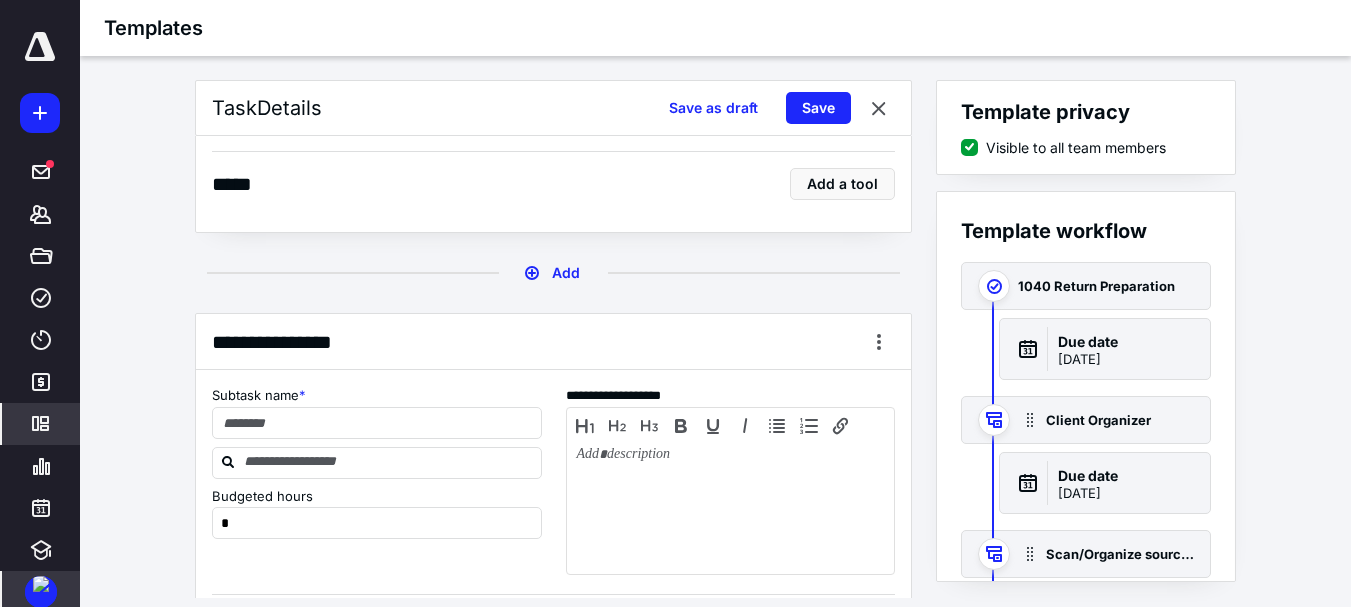 scroll, scrollTop: 5838, scrollLeft: 0, axis: vertical 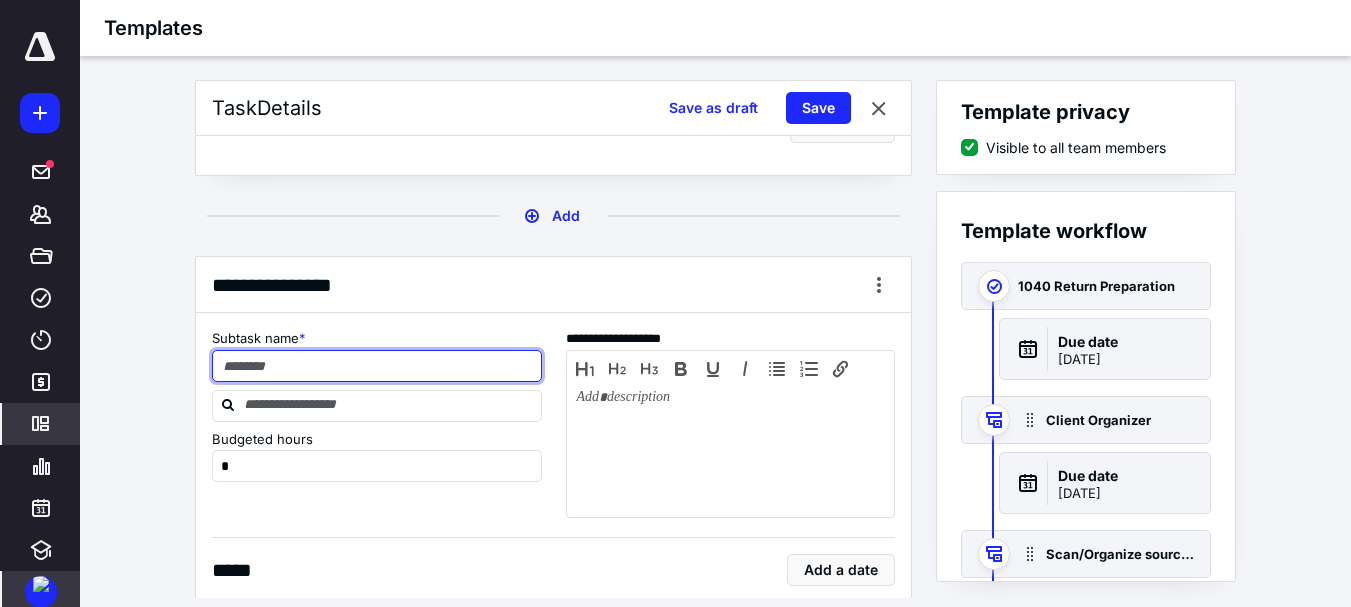 click at bounding box center (377, 366) 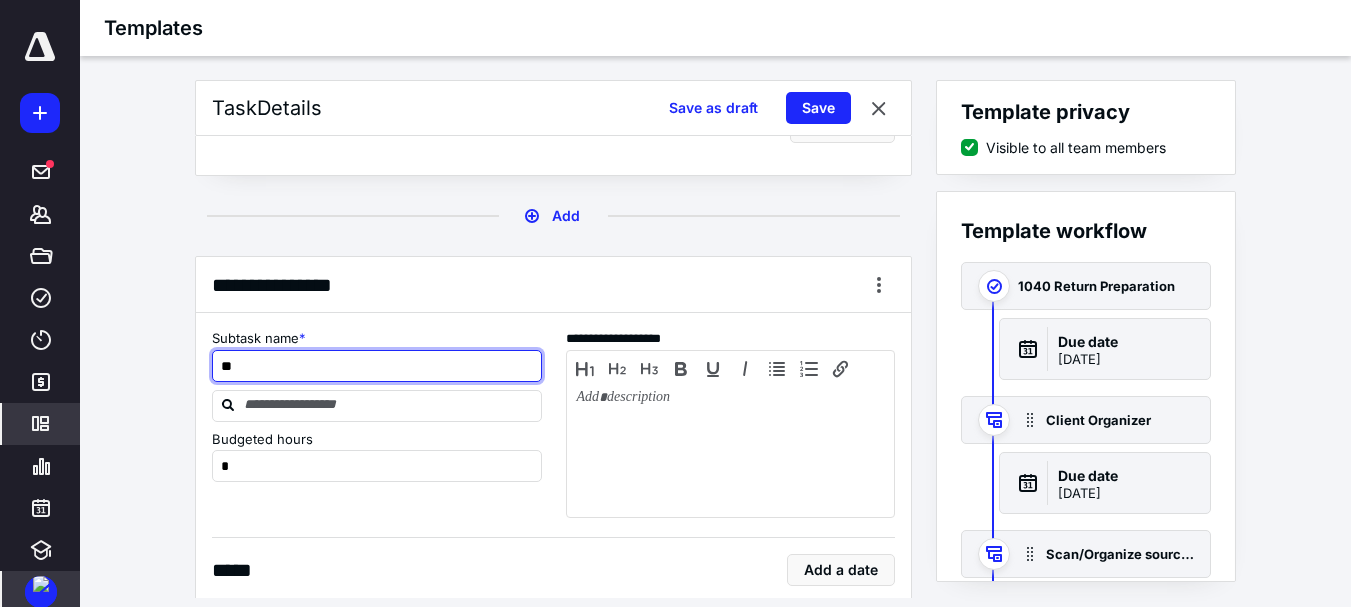 type on "*" 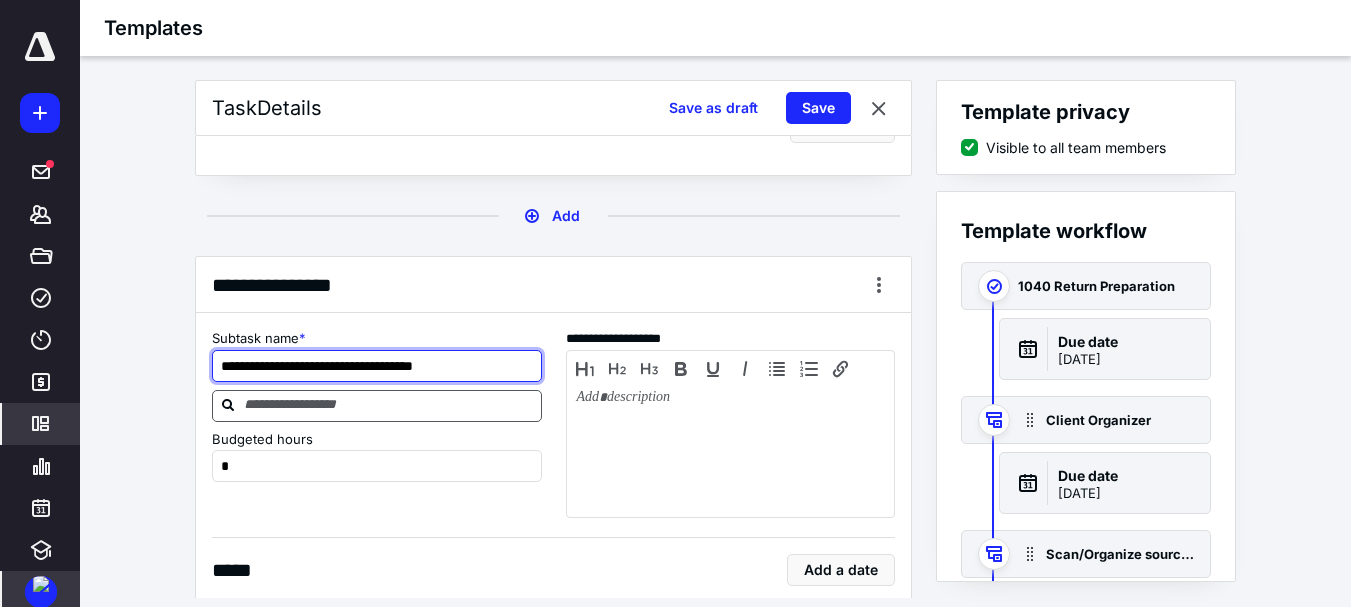 type on "**********" 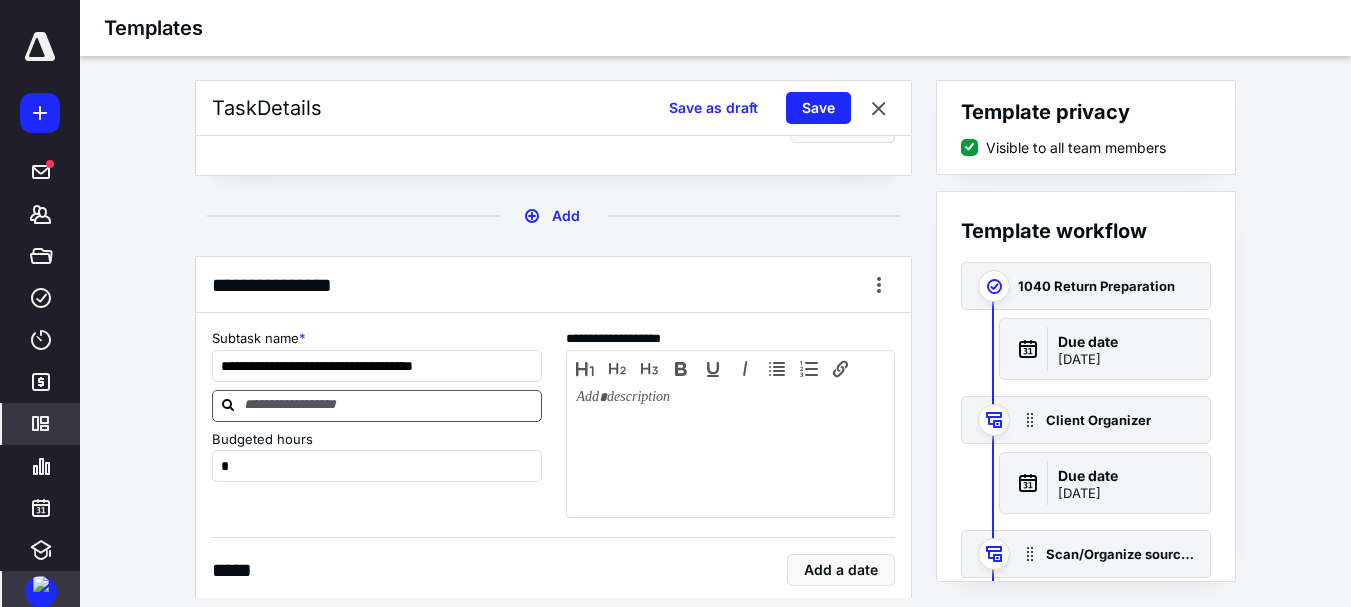 click at bounding box center (389, 405) 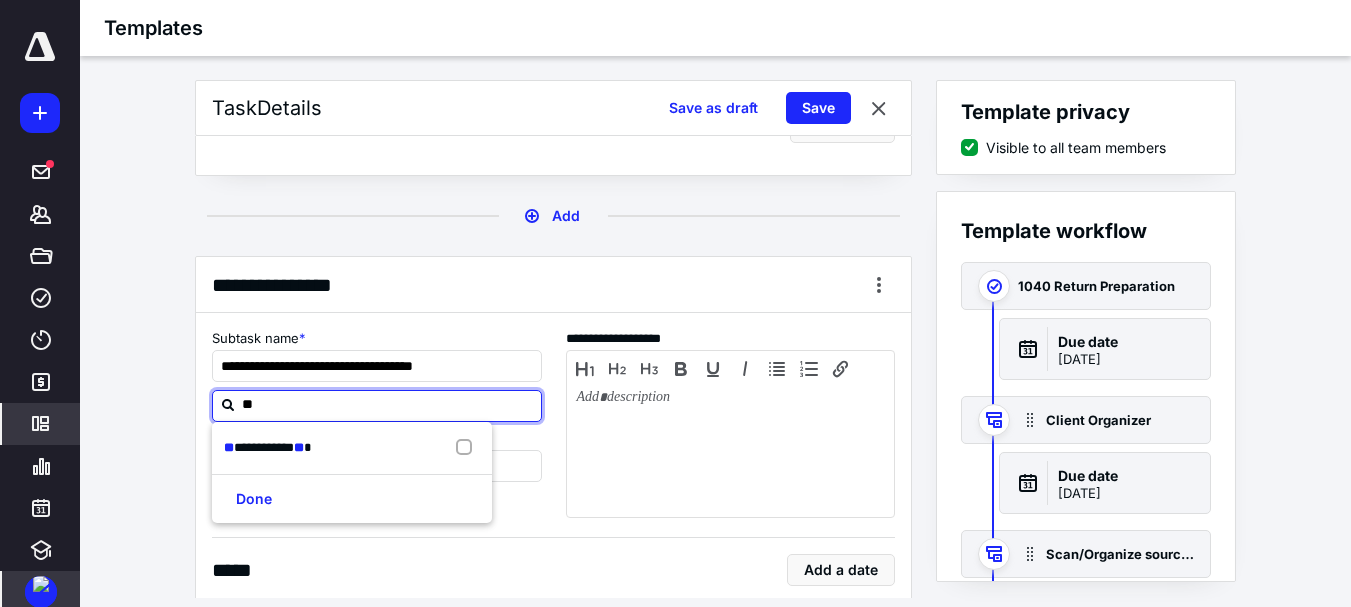 type on "**" 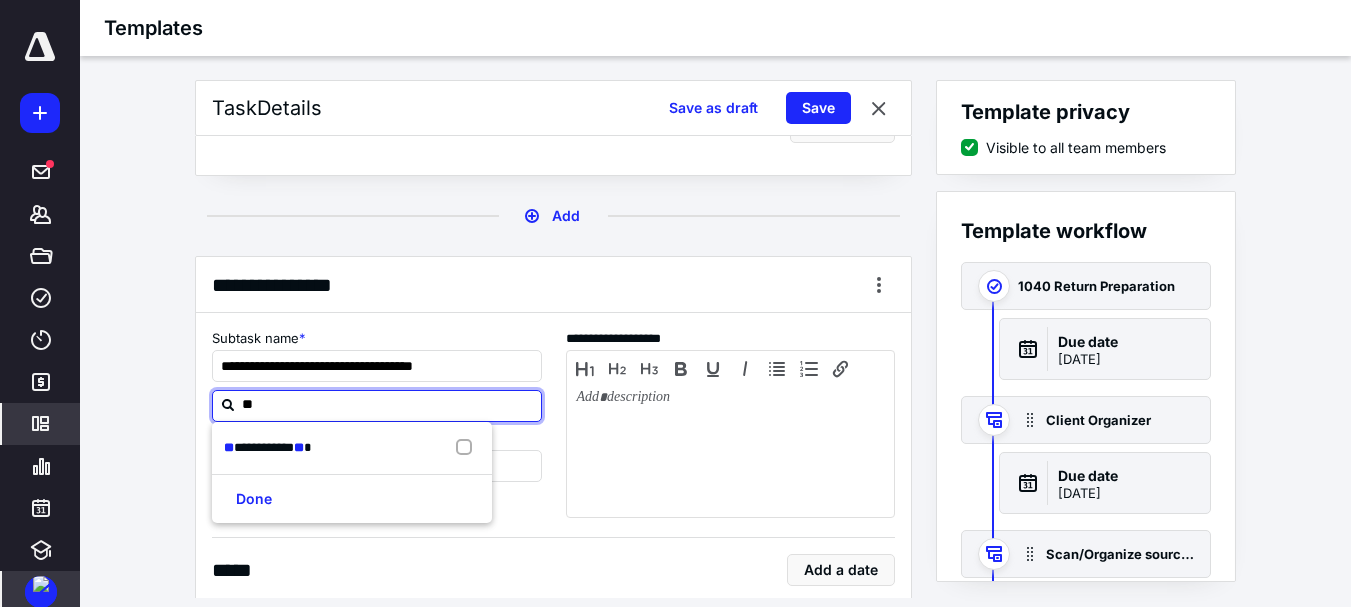 click on "**********" at bounding box center (352, 448) 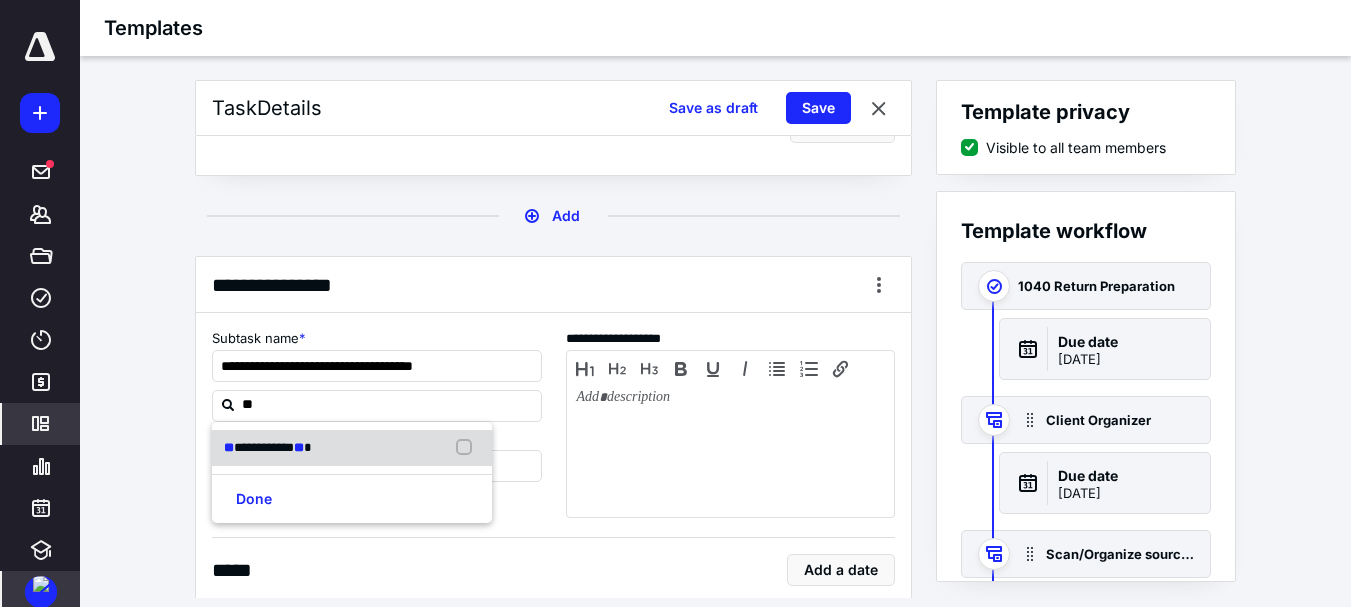 click on "**********" at bounding box center [272, 448] 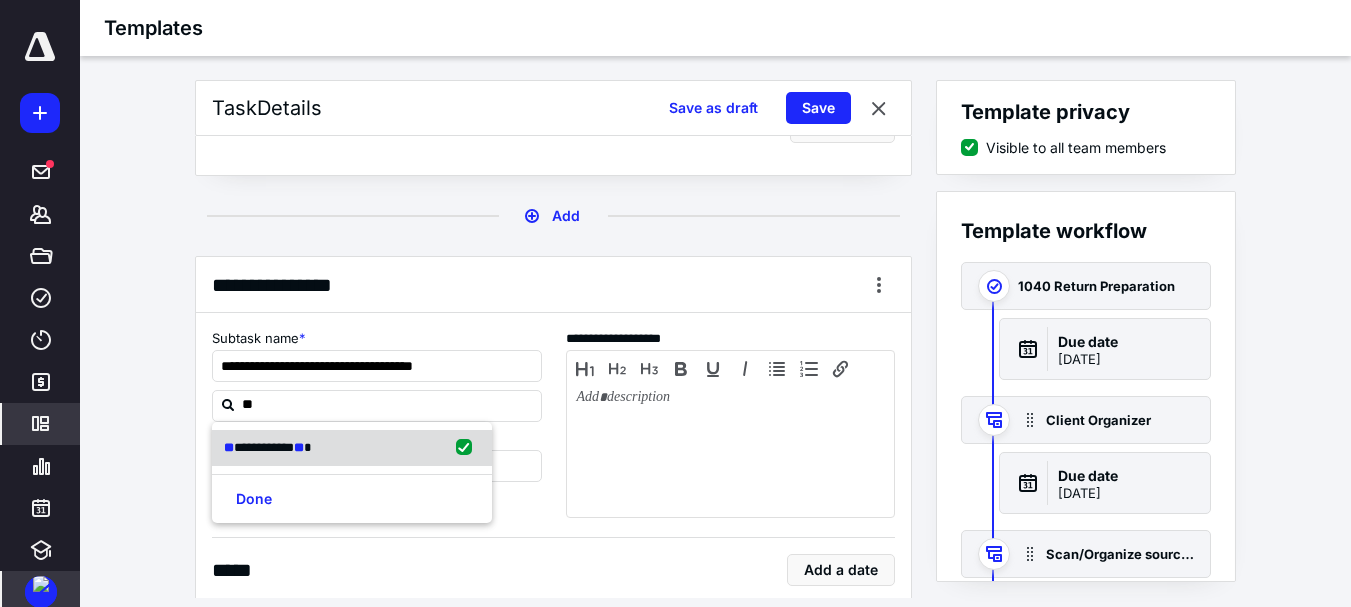 checkbox on "true" 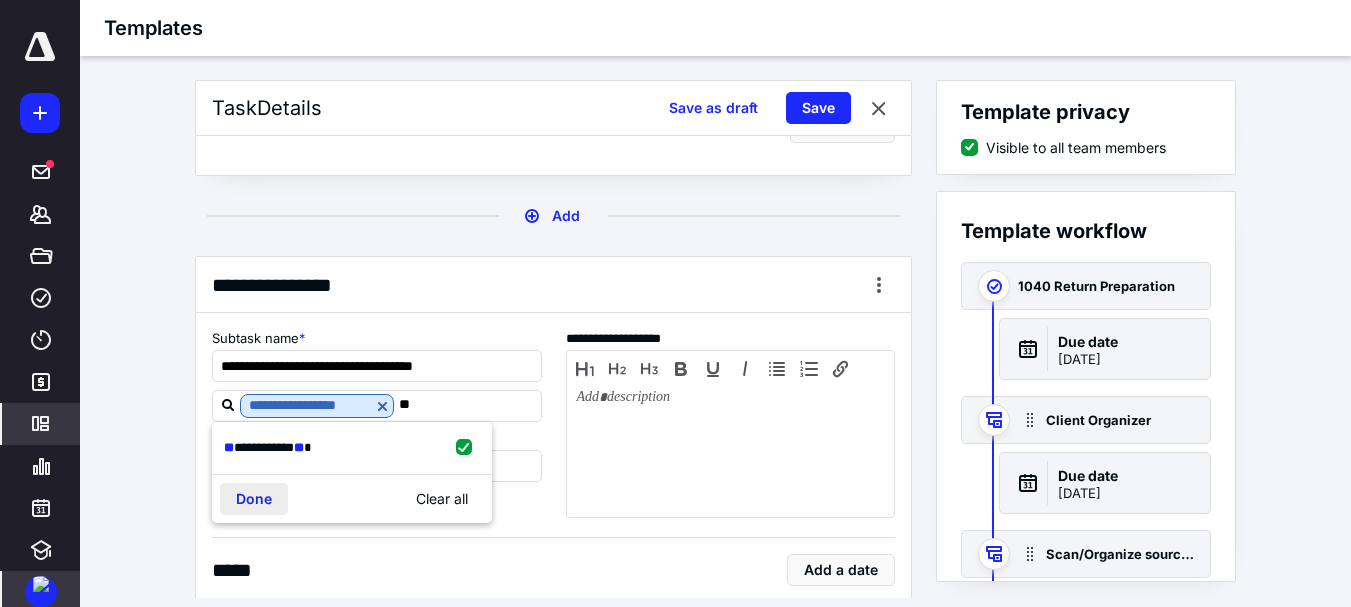 click on "Done" at bounding box center [254, 499] 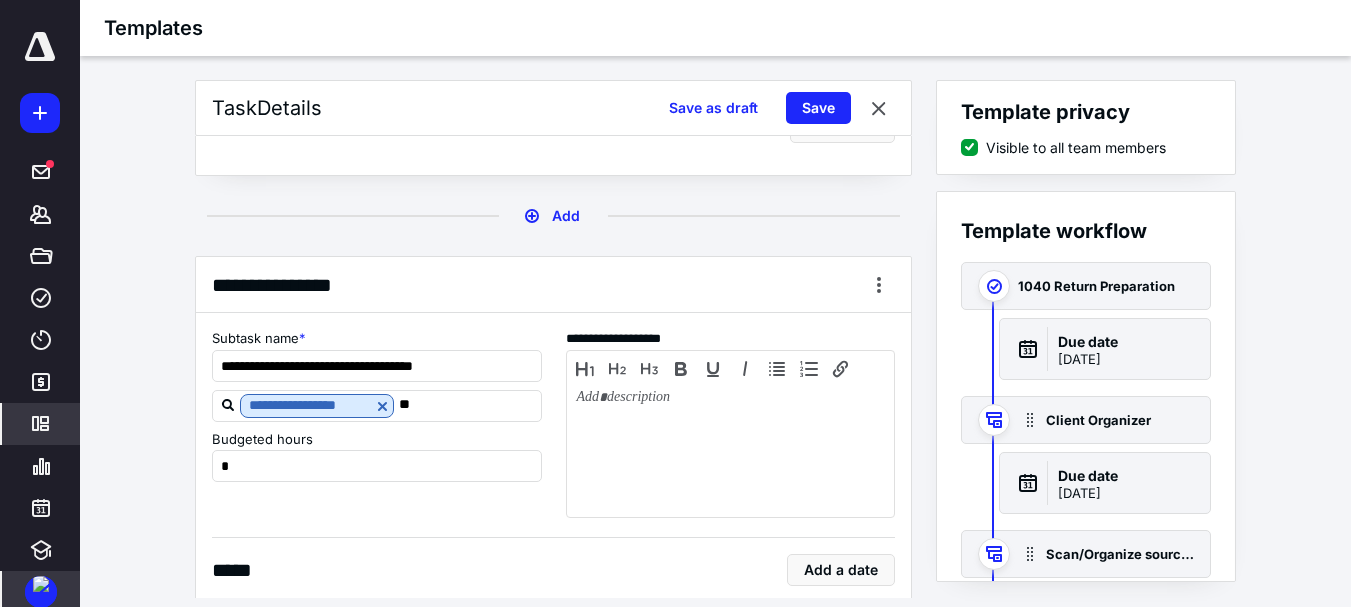 type 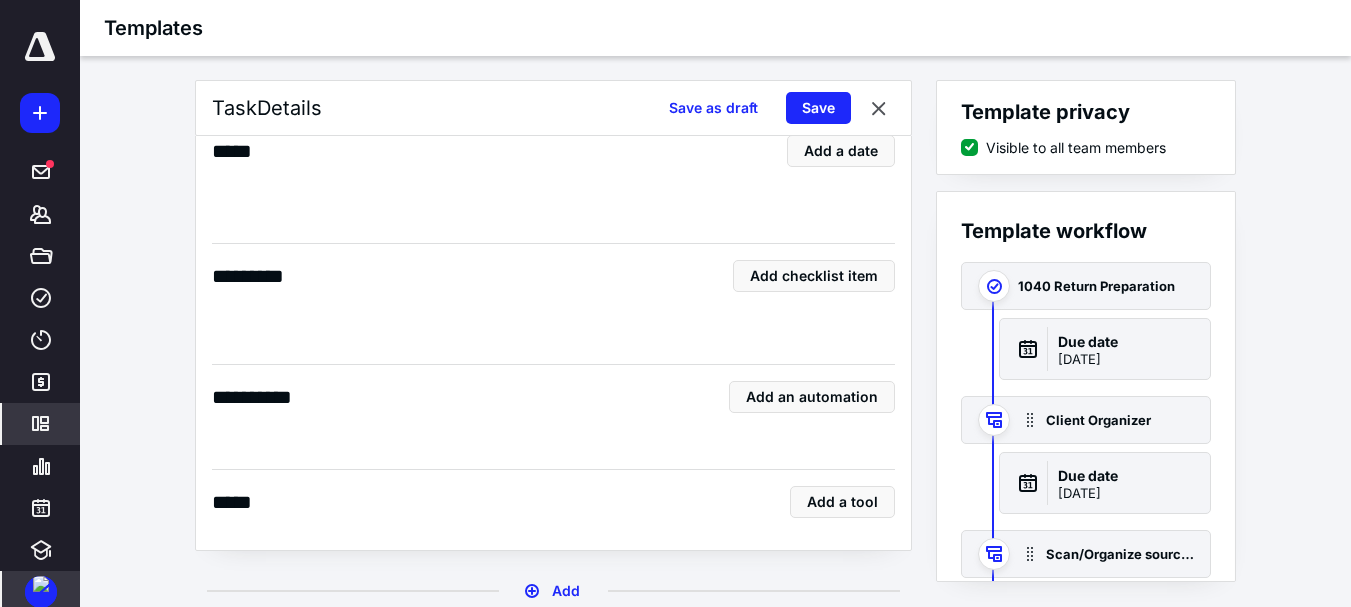 scroll, scrollTop: 6290, scrollLeft: 0, axis: vertical 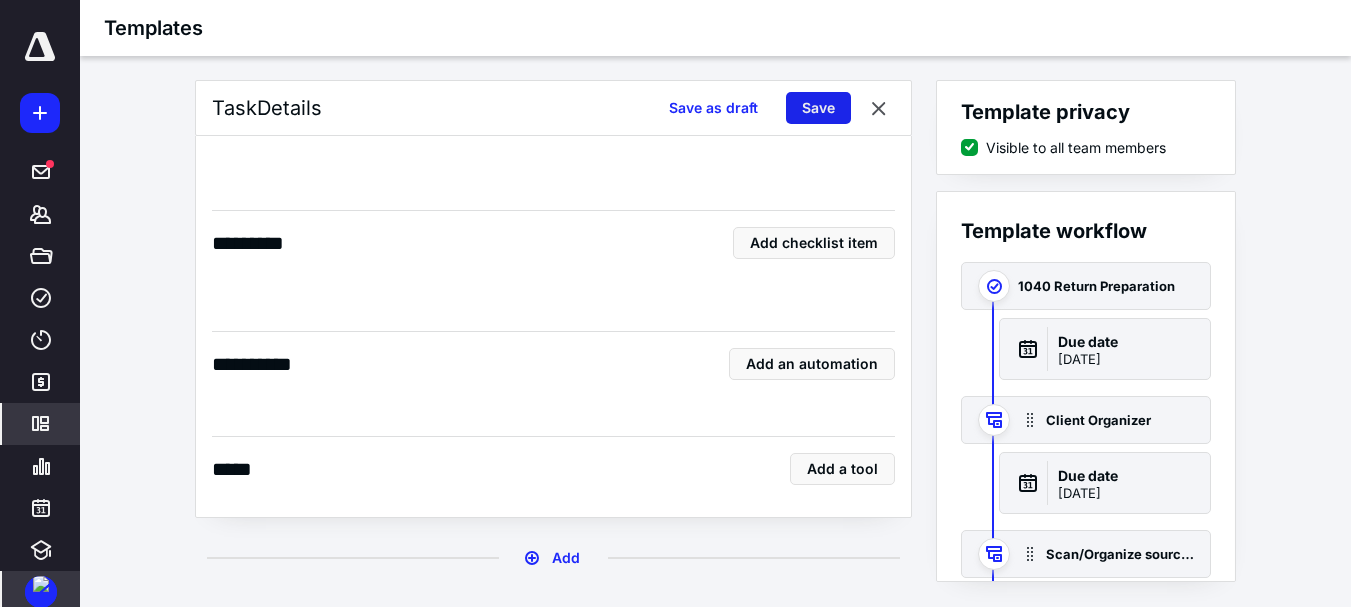 click on "Save" at bounding box center [818, 108] 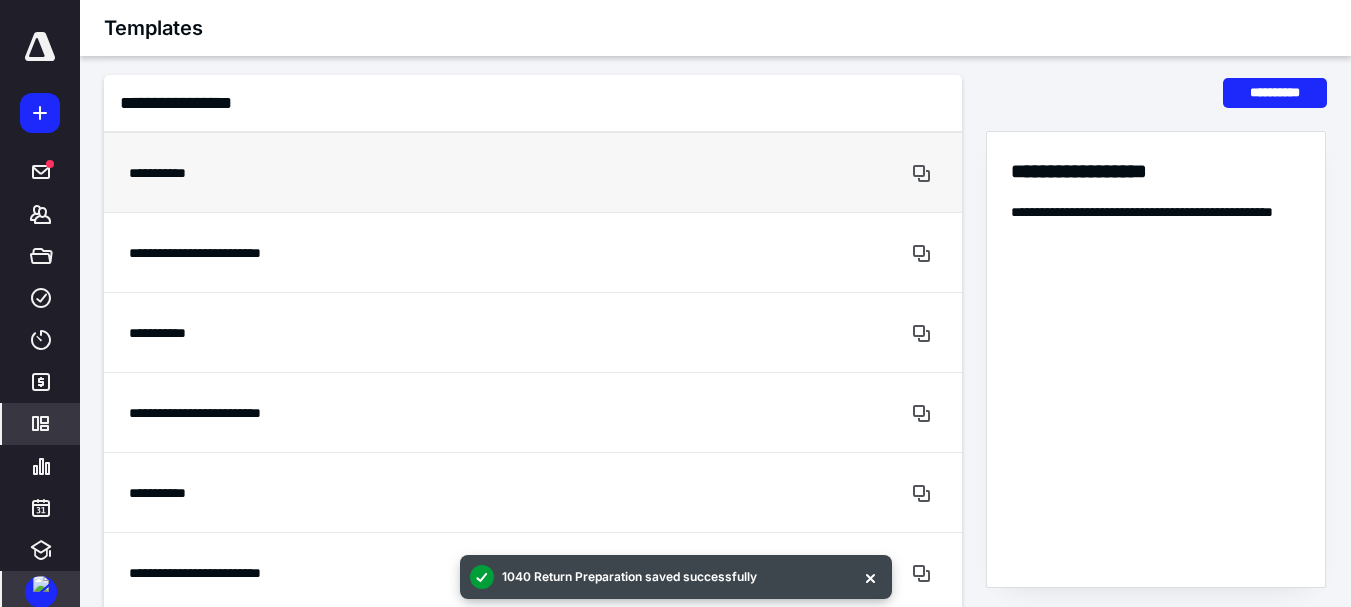 scroll, scrollTop: 252, scrollLeft: 0, axis: vertical 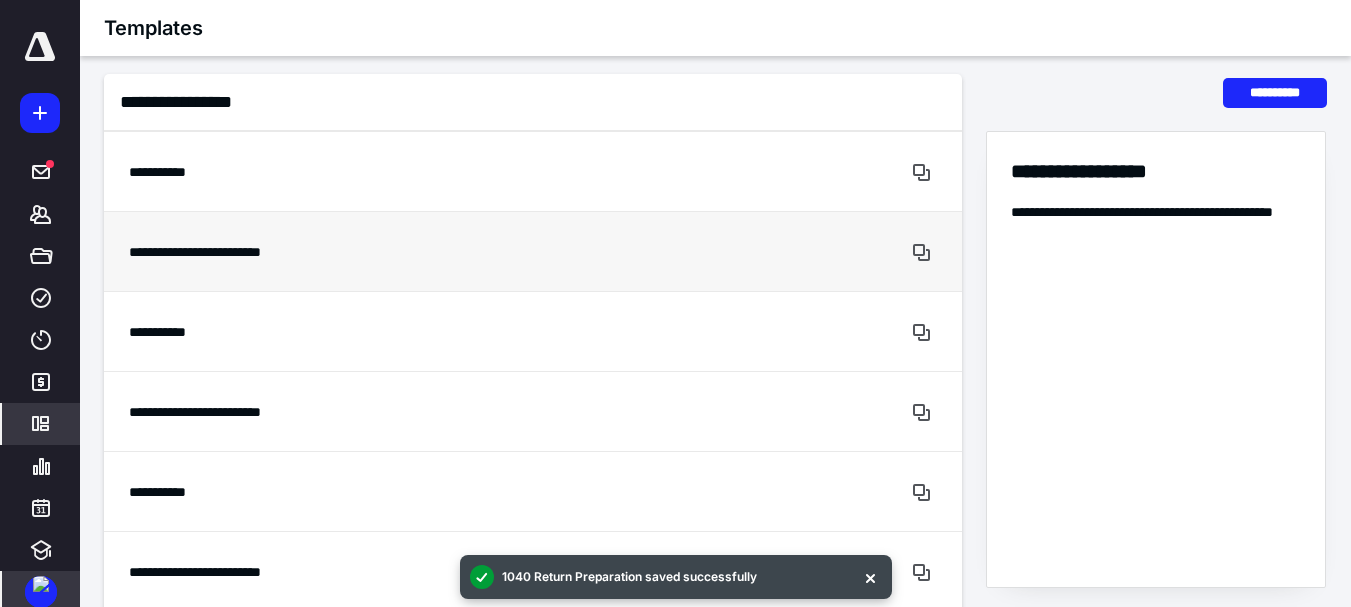 click on "**********" at bounding box center (458, 252) 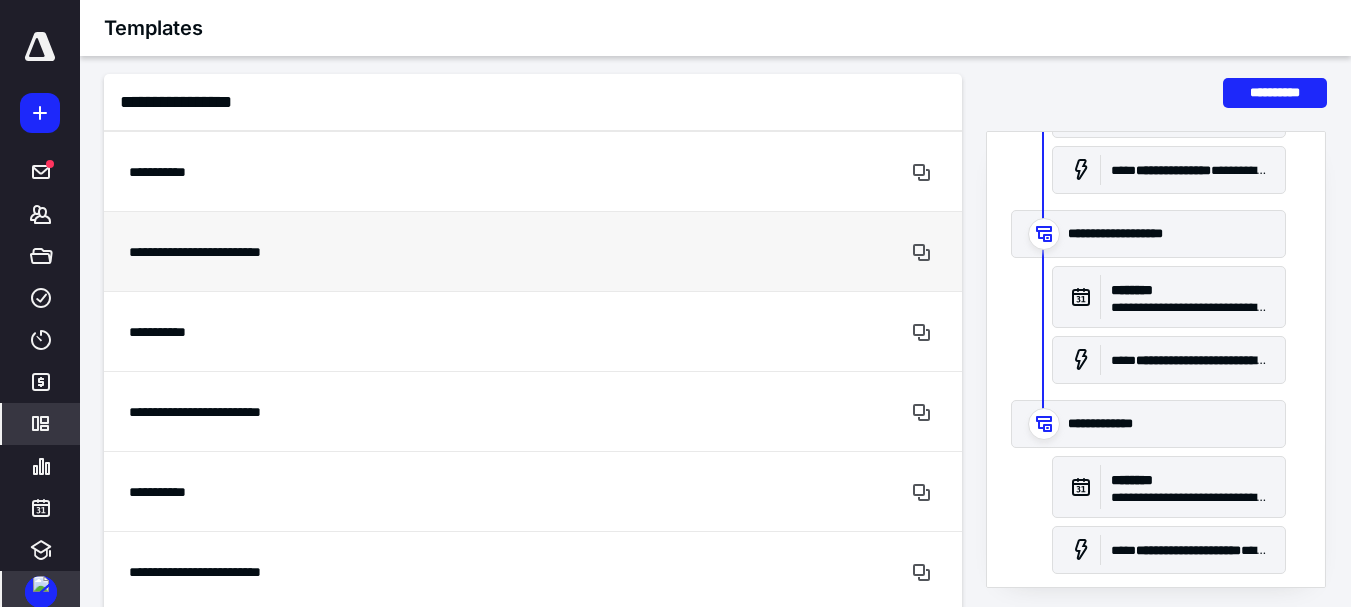 scroll, scrollTop: 1239, scrollLeft: 0, axis: vertical 